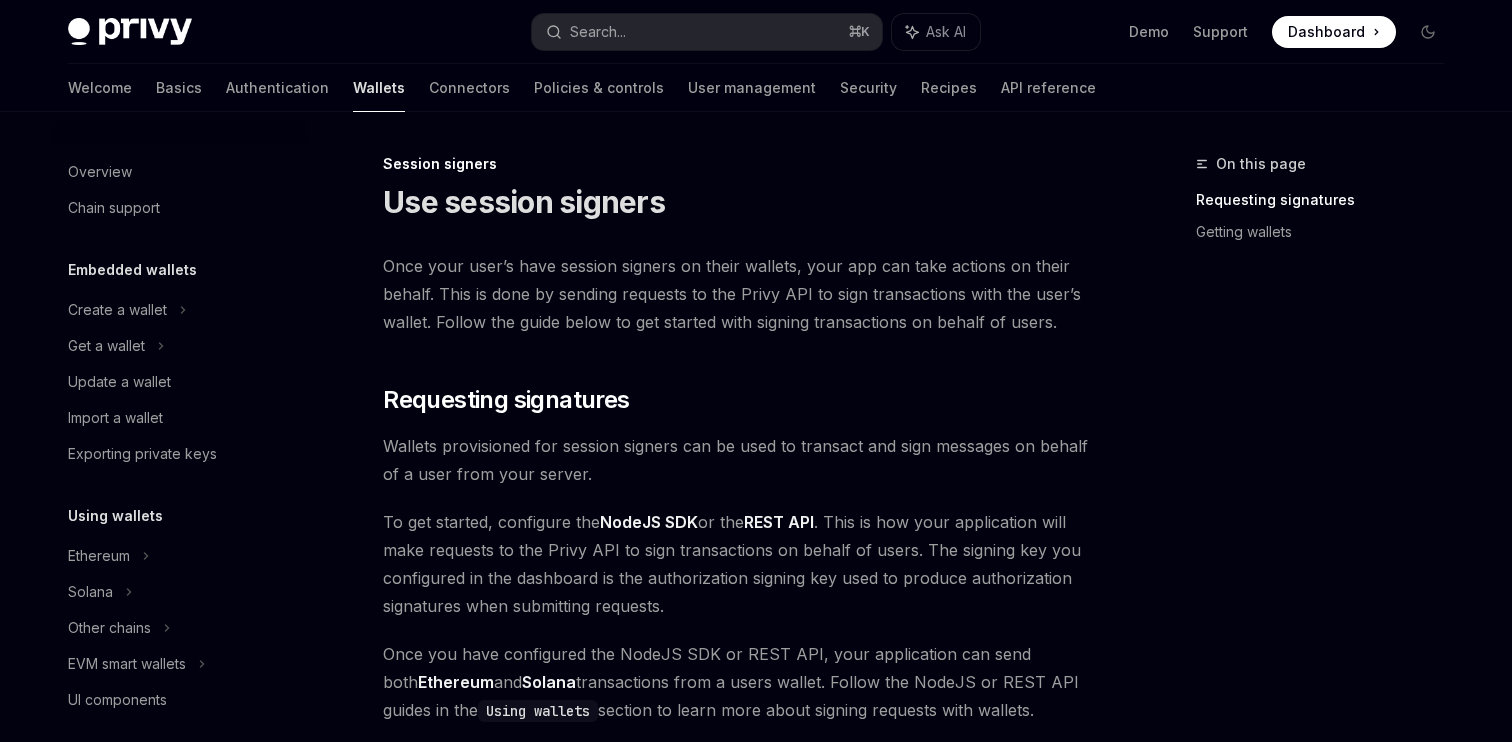 scroll, scrollTop: 66, scrollLeft: 0, axis: vertical 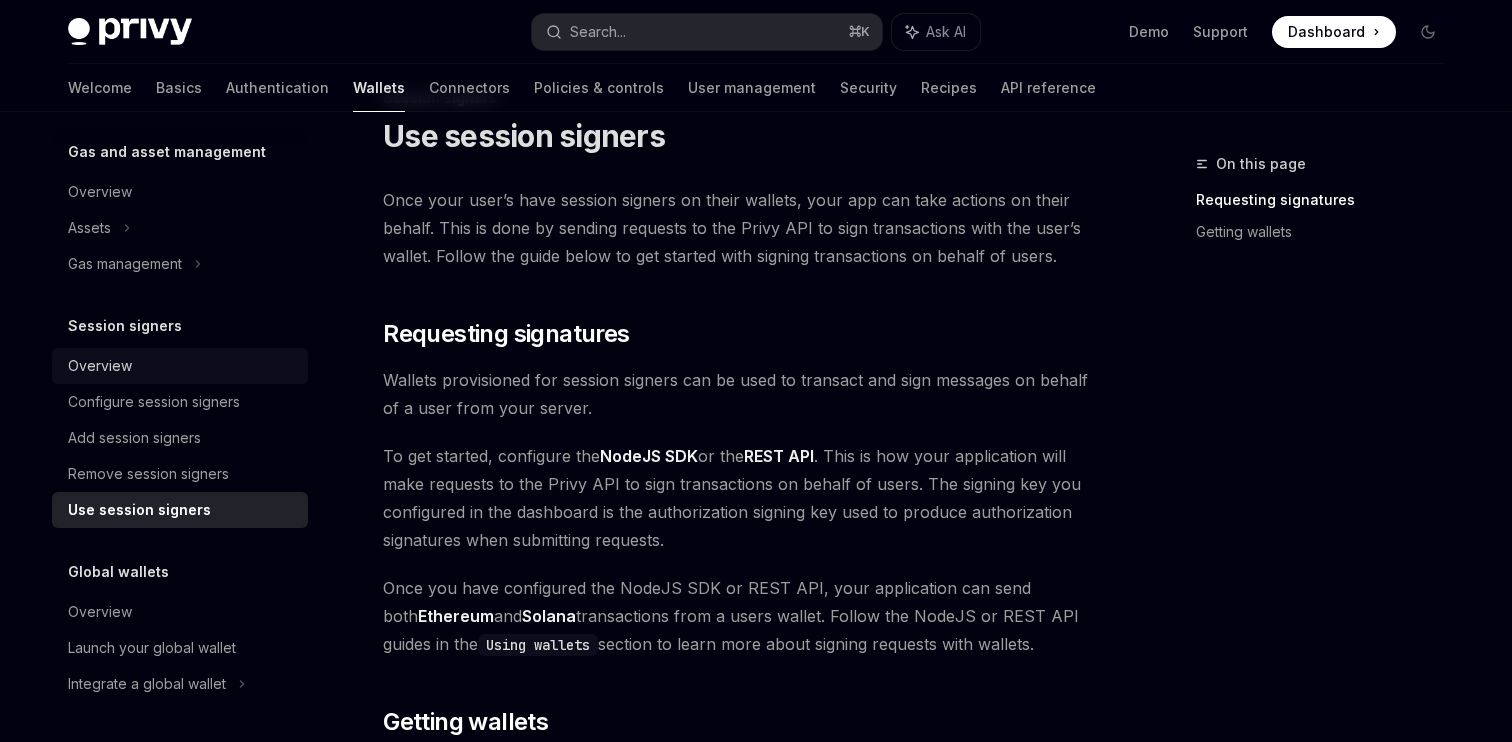 click on "Overview" at bounding box center [182, 366] 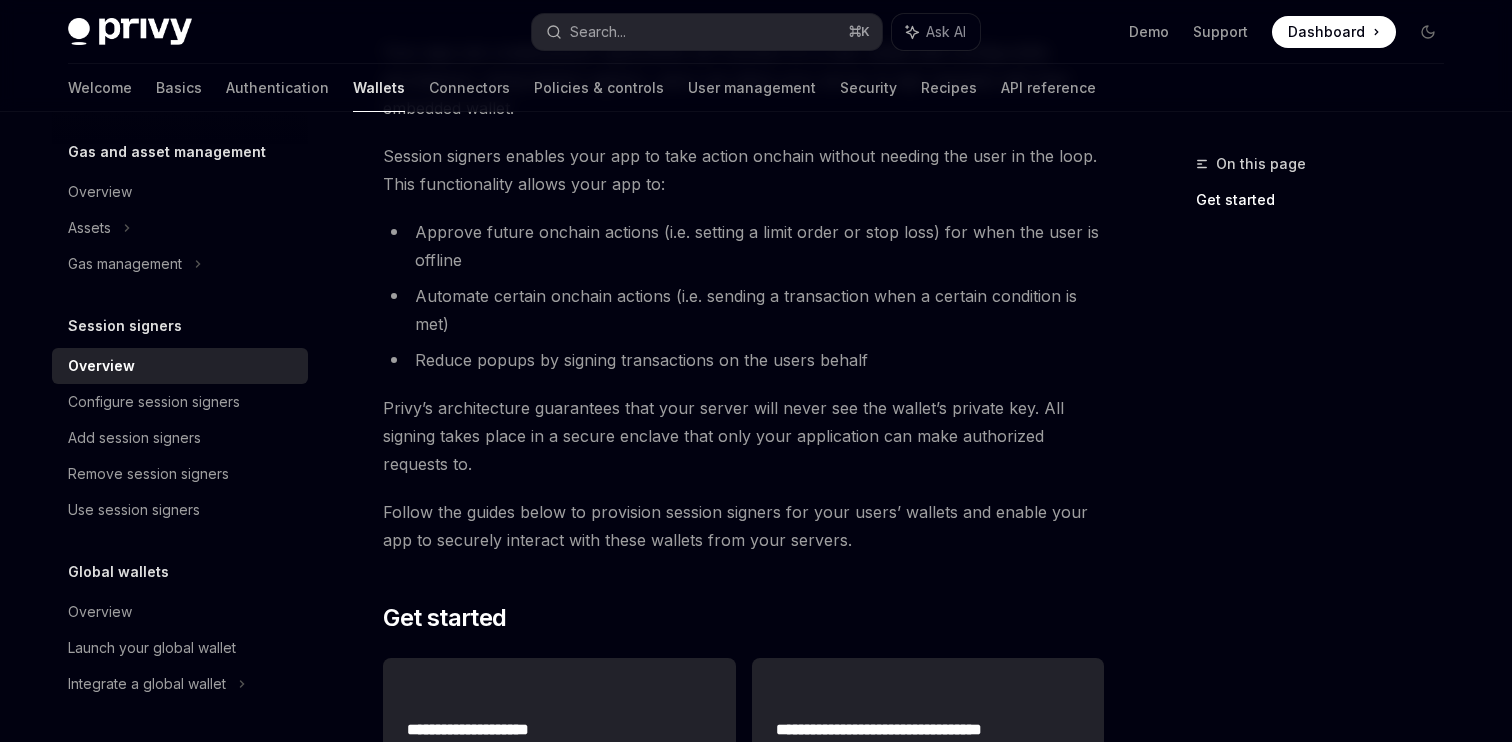 scroll, scrollTop: 507, scrollLeft: 0, axis: vertical 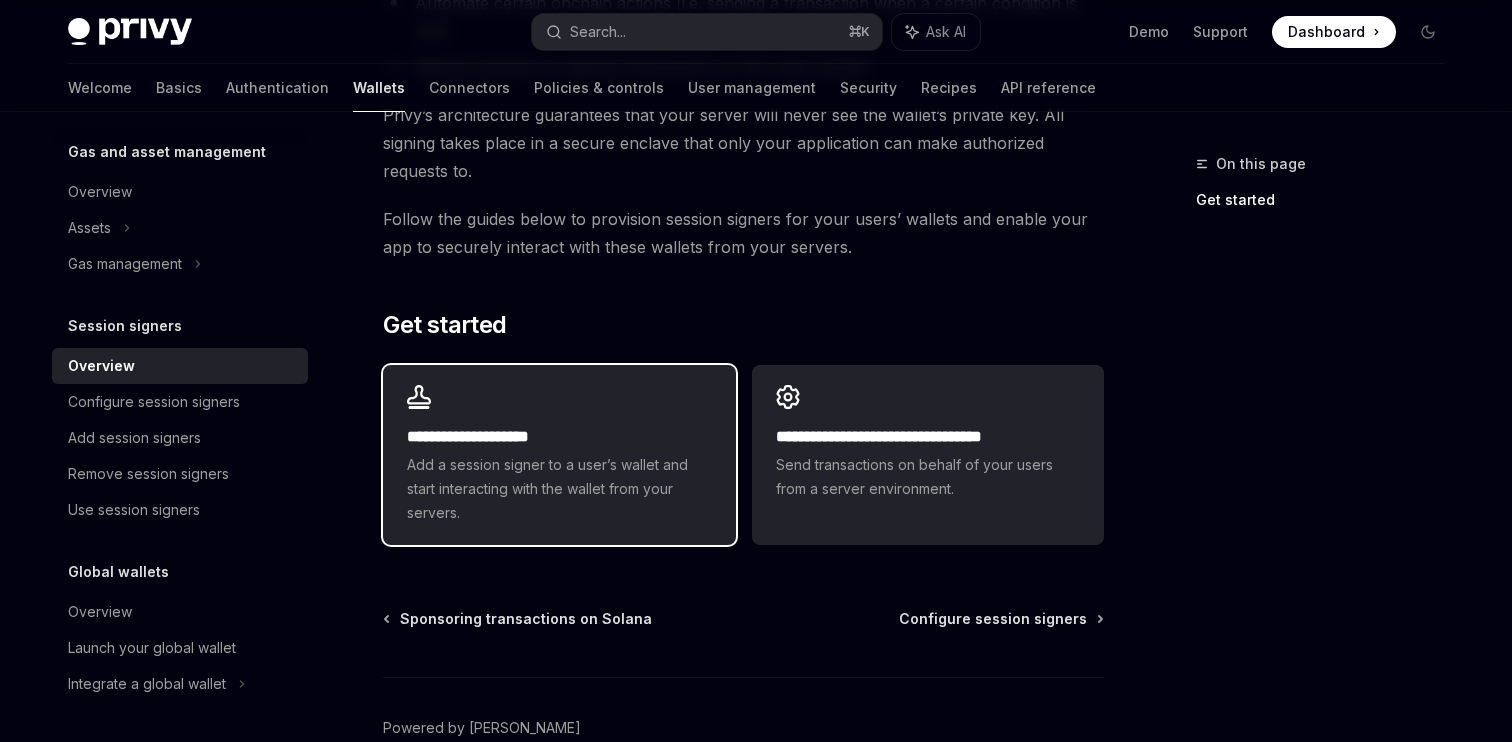 click on "Add a session signer to a user’s wallet and start interacting with the wallet from your servers." at bounding box center (559, 489) 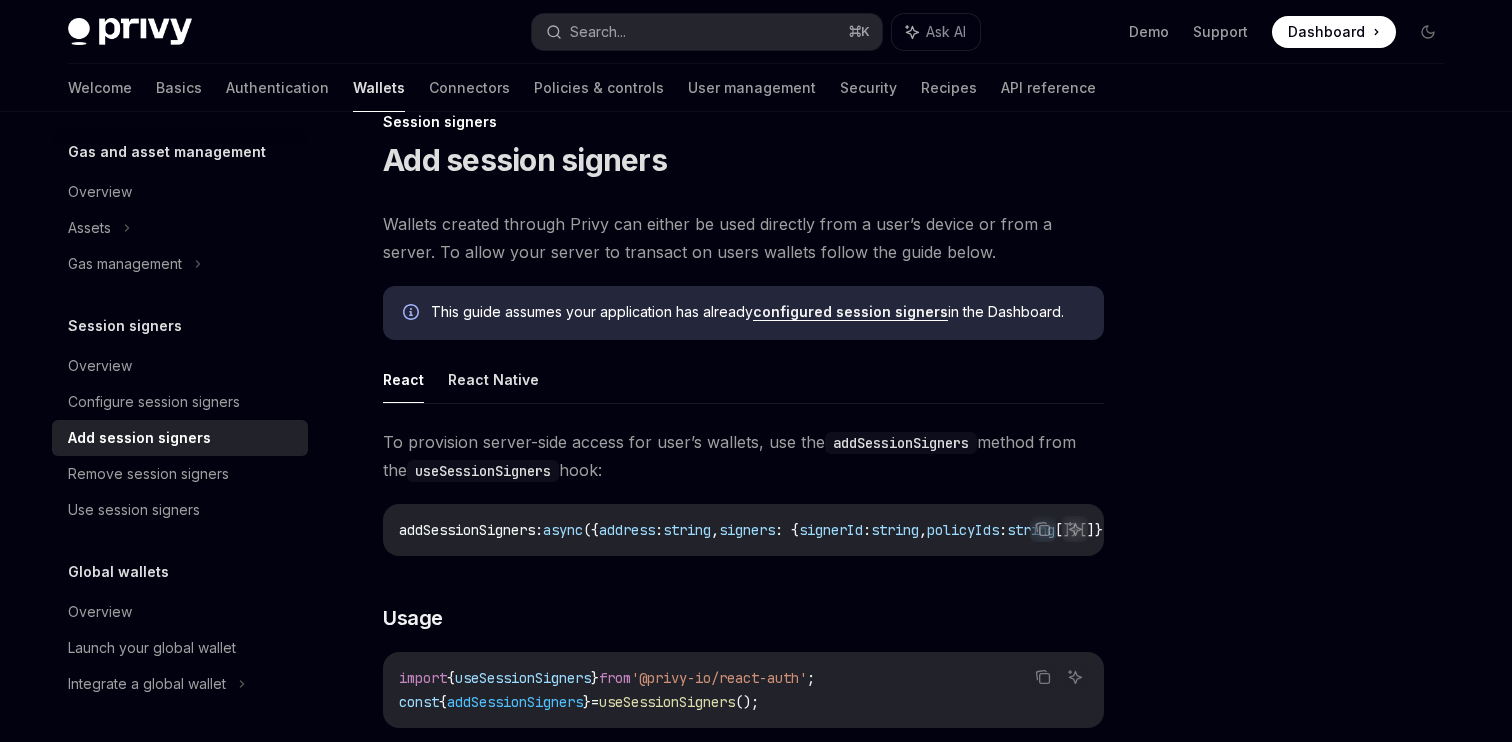 scroll, scrollTop: 45, scrollLeft: 0, axis: vertical 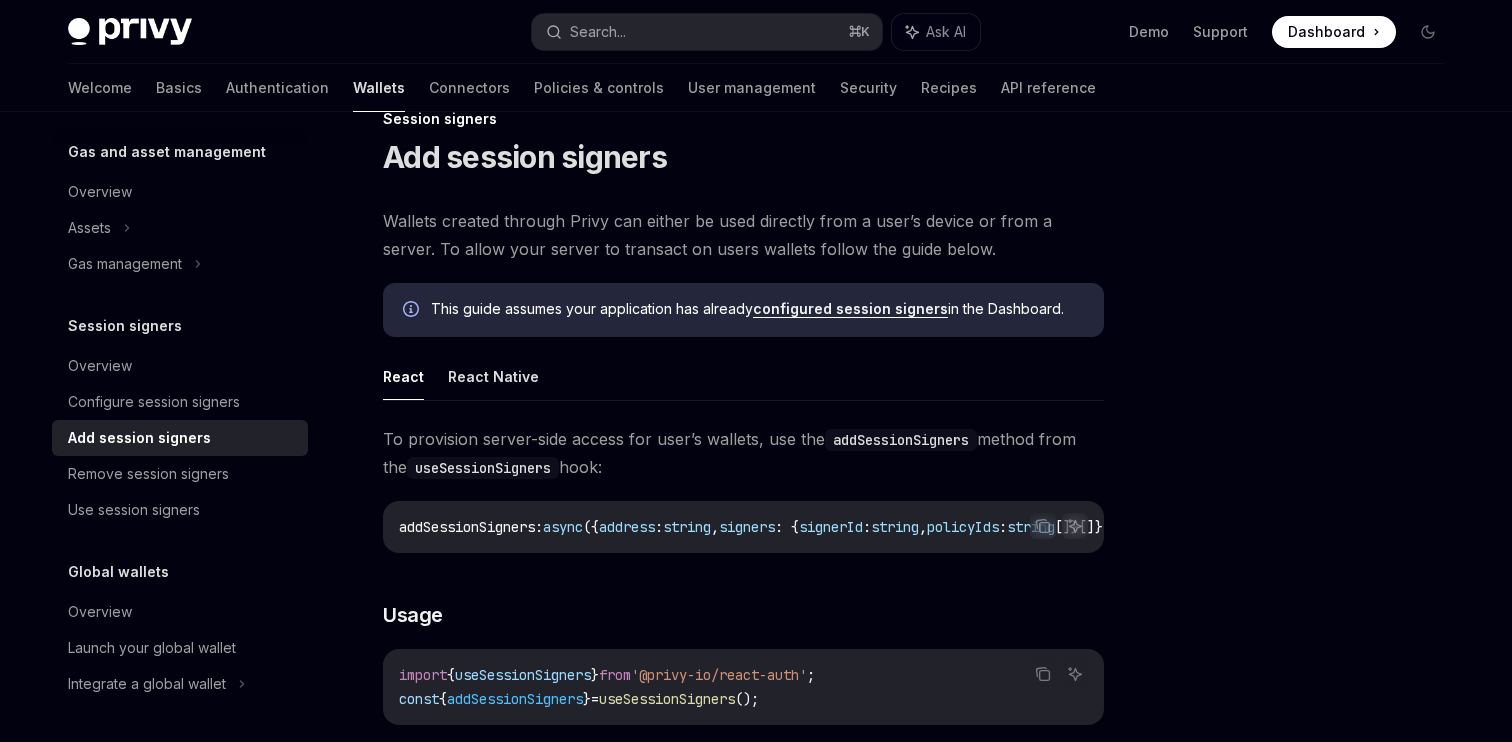 click on "configured session signers" at bounding box center [850, 309] 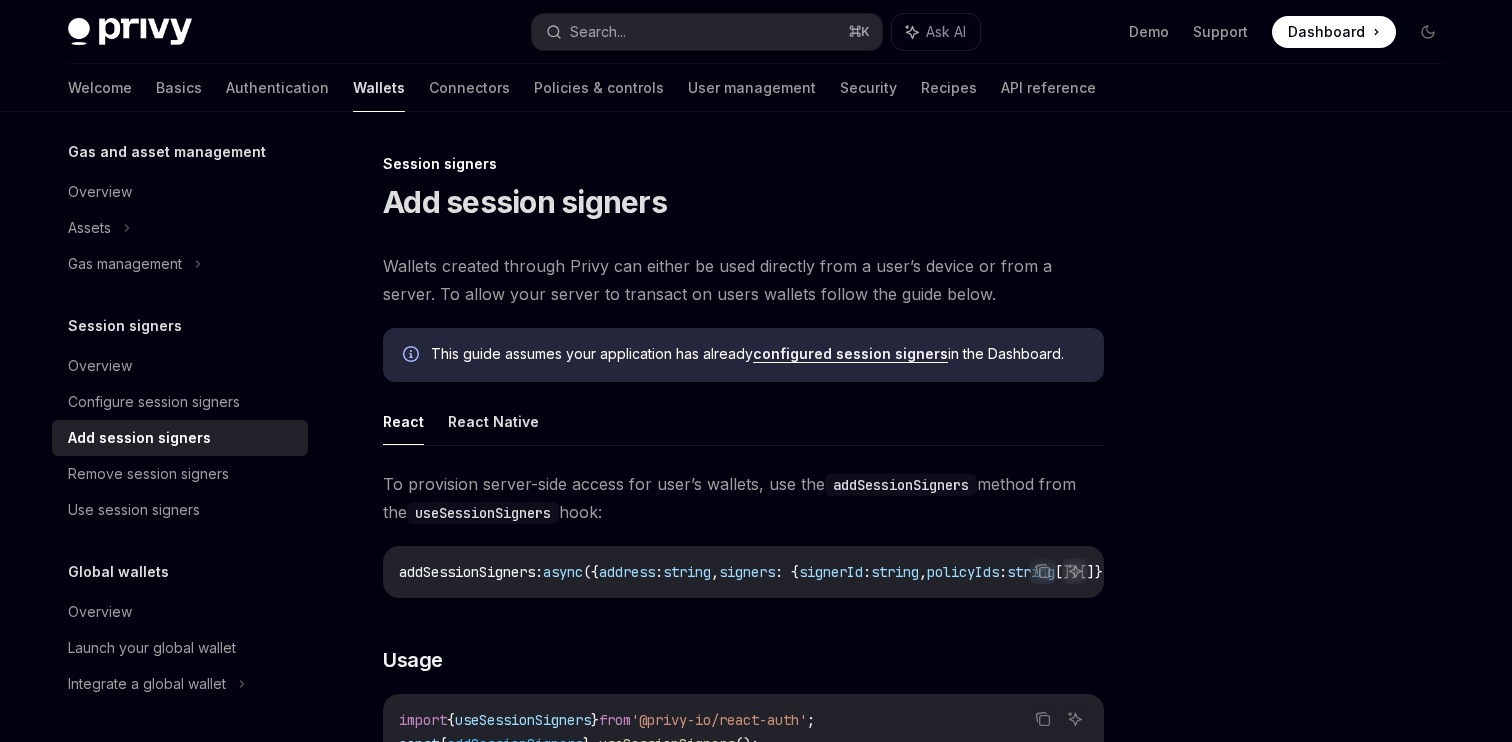type on "*" 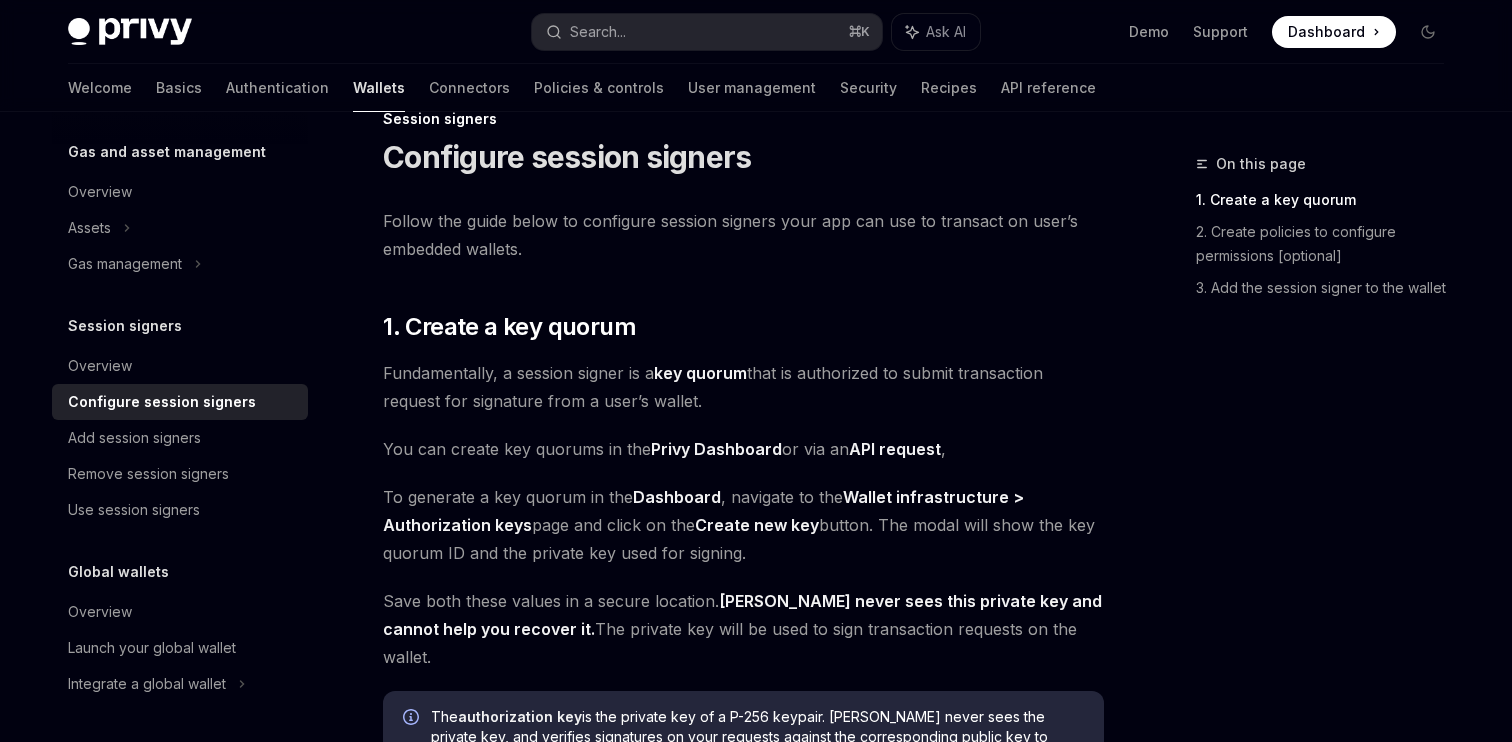 scroll, scrollTop: 56, scrollLeft: 0, axis: vertical 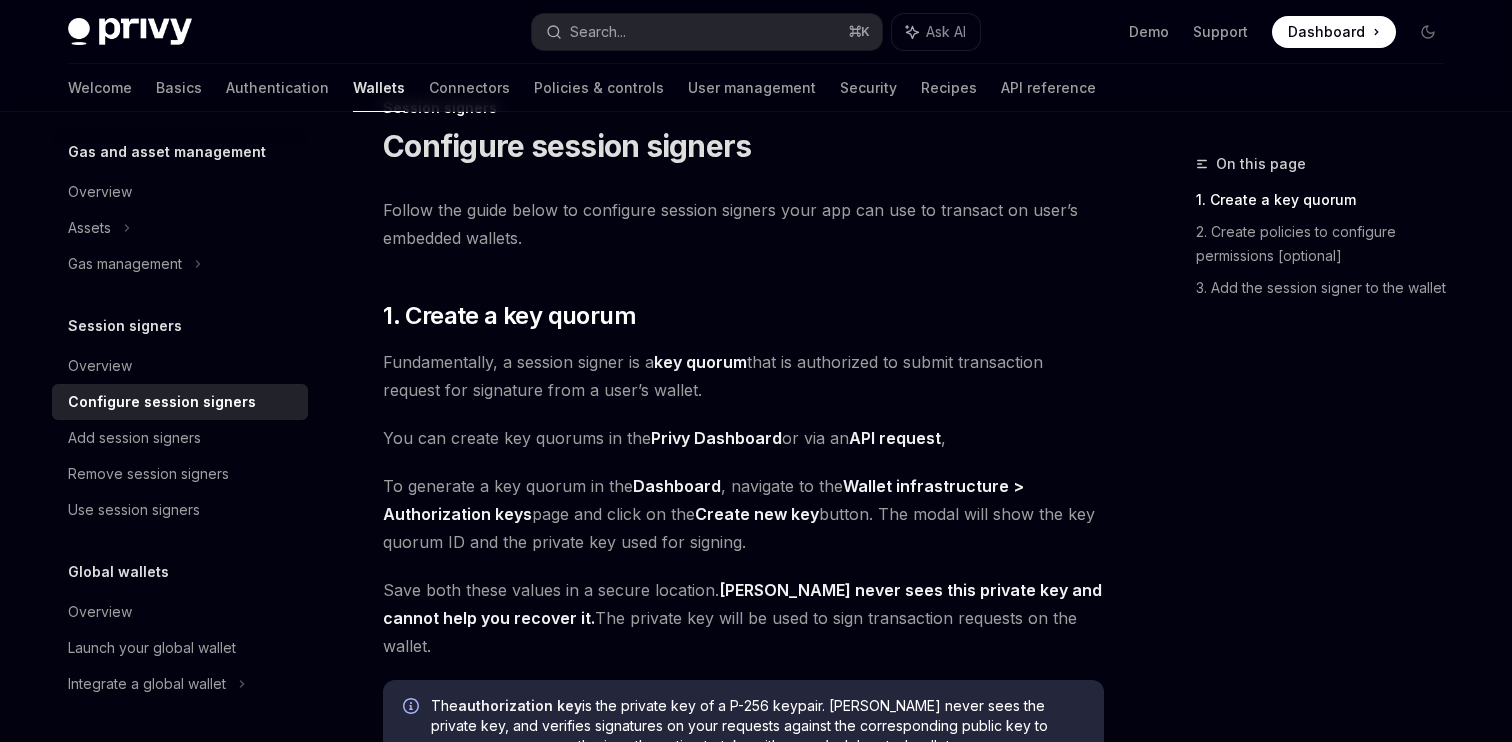 click on "Fundamentally, a session signer is a  key quorum  that is authorized to submit transaction request for signature from a user’s wallet." at bounding box center (743, 376) 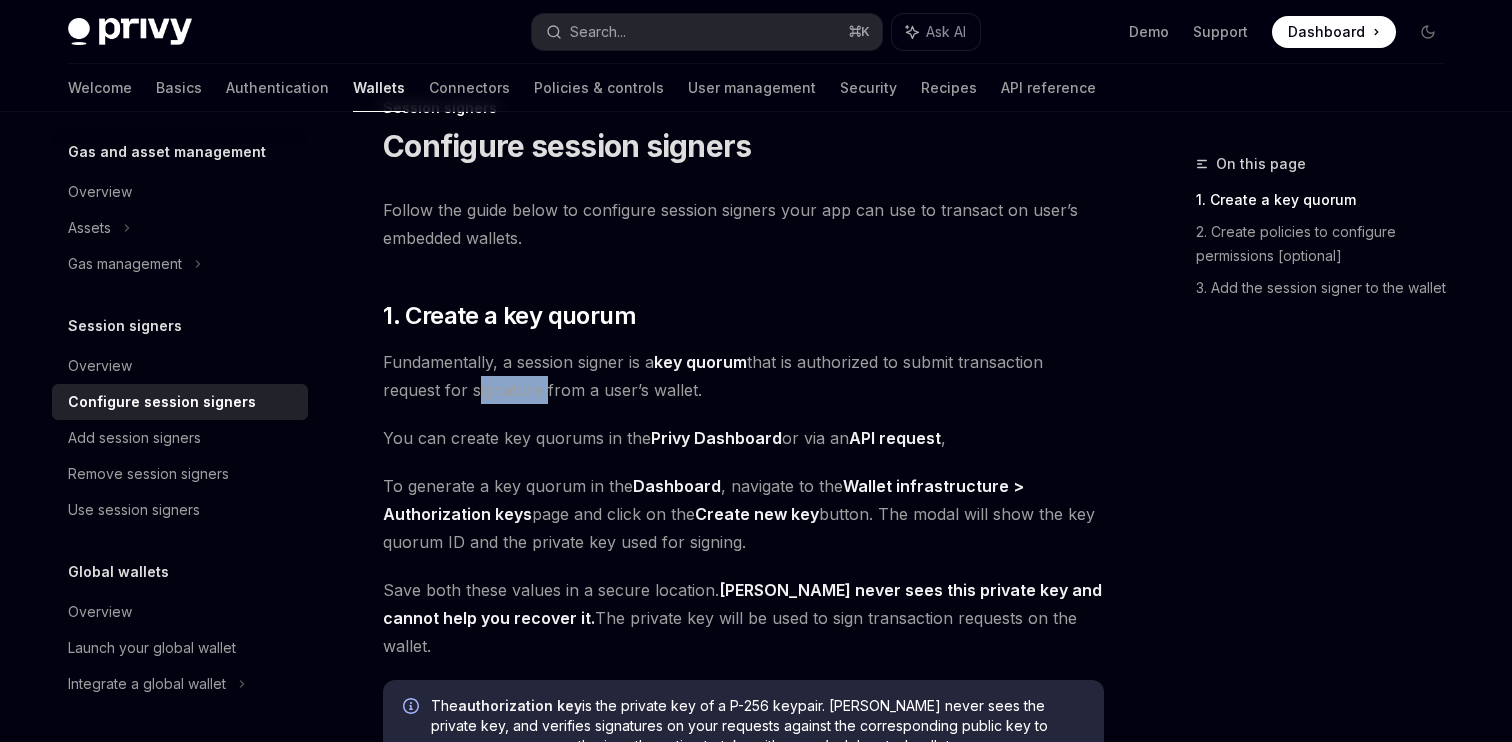 click on "Fundamentally, a session signer is a  key quorum  that is authorized to submit transaction request for signature from a user’s wallet." at bounding box center [743, 376] 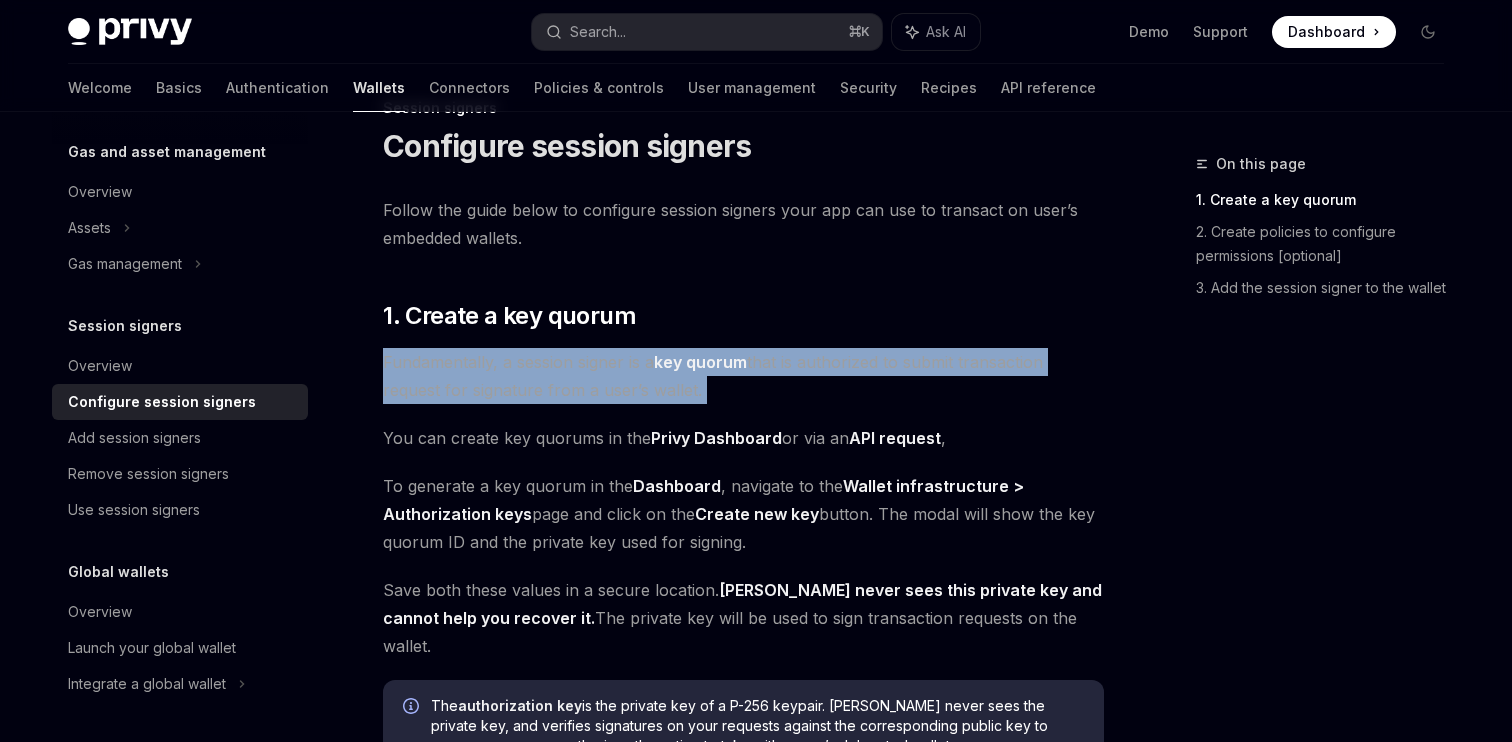 click on "Fundamentally, a session signer is a  key quorum  that is authorized to submit transaction request for signature from a user’s wallet." at bounding box center (743, 376) 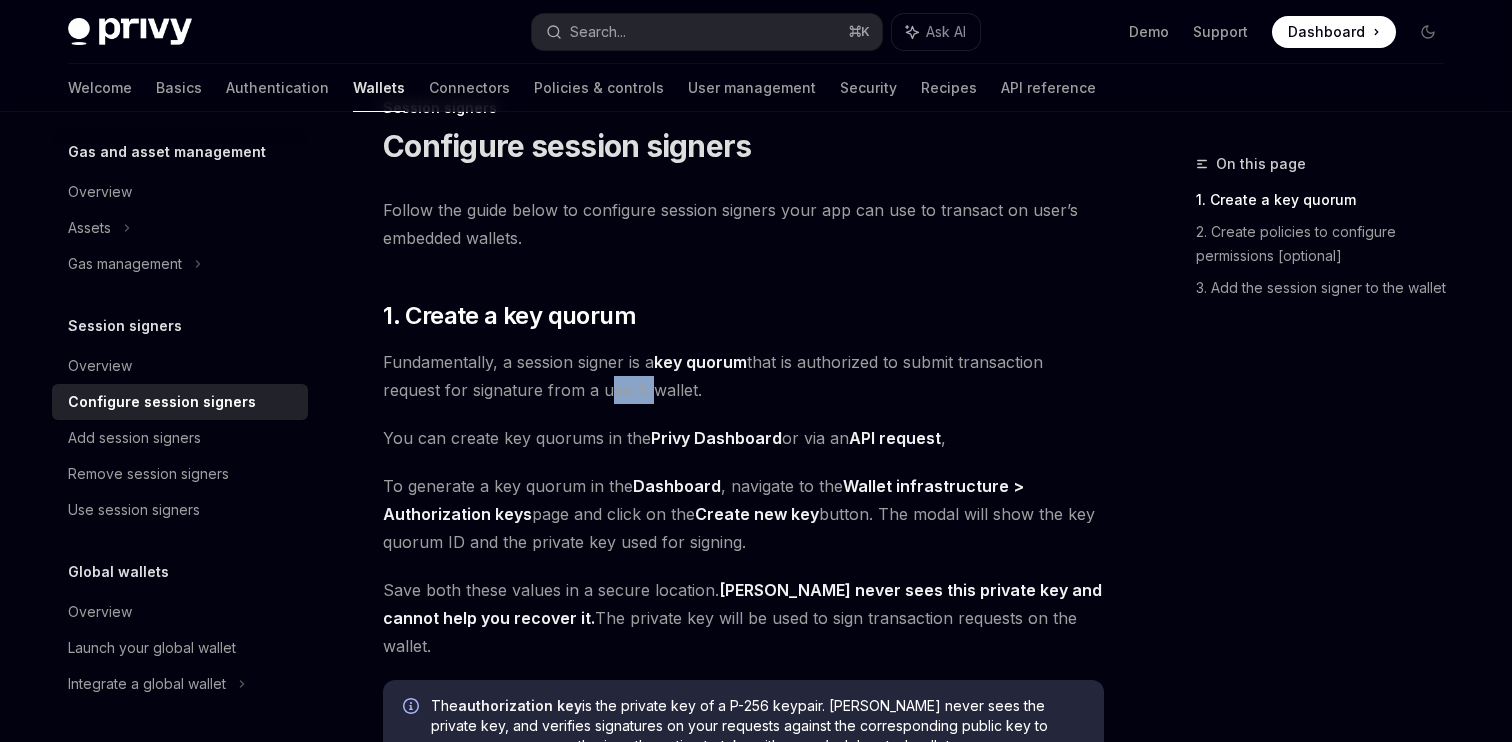 click on "Fundamentally, a session signer is a  key quorum  that is authorized to submit transaction request for signature from a user’s wallet." at bounding box center (743, 376) 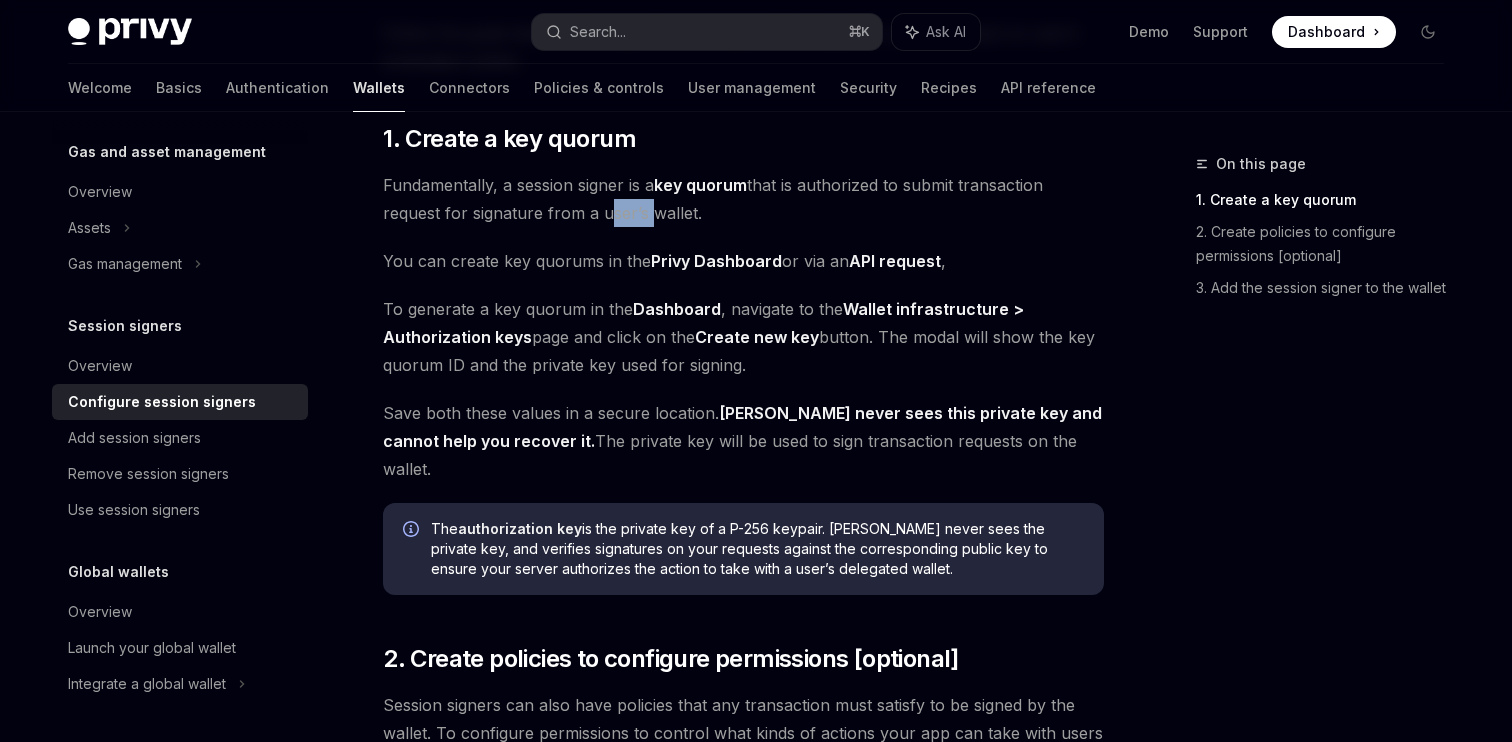scroll, scrollTop: 239, scrollLeft: 0, axis: vertical 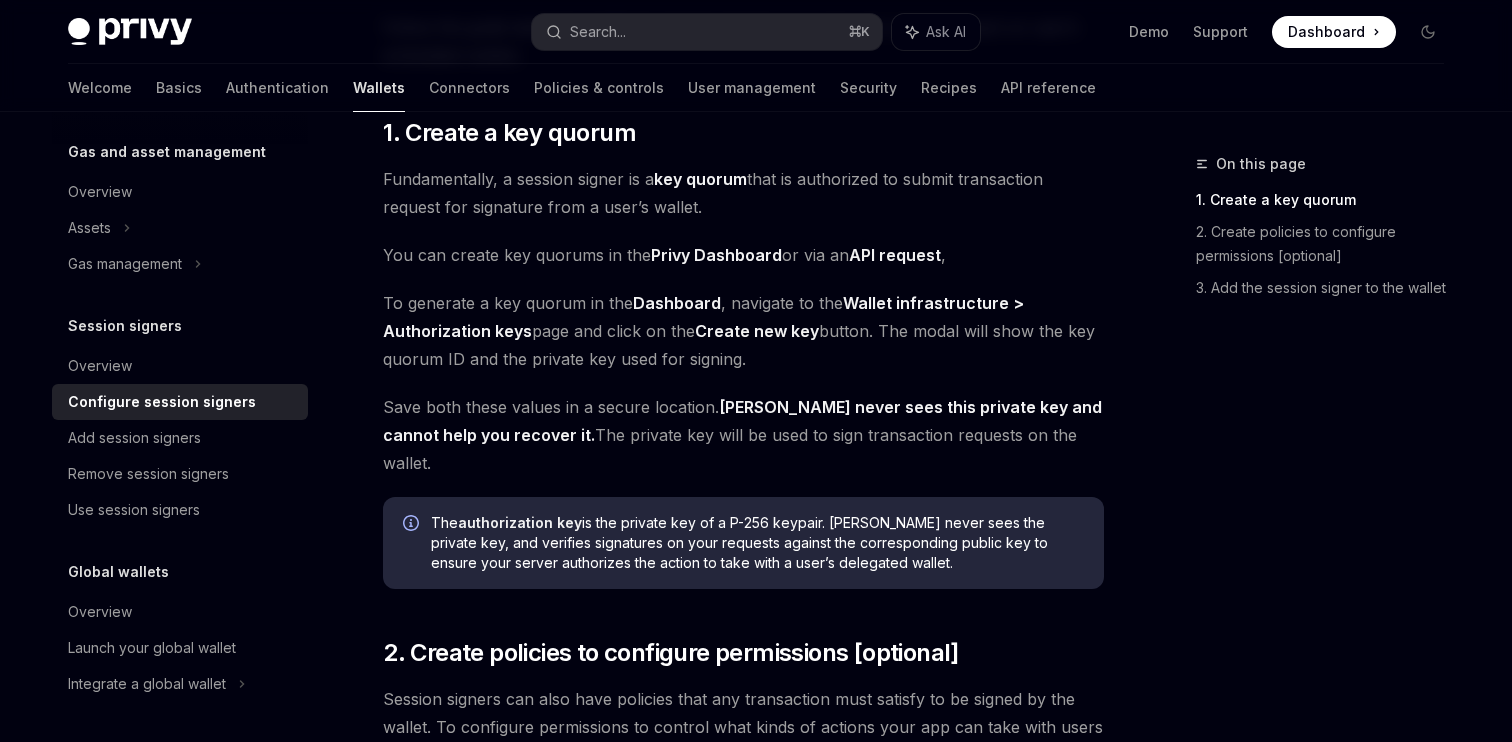 click on "To generate a key quorum in the  Dashboard , navigate to the  Wallet infrastructure > Authorization keys  page and click on the  Create new key  button. The modal will show the key quorum ID and the private key used for signing." at bounding box center [743, 331] 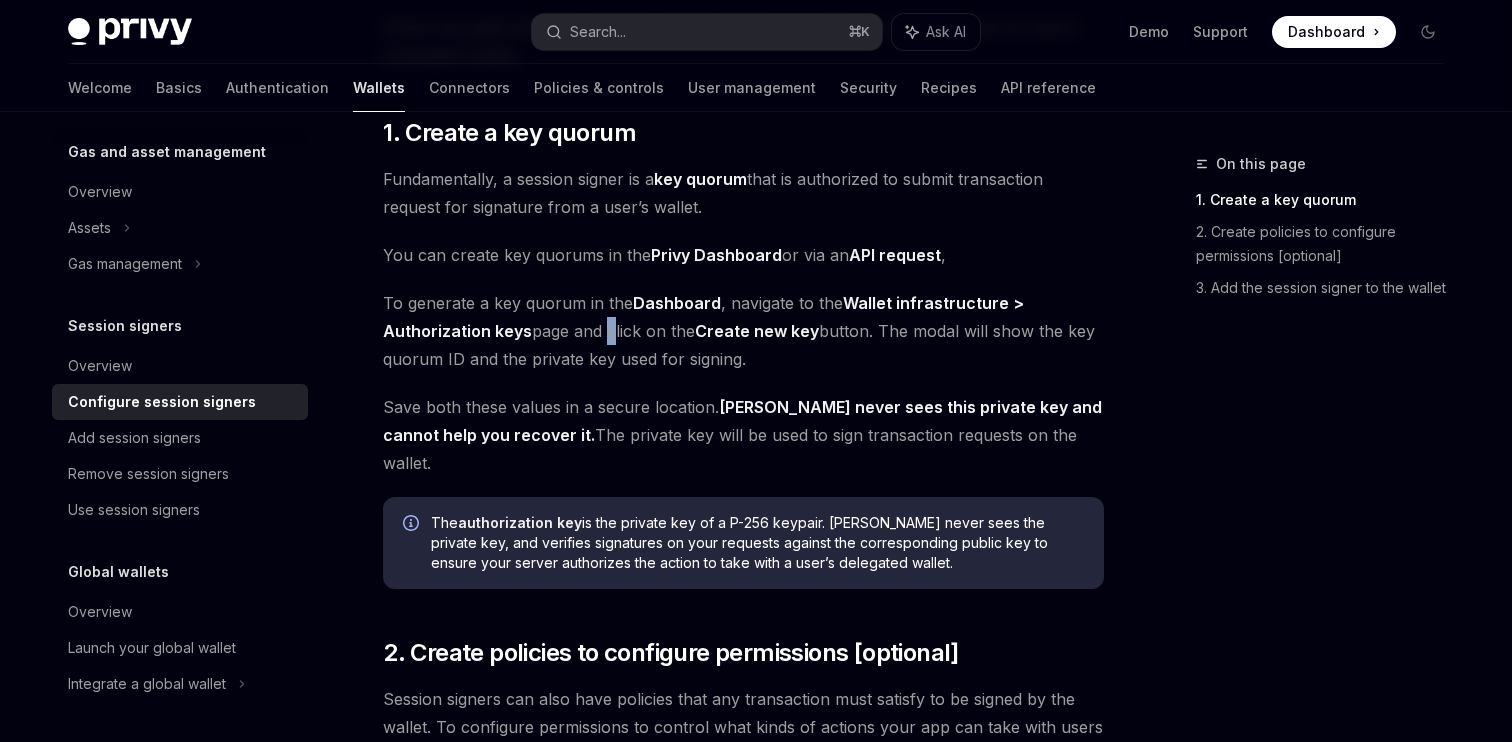 click on "To generate a key quorum in the  Dashboard , navigate to the  Wallet infrastructure > Authorization keys  page and click on the  Create new key  button. The modal will show the key quorum ID and the private key used for signing." at bounding box center (743, 331) 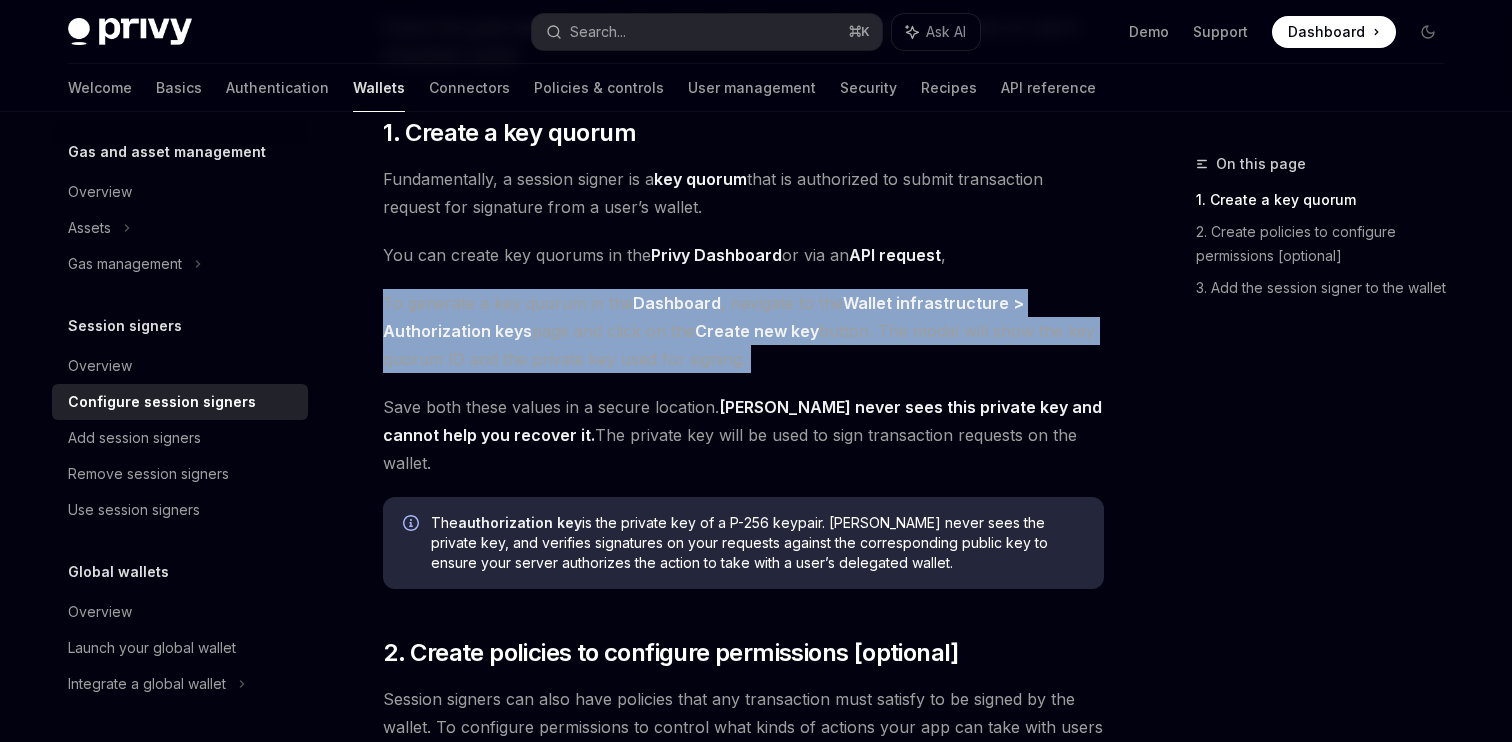click on "To generate a key quorum in the  Dashboard , navigate to the  Wallet infrastructure > Authorization keys  page and click on the  Create new key  button. The modal will show the key quorum ID and the private key used for signing." at bounding box center [743, 331] 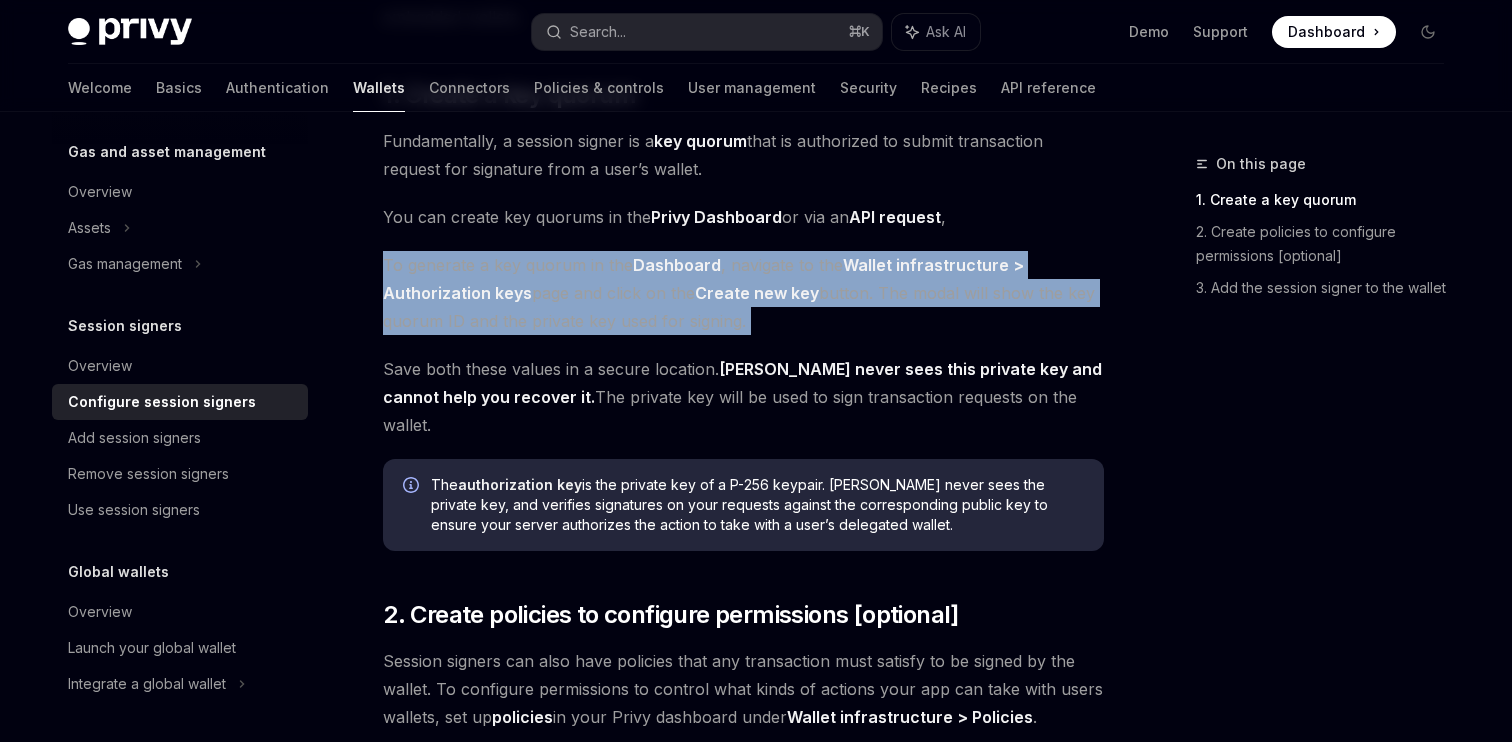scroll, scrollTop: 283, scrollLeft: 0, axis: vertical 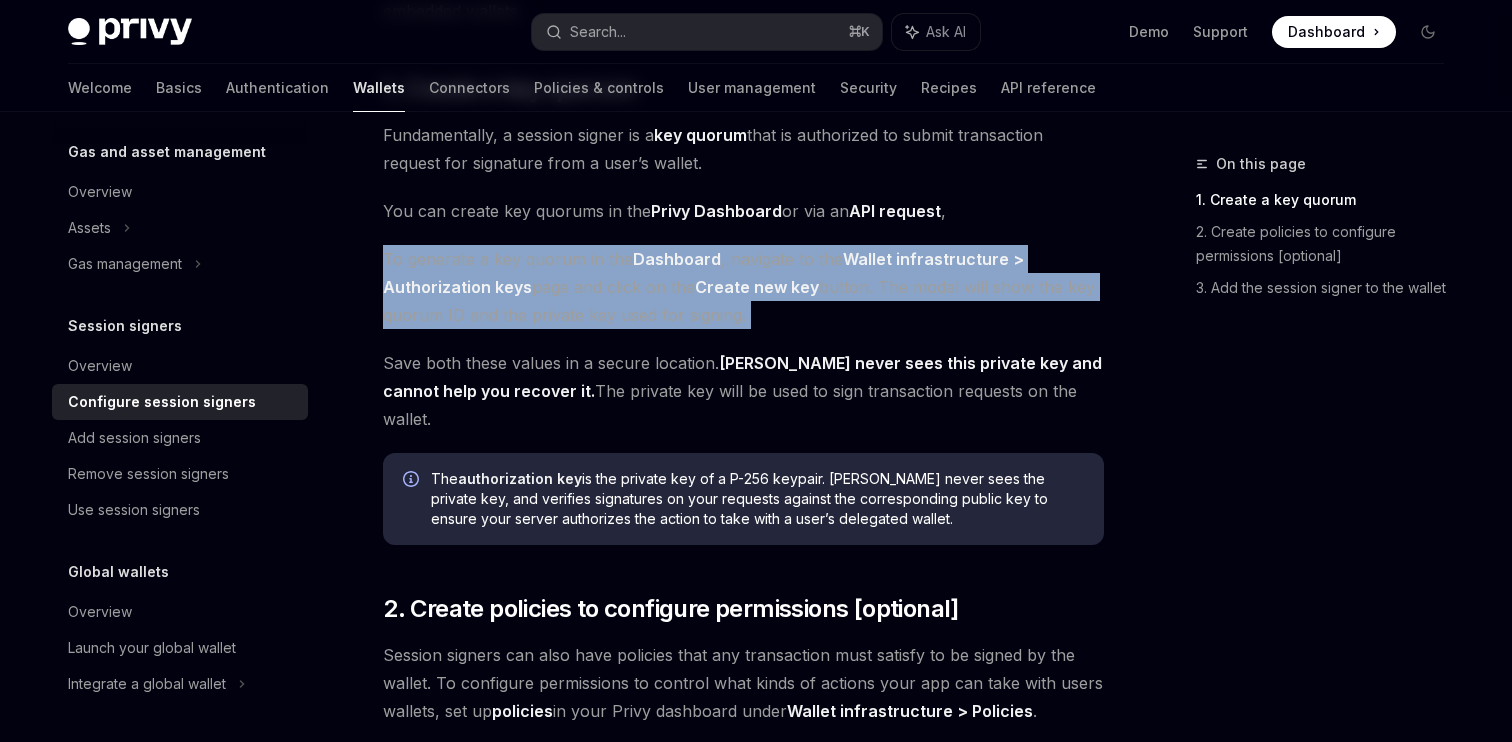 click on "To generate a key quorum in the  Dashboard , navigate to the  Wallet infrastructure > Authorization keys  page and click on the  Create new key  button. The modal will show the key quorum ID and the private key used for signing." at bounding box center [743, 287] 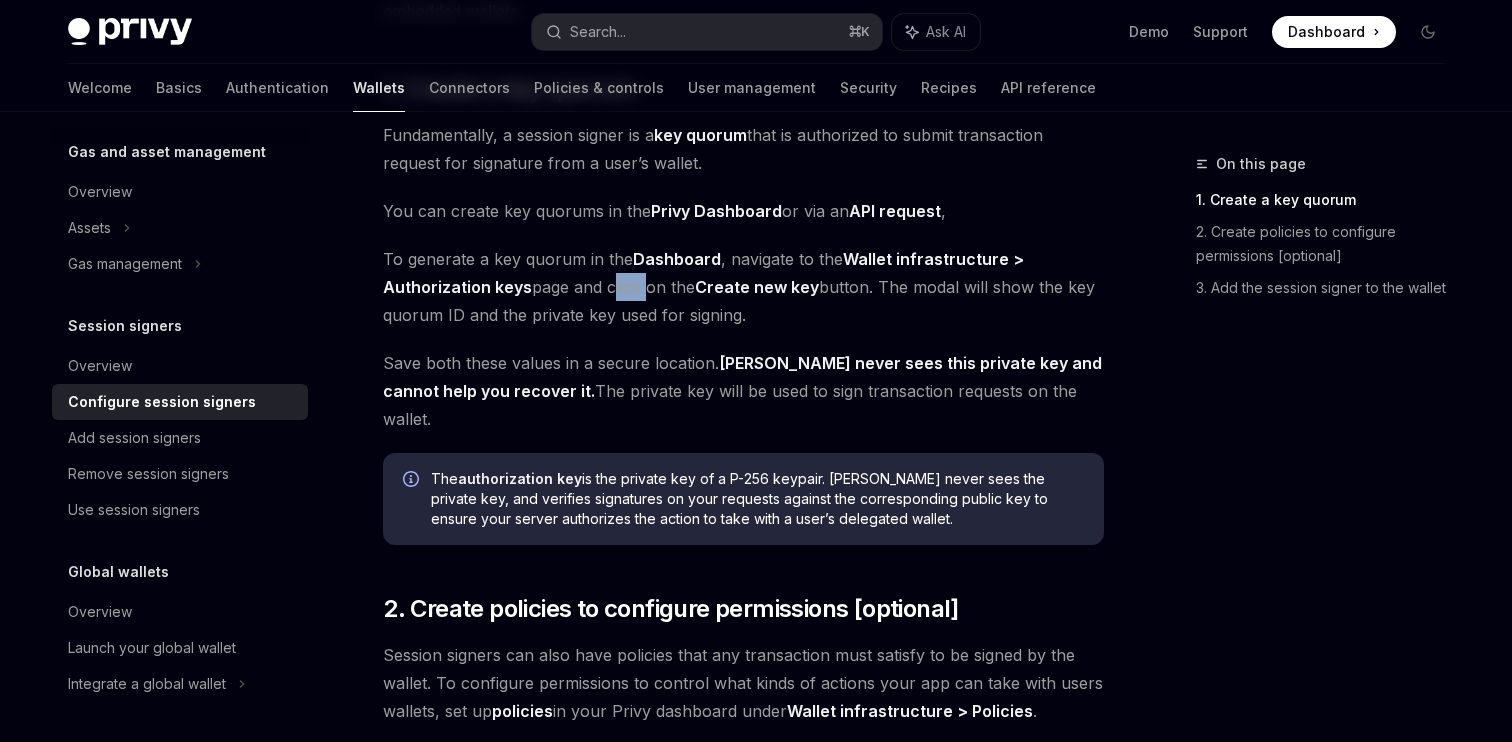 click on "To generate a key quorum in the  Dashboard , navigate to the  Wallet infrastructure > Authorization keys  page and click on the  Create new key  button. The modal will show the key quorum ID and the private key used for signing." at bounding box center [743, 287] 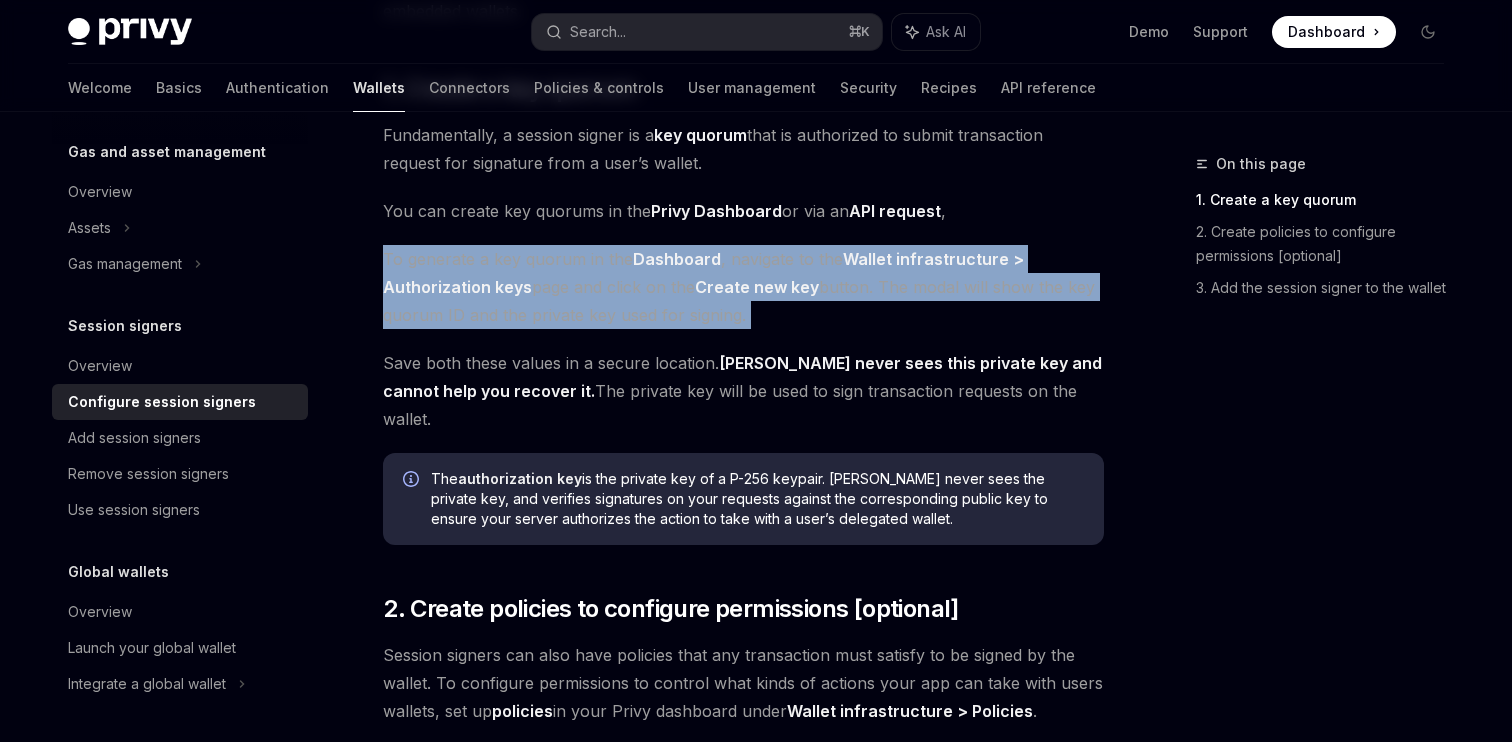click on "To generate a key quorum in the  Dashboard , navigate to the  Wallet infrastructure > Authorization keys  page and click on the  Create new key  button. The modal will show the key quorum ID and the private key used for signing." at bounding box center [743, 287] 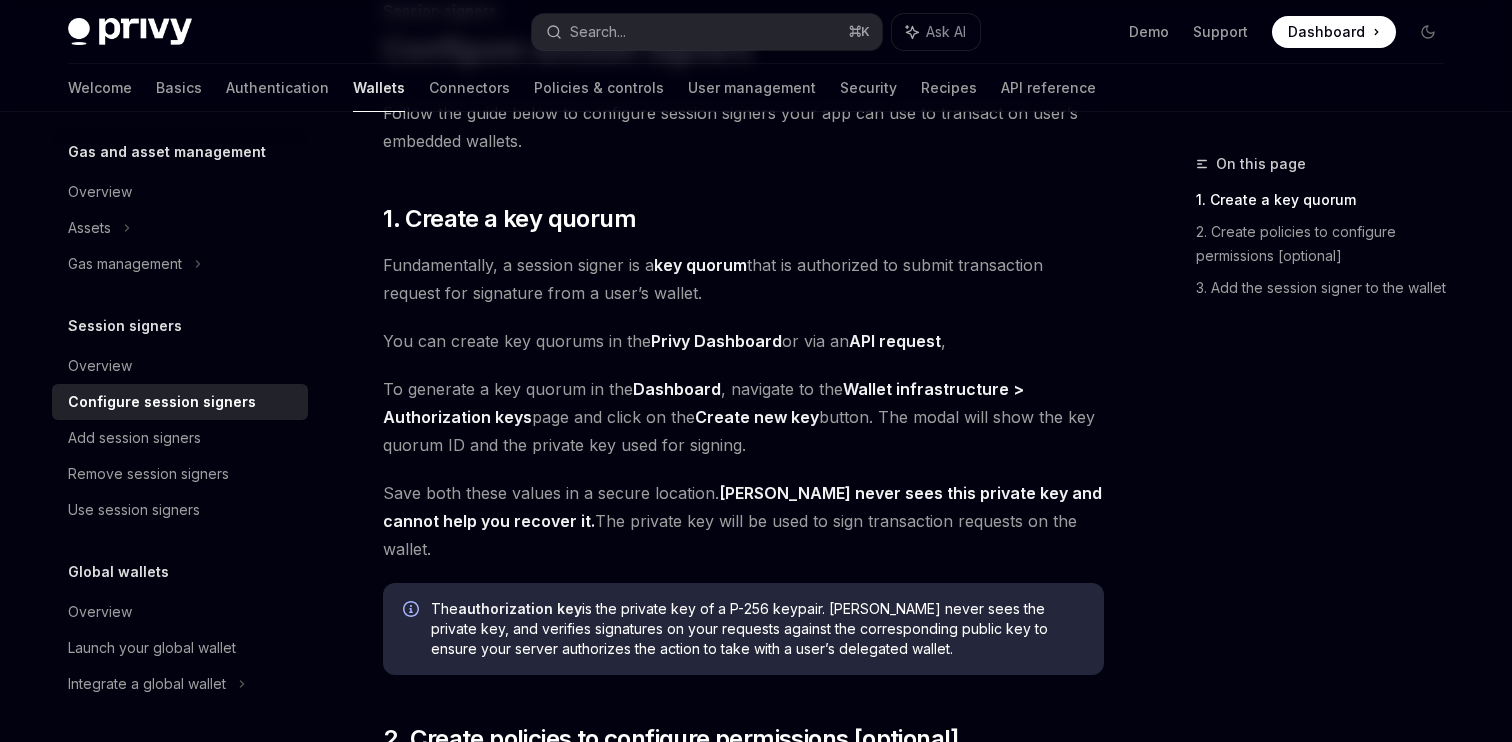 scroll, scrollTop: 128, scrollLeft: 0, axis: vertical 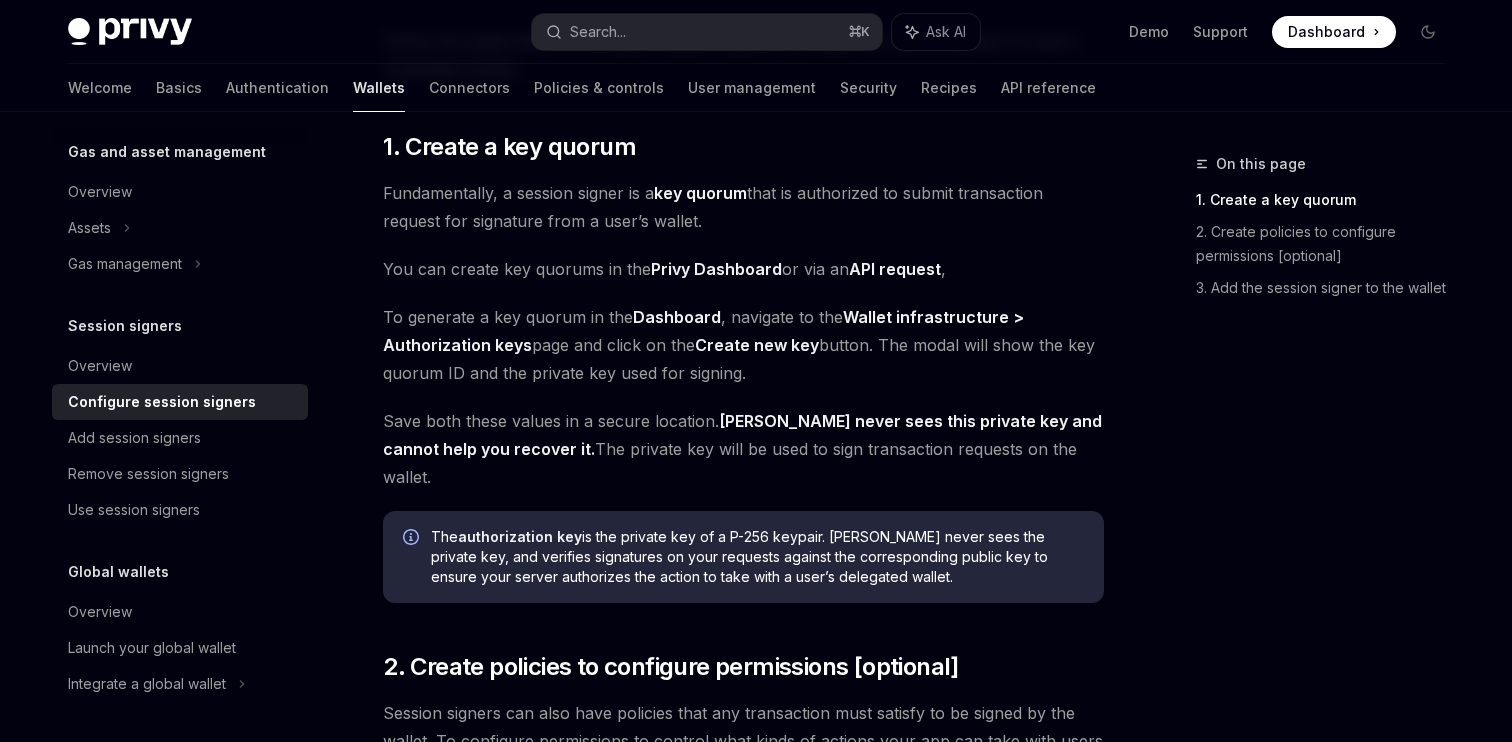 click on "authorization key" at bounding box center [520, 536] 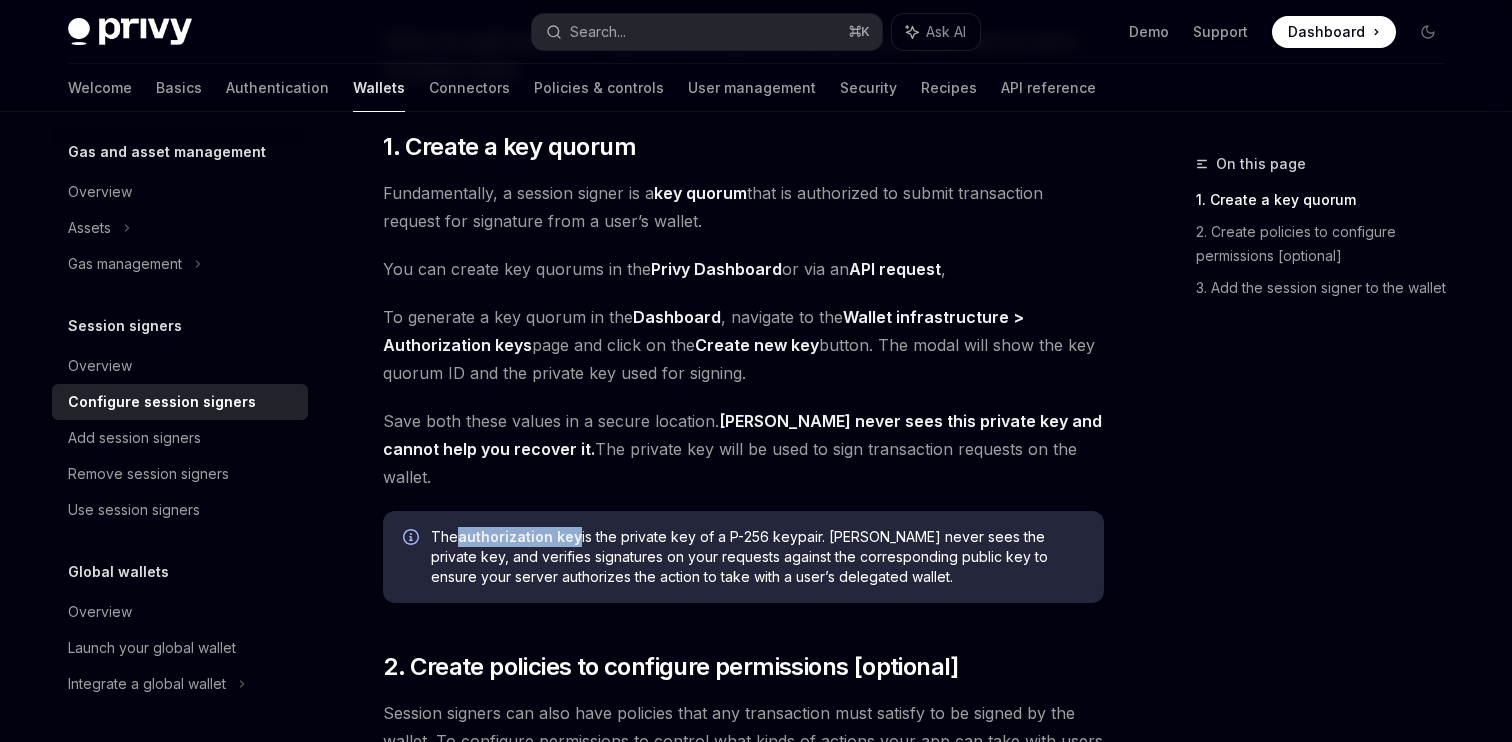 drag, startPoint x: 495, startPoint y: 513, endPoint x: 560, endPoint y: 504, distance: 65.62012 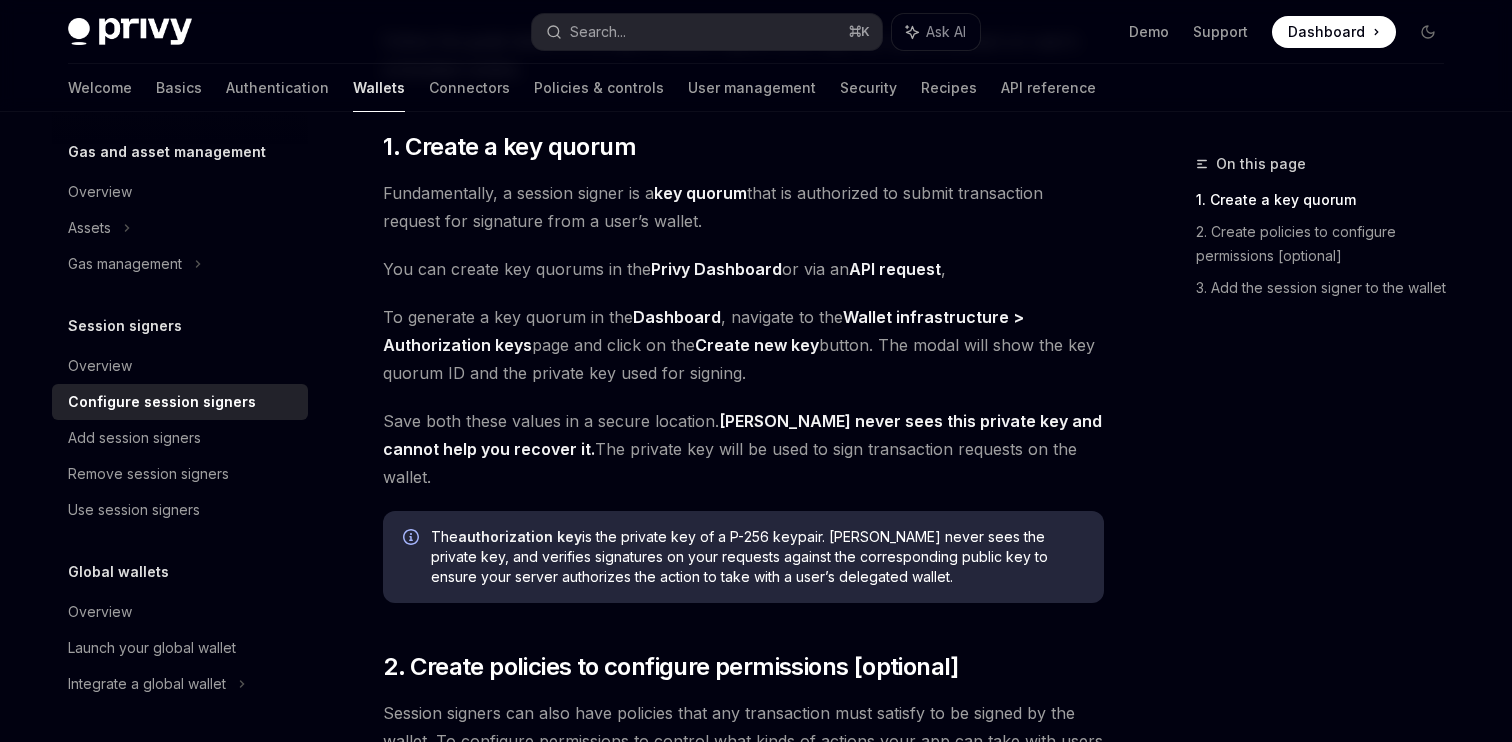 click on "The  authorization key  is the private key of a P-256 keypair. Privy never sees the private key,
and verifies signatures on your requests against the corresponding public key to ensure your
server authorizes the action to take with a user’s delegated wallet." at bounding box center [757, 557] 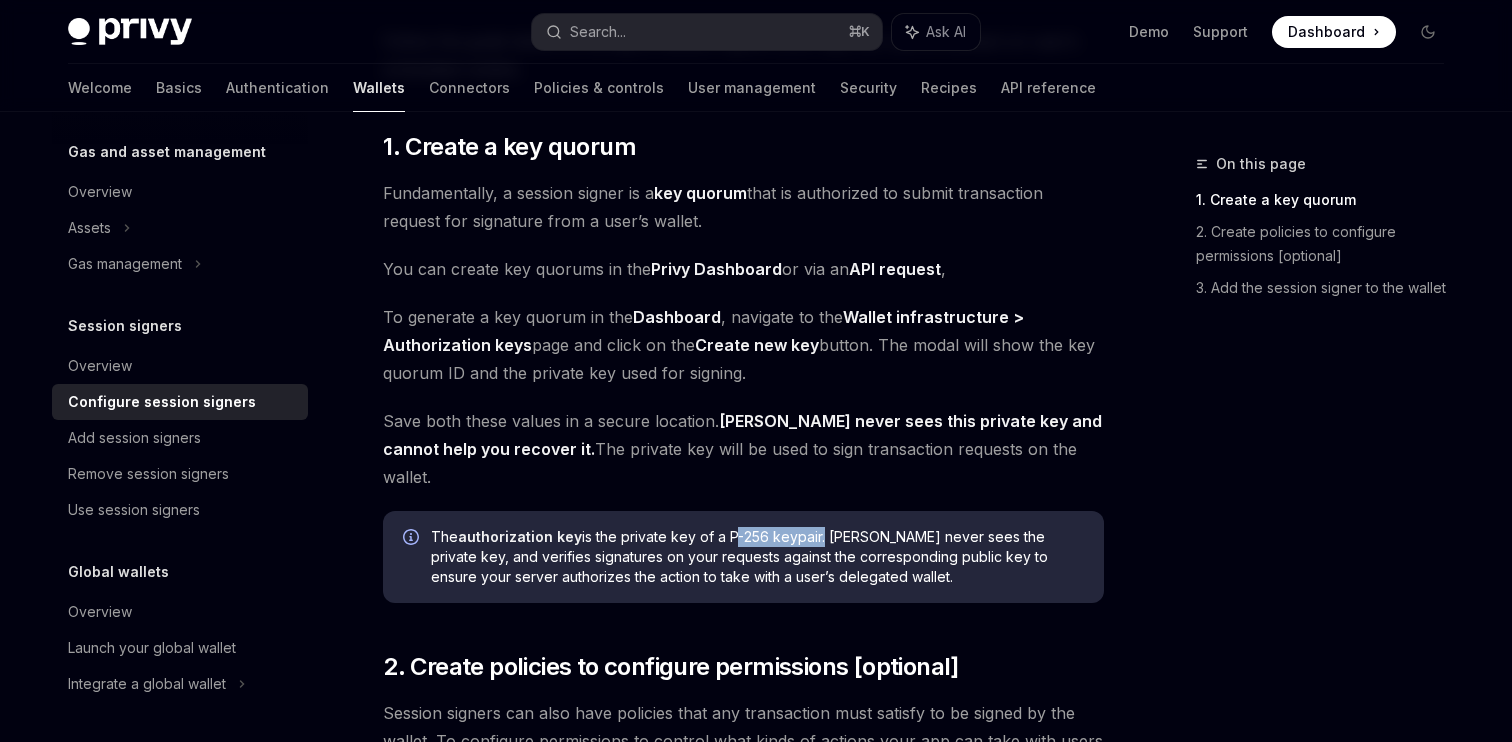 drag, startPoint x: 801, startPoint y: 512, endPoint x: 726, endPoint y: 510, distance: 75.026665 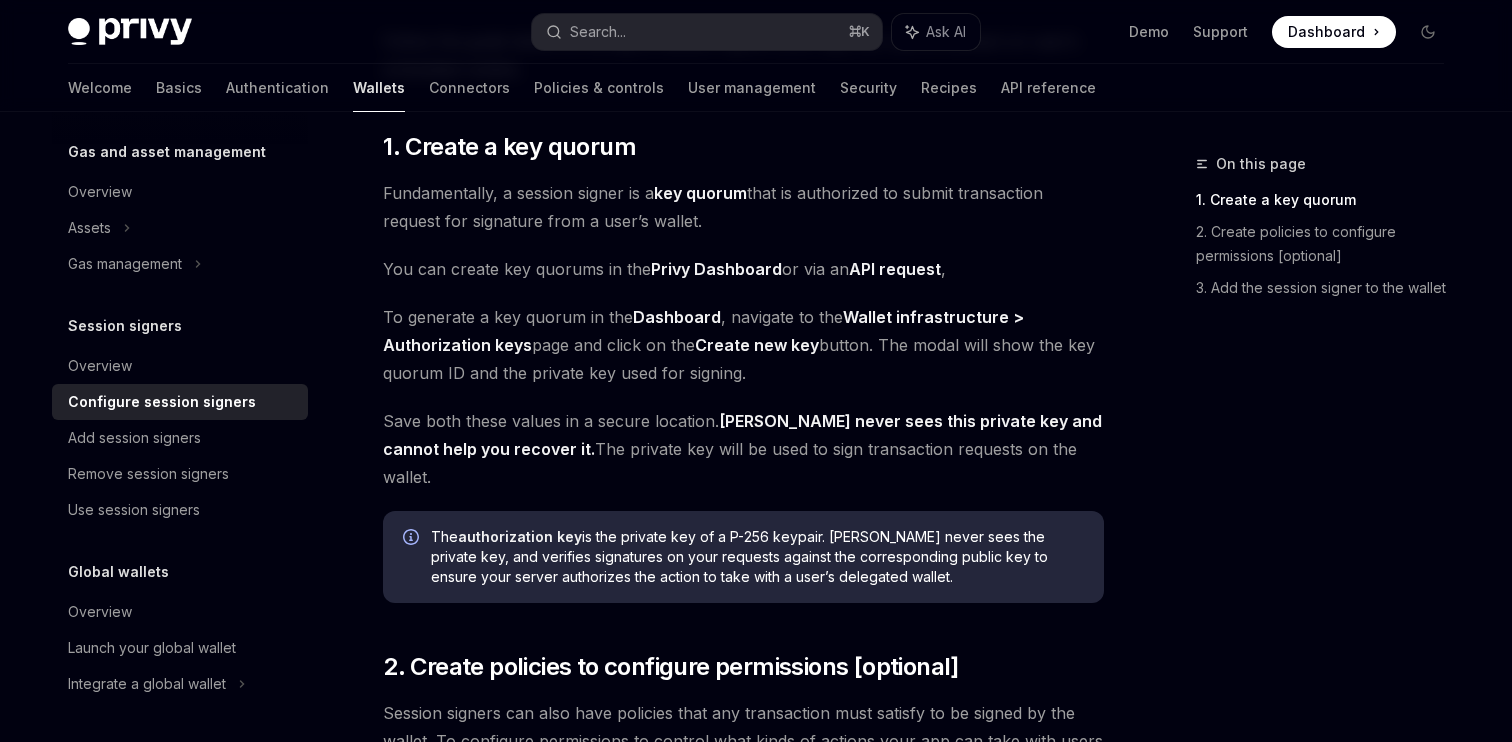 click on "The  authorization key  is the private key of a P-256 keypair. Privy never sees the private key,
and verifies signatures on your requests against the corresponding public key to ensure your
server authorizes the action to take with a user’s delegated wallet." at bounding box center (757, 557) 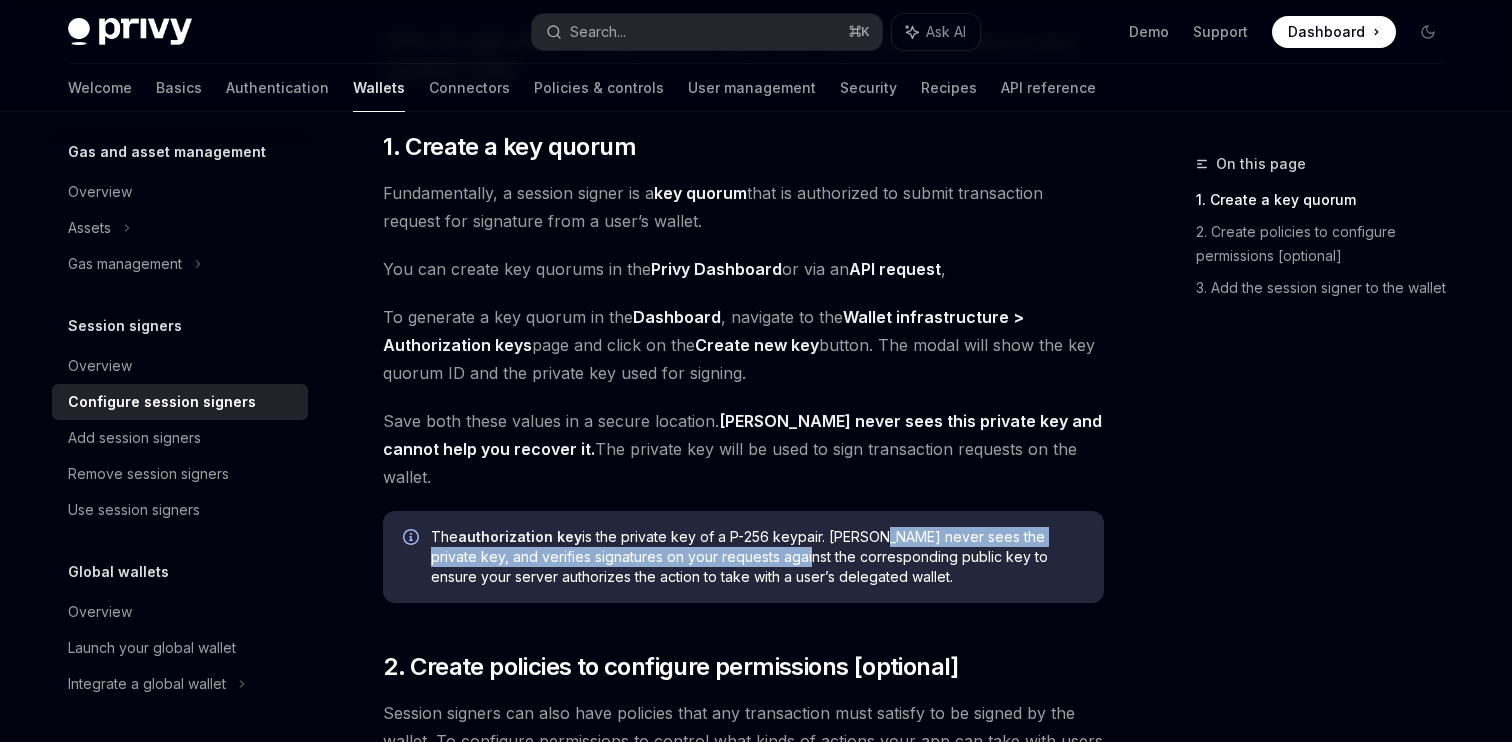 drag, startPoint x: 863, startPoint y: 502, endPoint x: 739, endPoint y: 532, distance: 127.57743 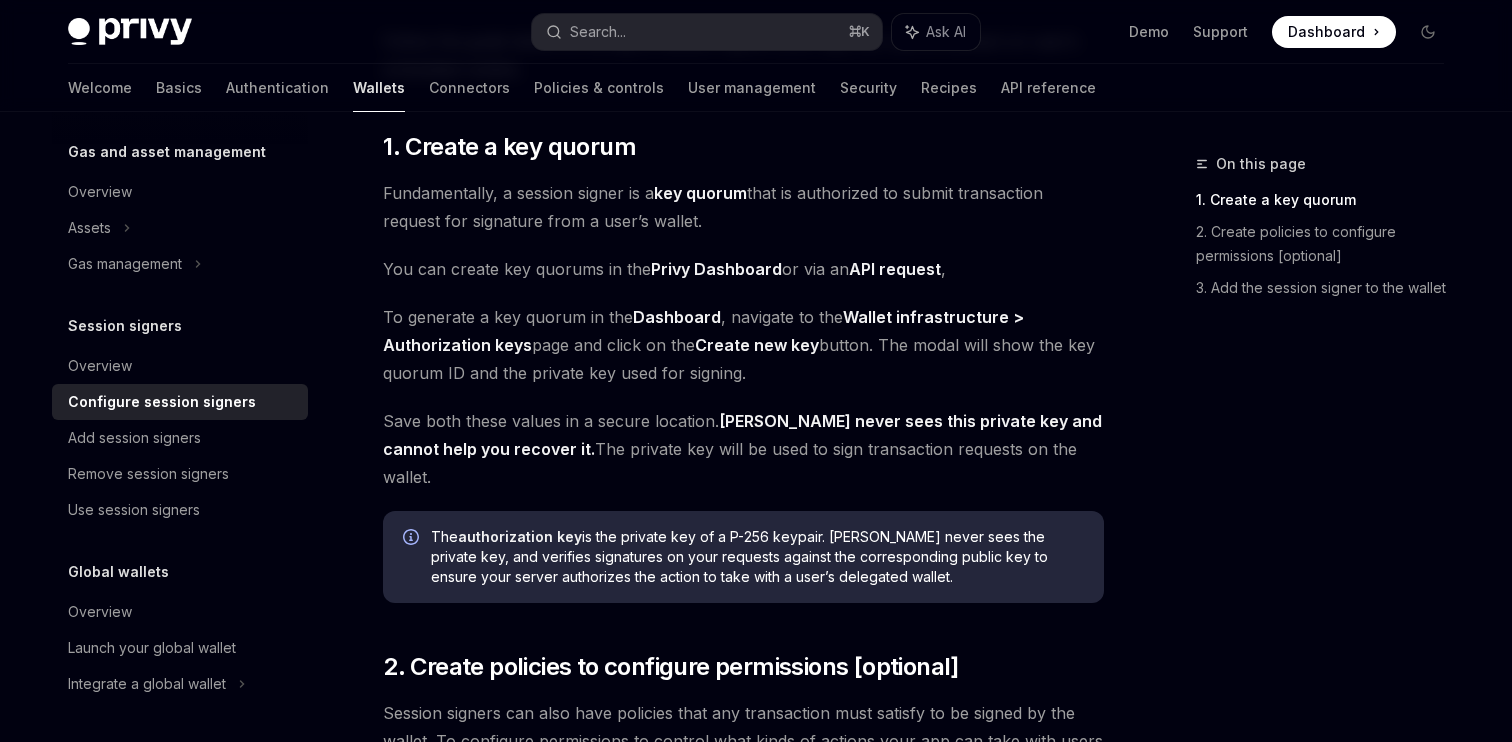 click on "The  authorization key  is the private key of a P-256 keypair. Privy never sees the private key,
and verifies signatures on your requests against the corresponding public key to ensure your
server authorizes the action to take with a user’s delegated wallet." at bounding box center (757, 557) 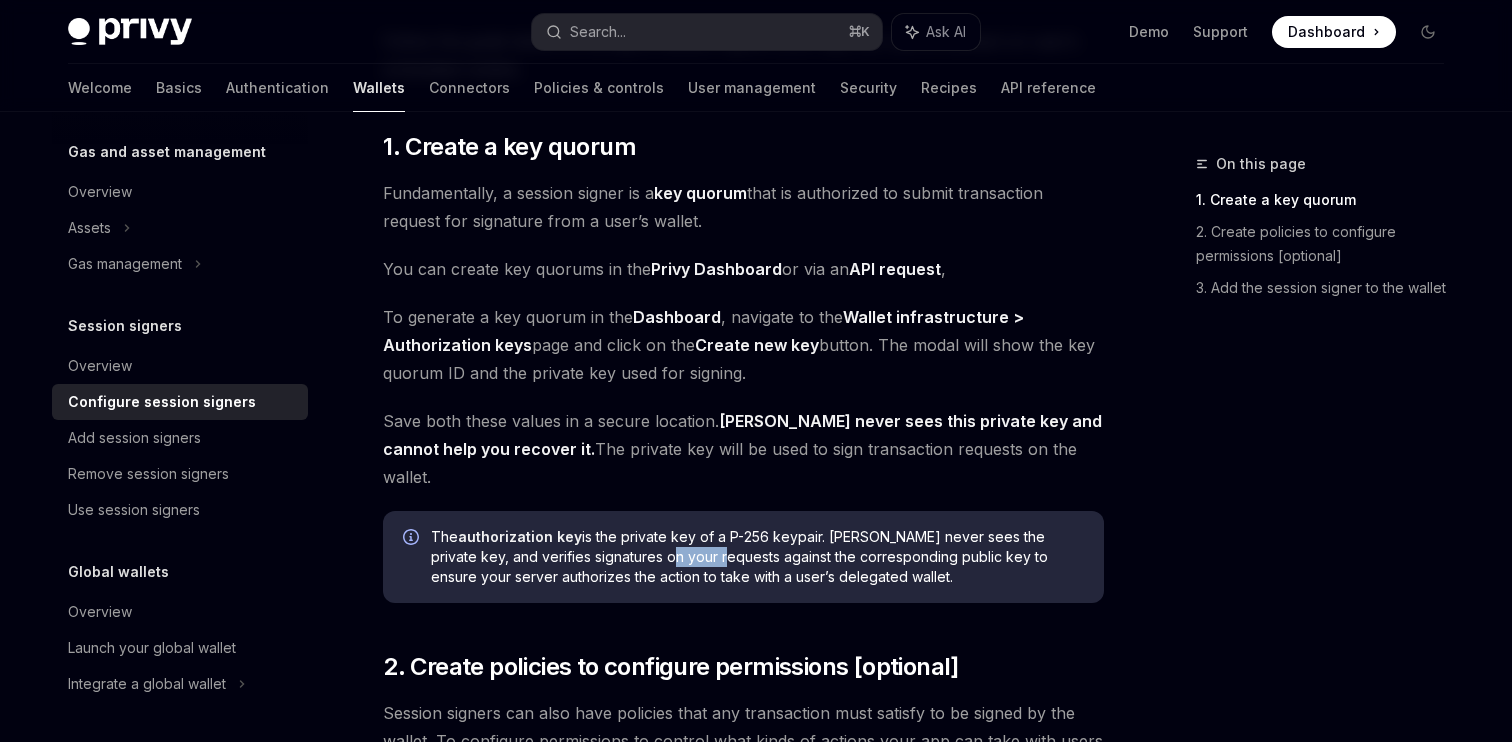 click on "The  authorization key  is the private key of a P-256 keypair. Privy never sees the private key,
and verifies signatures on your requests against the corresponding public key to ensure your
server authorizes the action to take with a user’s delegated wallet." at bounding box center [757, 557] 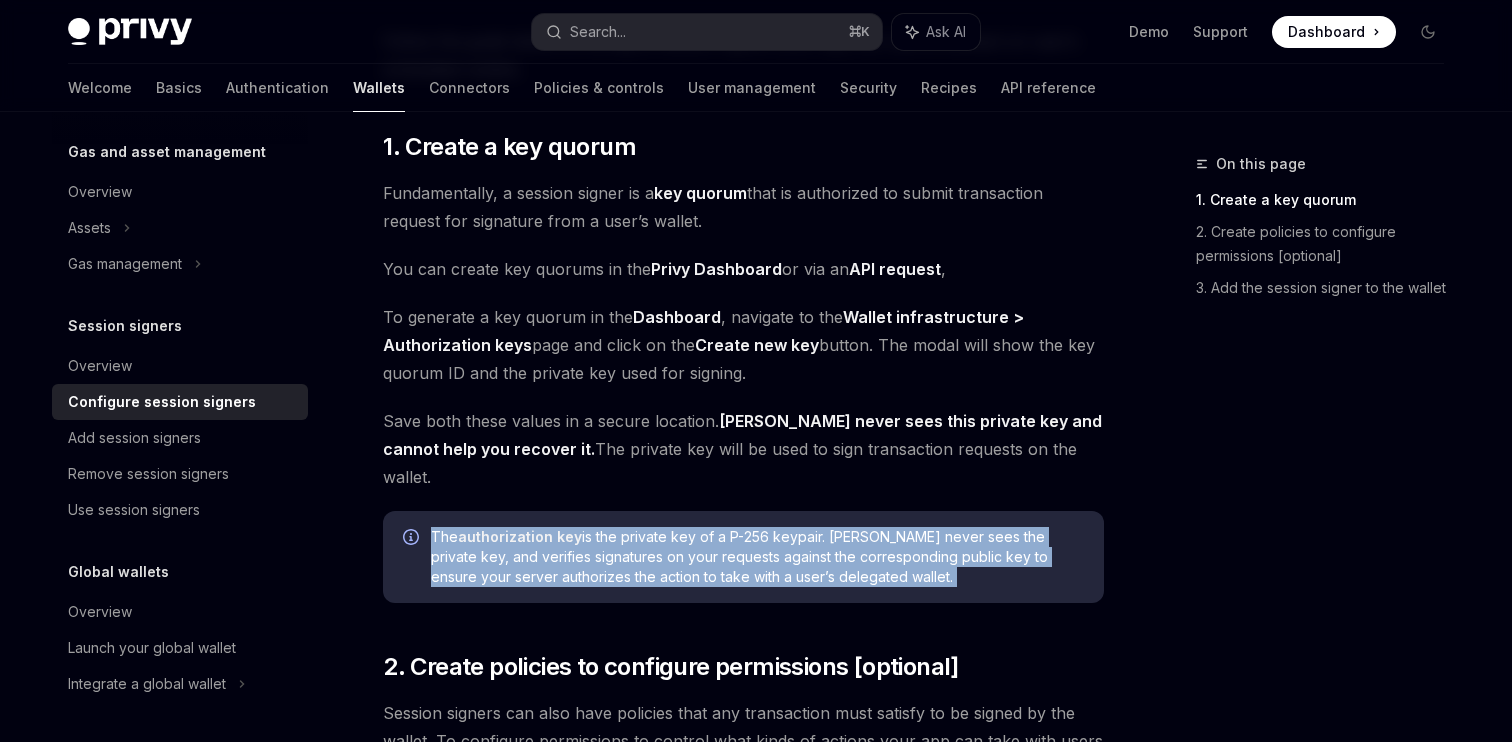 click on "The  authorization key  is the private key of a P-256 keypair. Privy never sees the private key,
and verifies signatures on your requests against the corresponding public key to ensure your
server authorizes the action to take with a user’s delegated wallet." at bounding box center [757, 557] 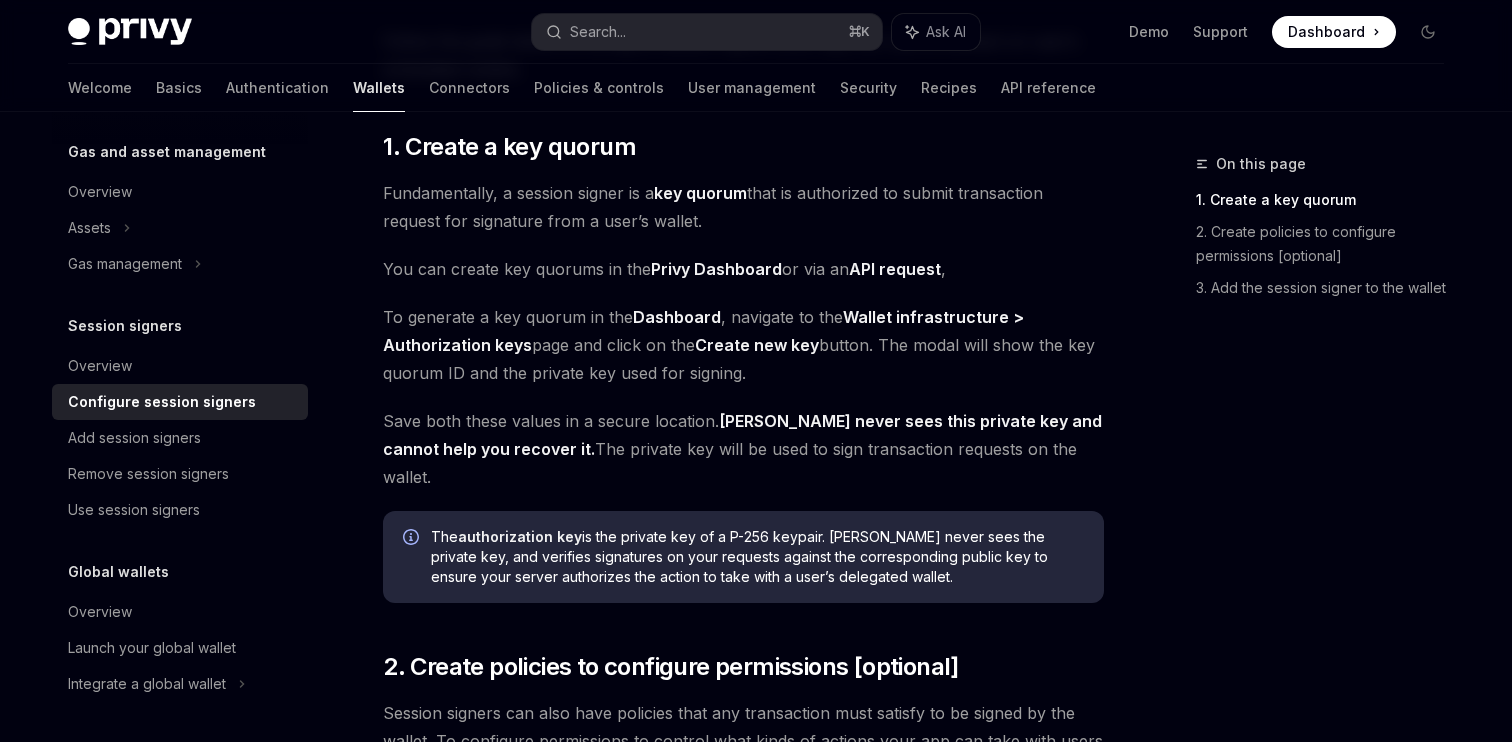 click on "Follow the guide below to configure session signers your app can use to transact on user’s embedded wallets.
​ 1. Create a key quorum
Fundamentally, a session signer is a  key quorum  that is authorized to submit transaction request for signature from a user’s wallet.
You can create key quorums in the  Privy Dashboard  or via an  API request ,
To generate a key quorum in the  Dashboard , navigate to the  Wallet infrastructure > Authorization keys  page and click on the  Create new key  button. The modal will show the key quorum ID and the private key used for signing.
Save both these values in a secure location.  Privy never sees this private key and cannot help you recover it.  The private key will be used to sign transaction requests on the wallet.
The  authorization key
​ 2. Create policies to configure permissions [optional]
policies  in your Privy dashboard under  Wallet infrastructure > Policies .
​ 3. Add the session signer to the wallet" at bounding box center (743, 495) 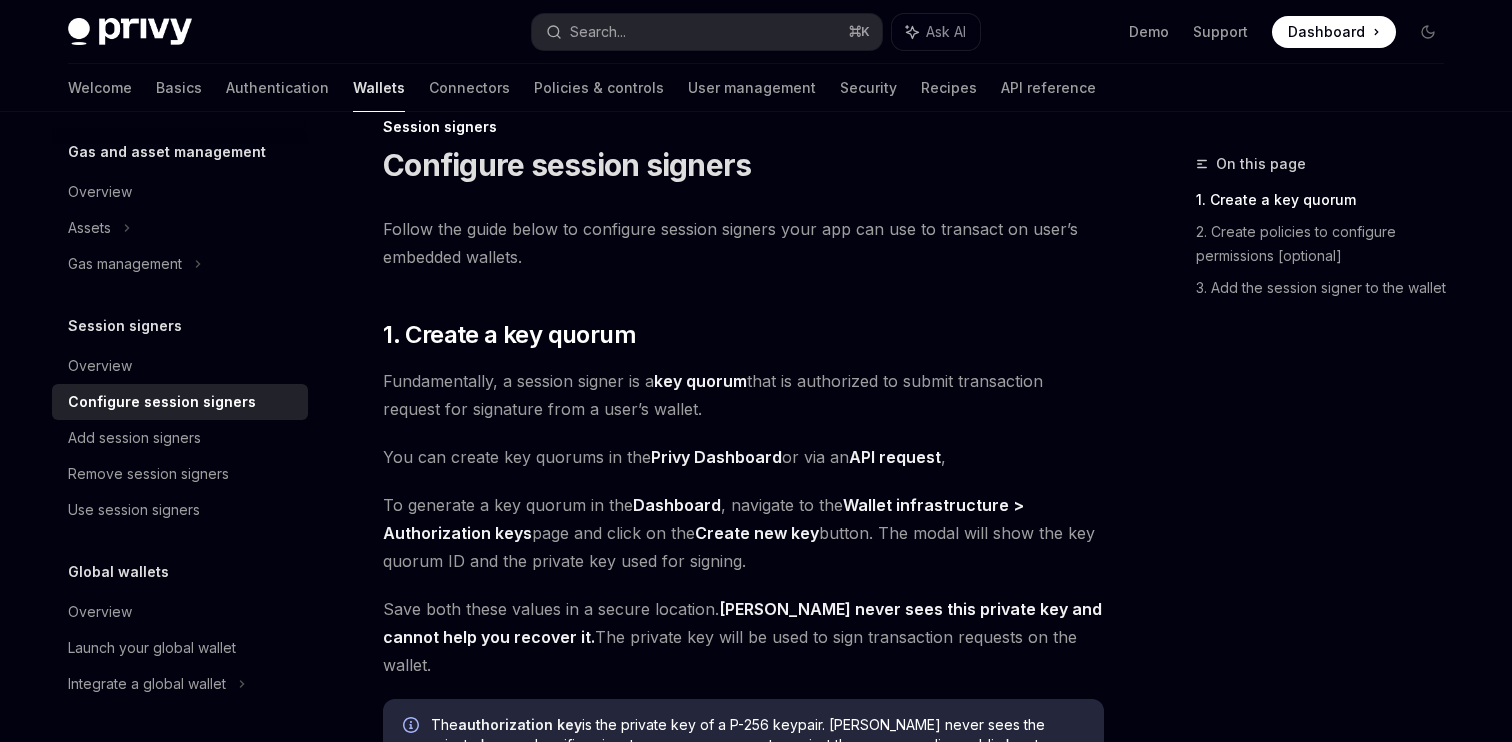 scroll, scrollTop: 36, scrollLeft: 0, axis: vertical 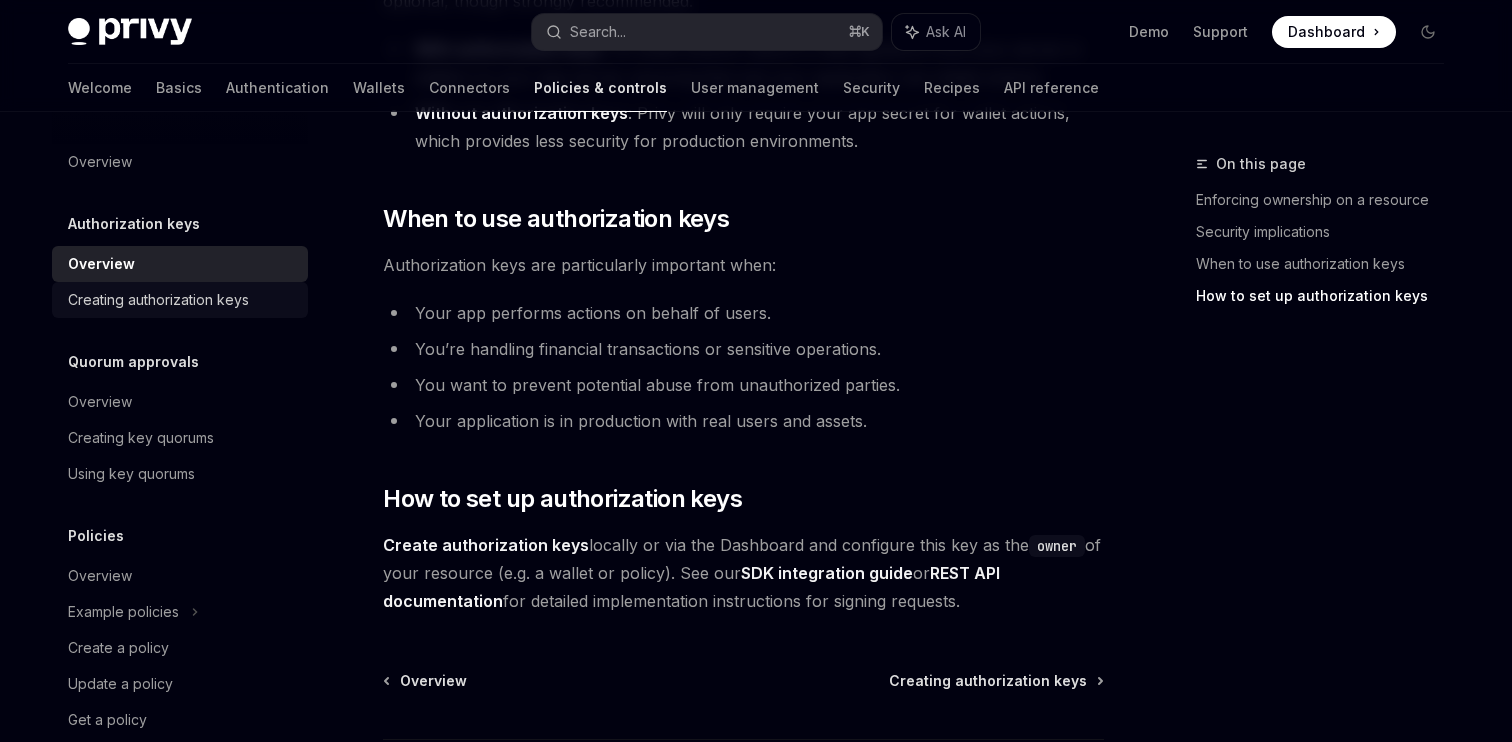 click on "Creating authorization keys" at bounding box center (158, 300) 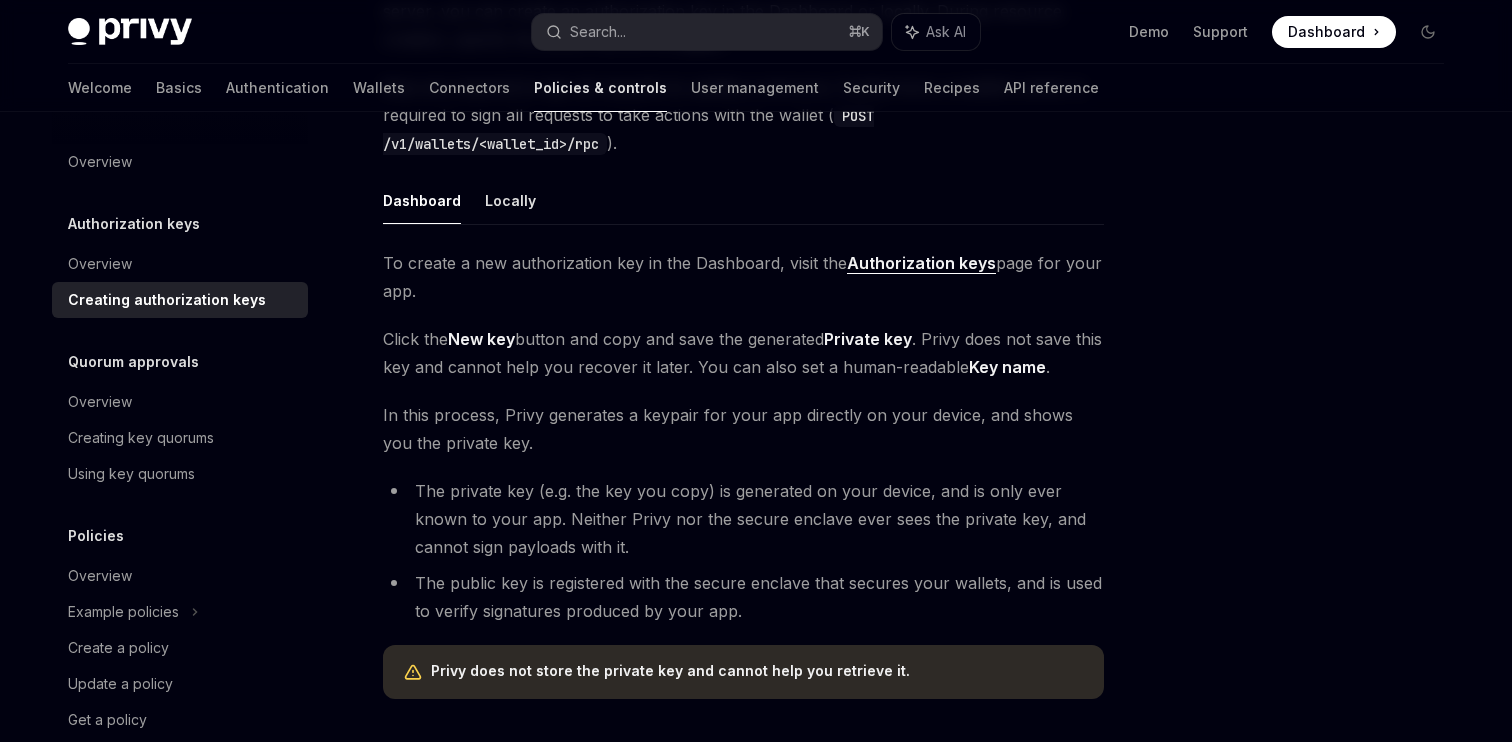 scroll, scrollTop: 266, scrollLeft: 0, axis: vertical 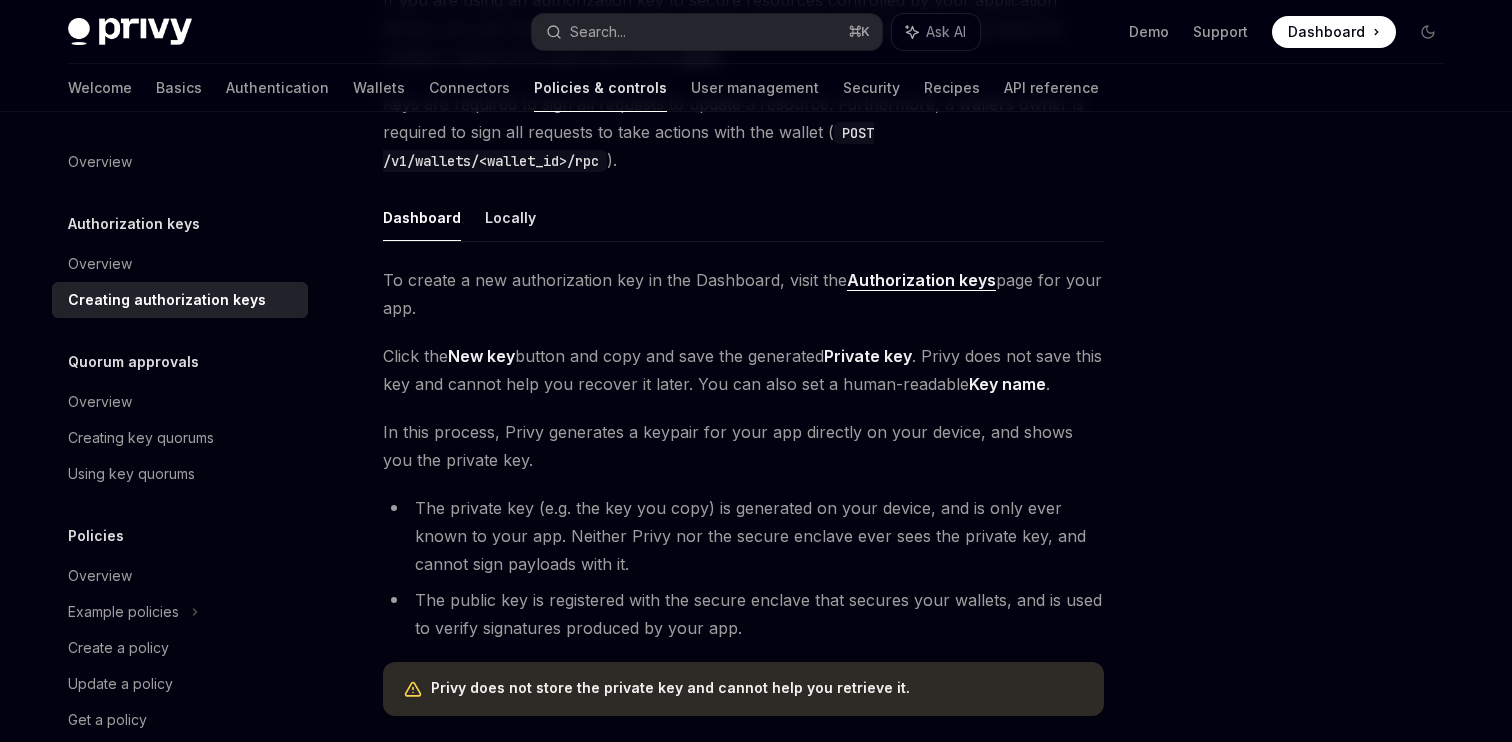 click on "The public key is registered with the secure enclave that secures your wallets, and is used to verify signatures produced by your app." at bounding box center [743, 614] 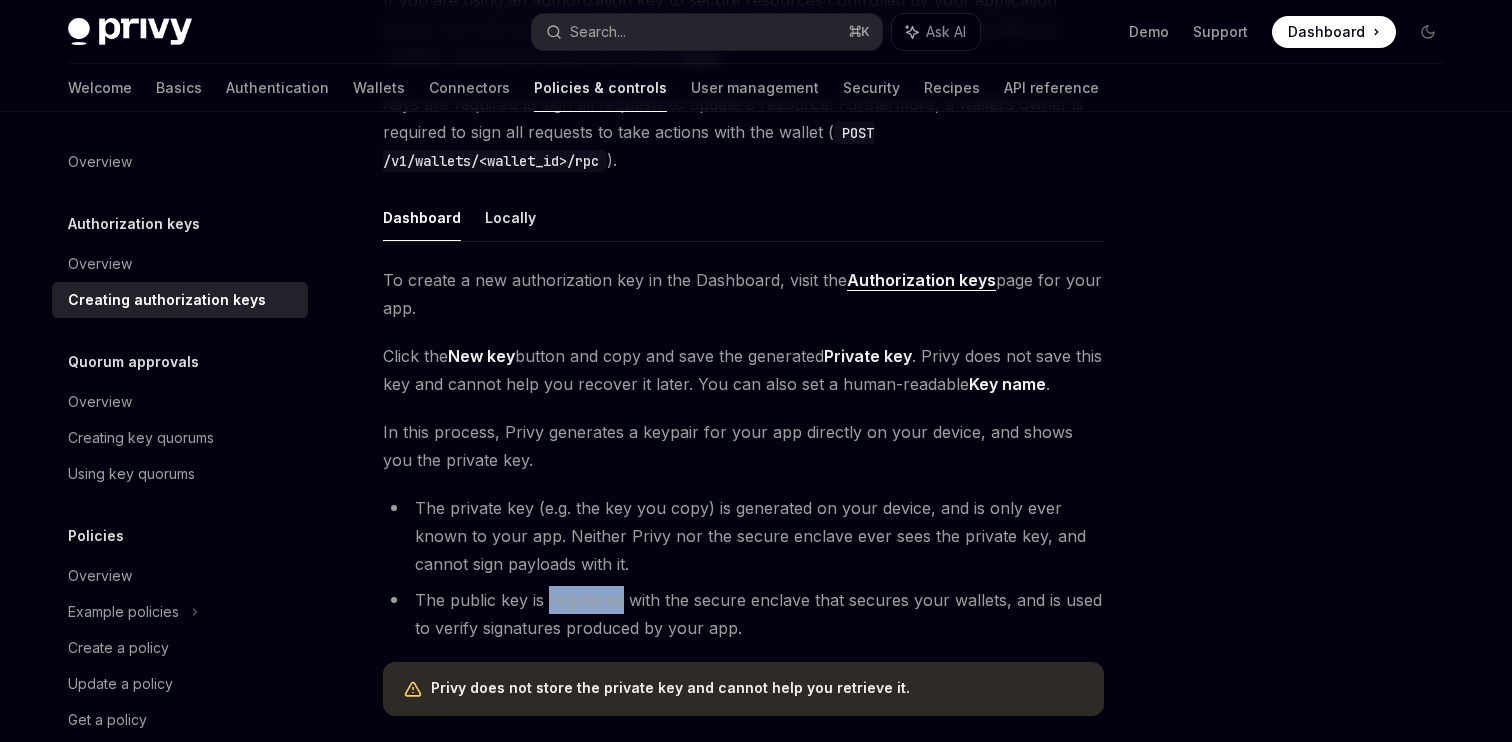 click on "The public key is registered with the secure enclave that secures your wallets, and is used to verify signatures produced by your app." at bounding box center [743, 614] 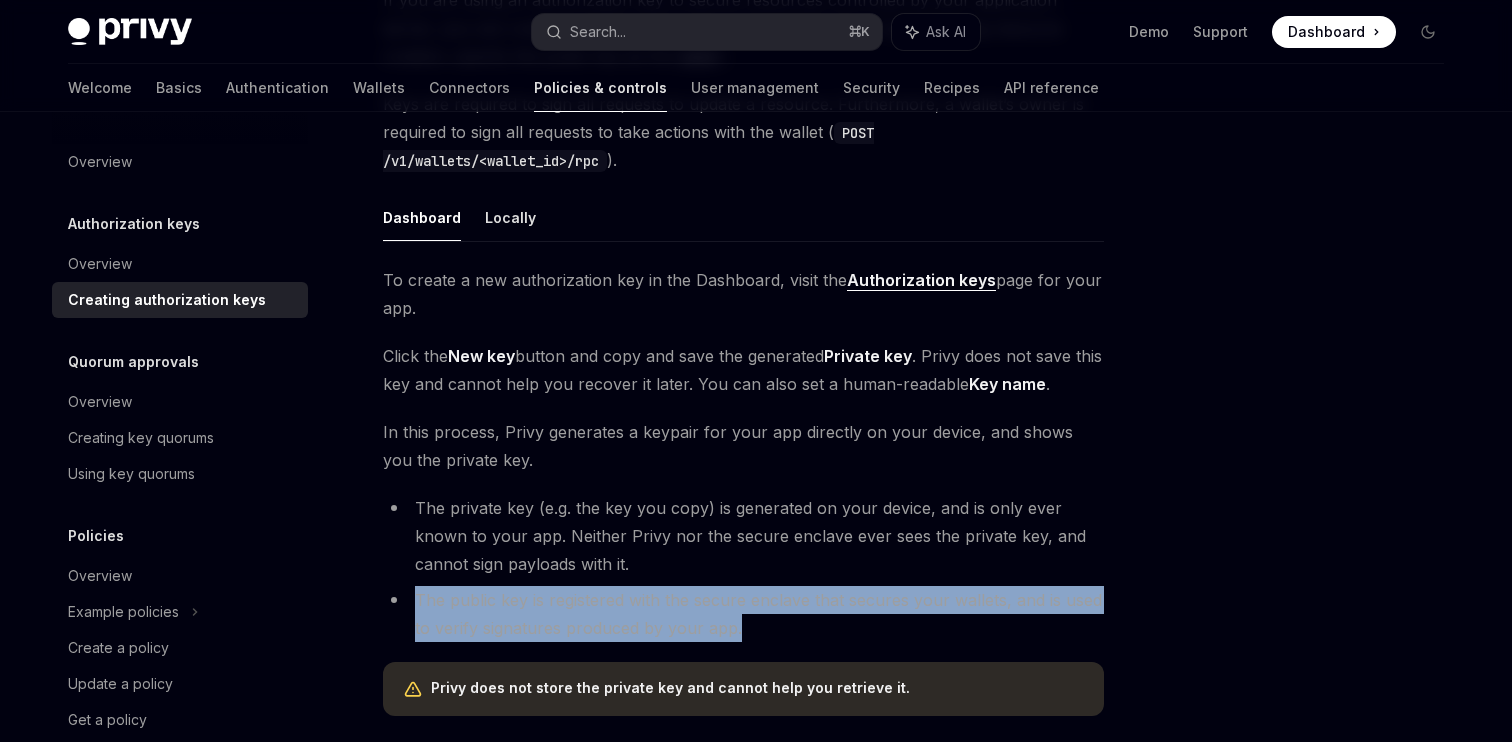 click on "The public key is registered with the secure enclave that secures your wallets, and is used to verify signatures produced by your app." at bounding box center [743, 614] 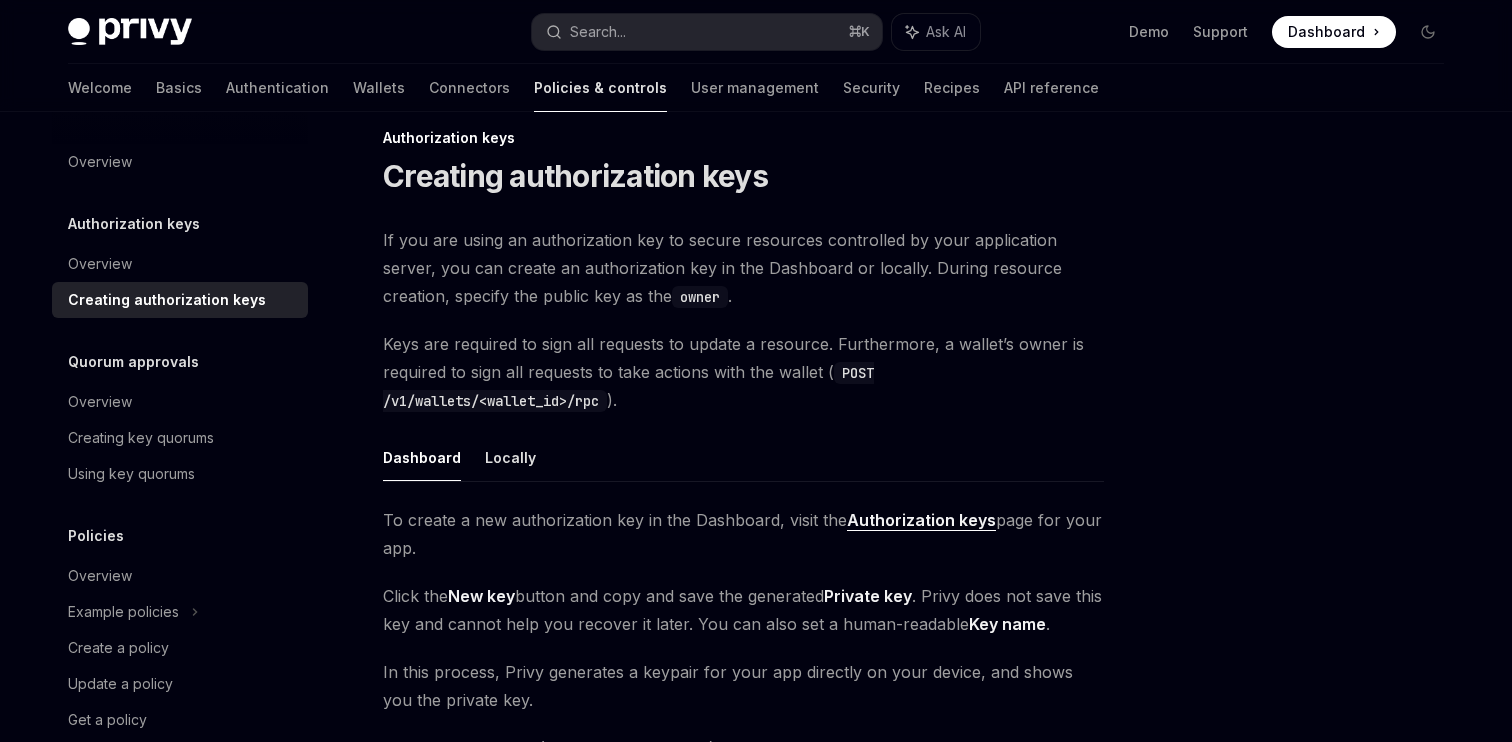scroll, scrollTop: 0, scrollLeft: 0, axis: both 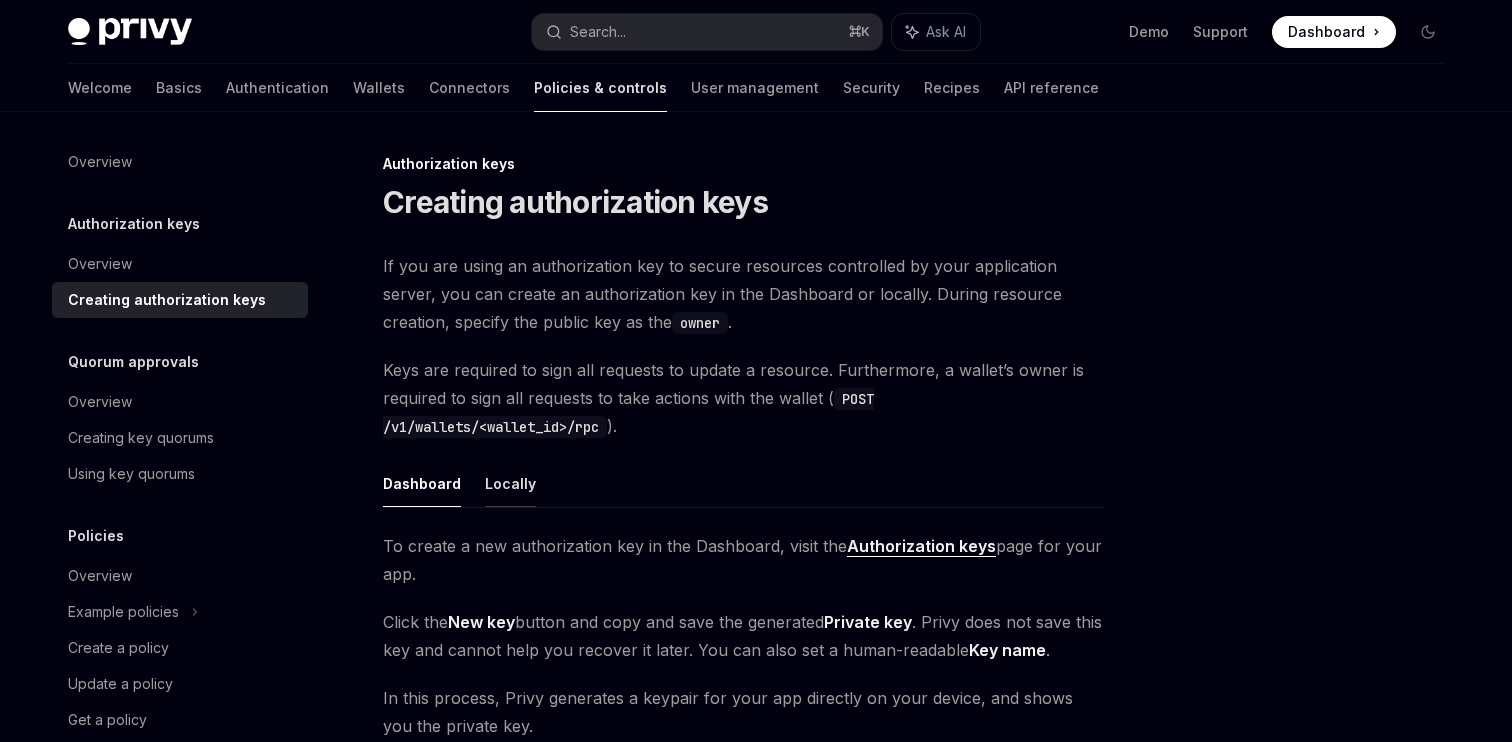 click on "Locally" at bounding box center (510, 483) 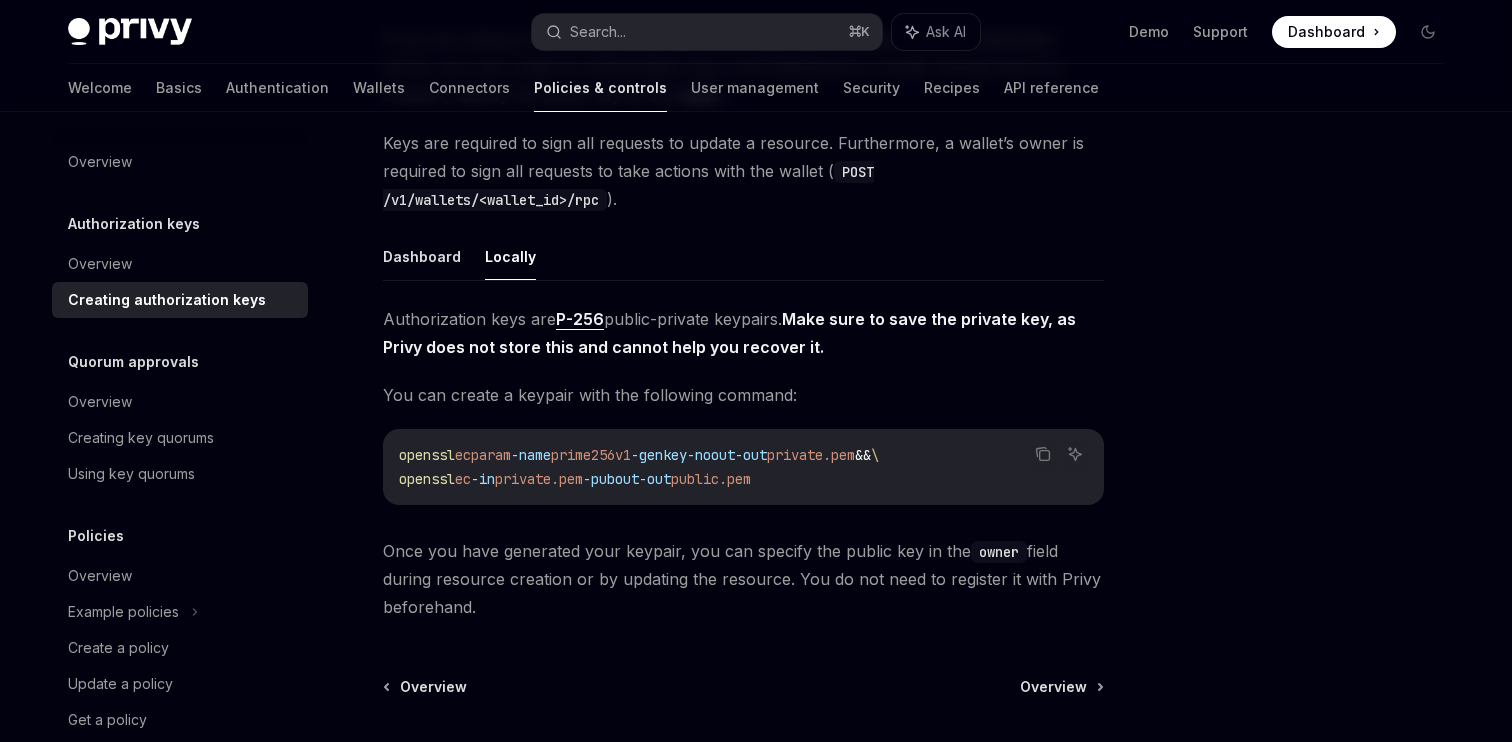 scroll, scrollTop: 242, scrollLeft: 0, axis: vertical 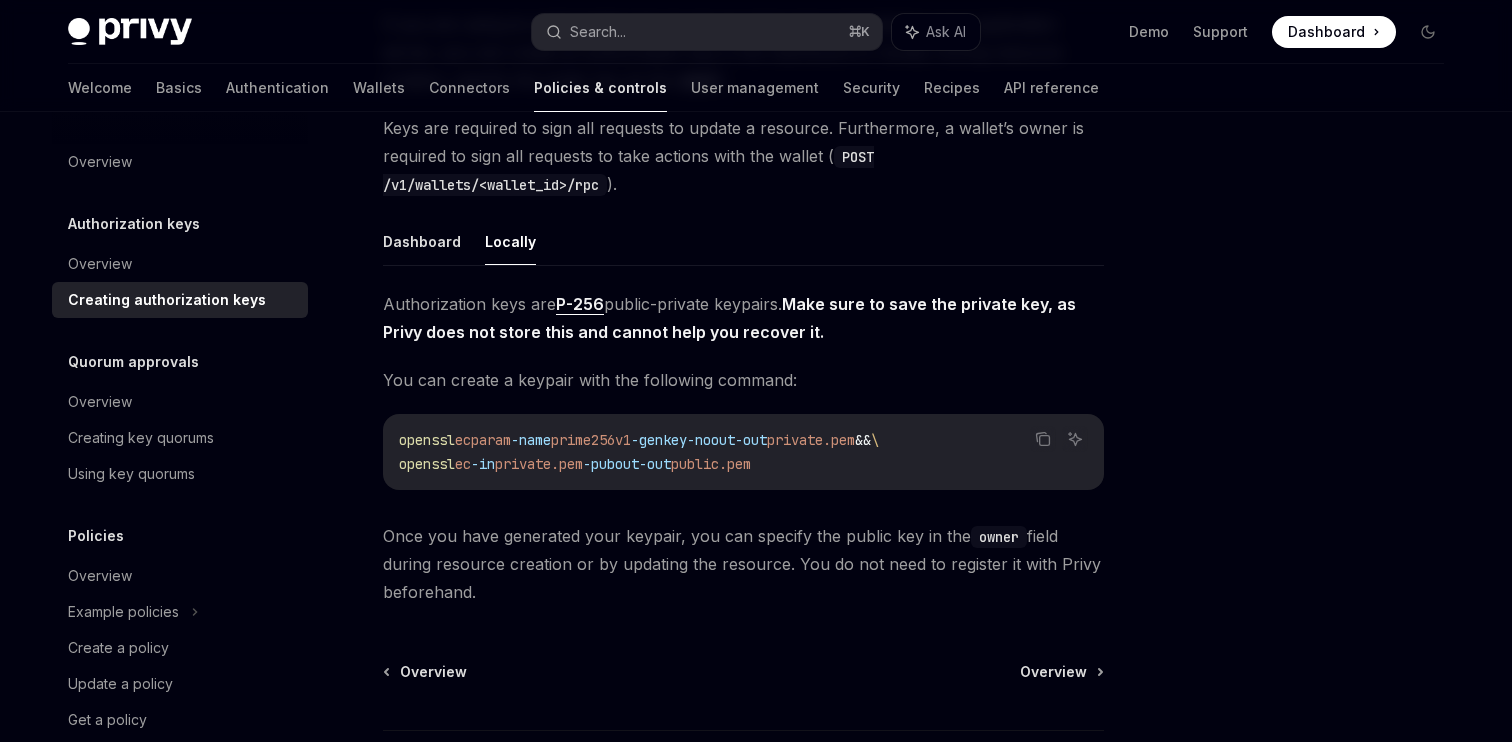 click on "Authorization keys are  P-256  public-private keypairs.  Make sure to save the private key, as Privy does not store this and cannot help you recover it." at bounding box center (743, 318) 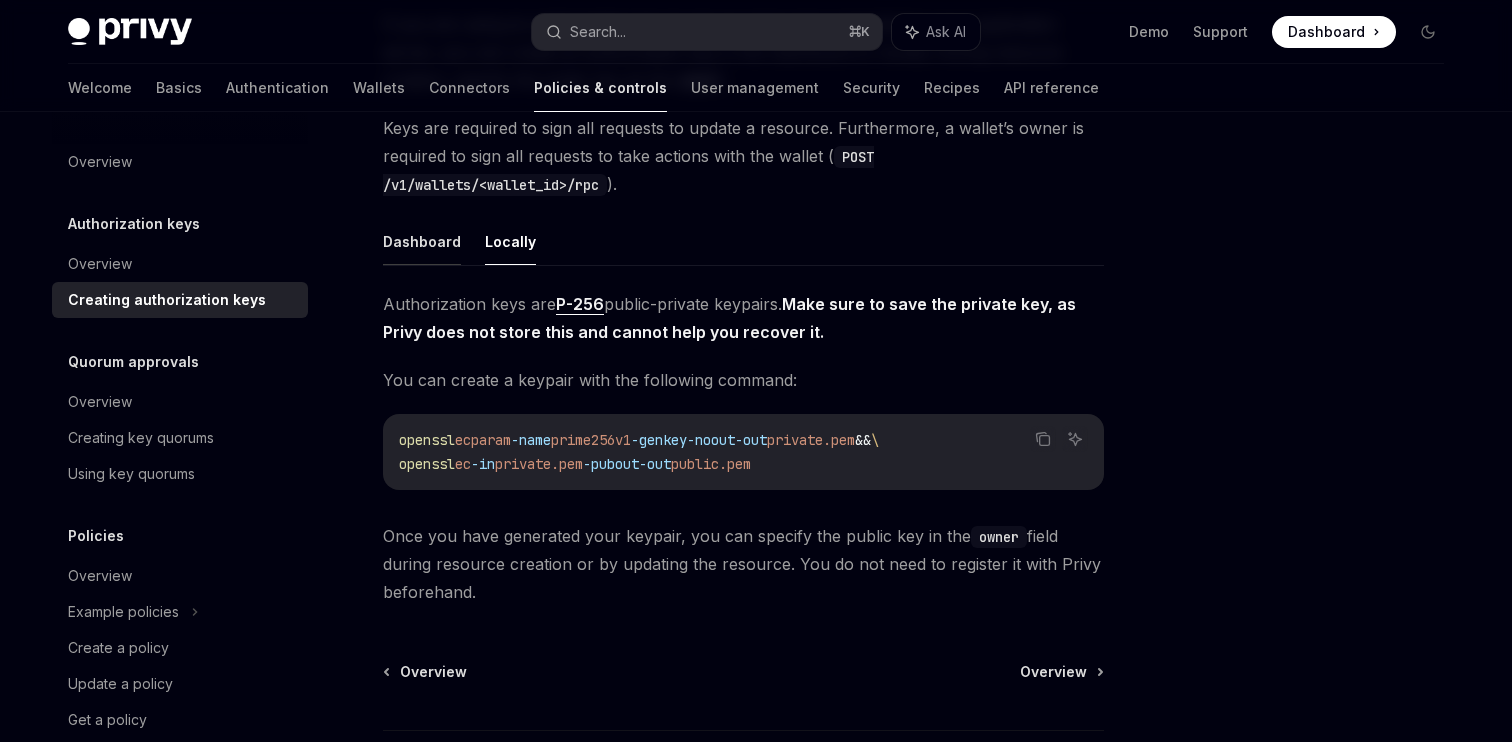 click on "Dashboard" at bounding box center [422, 241] 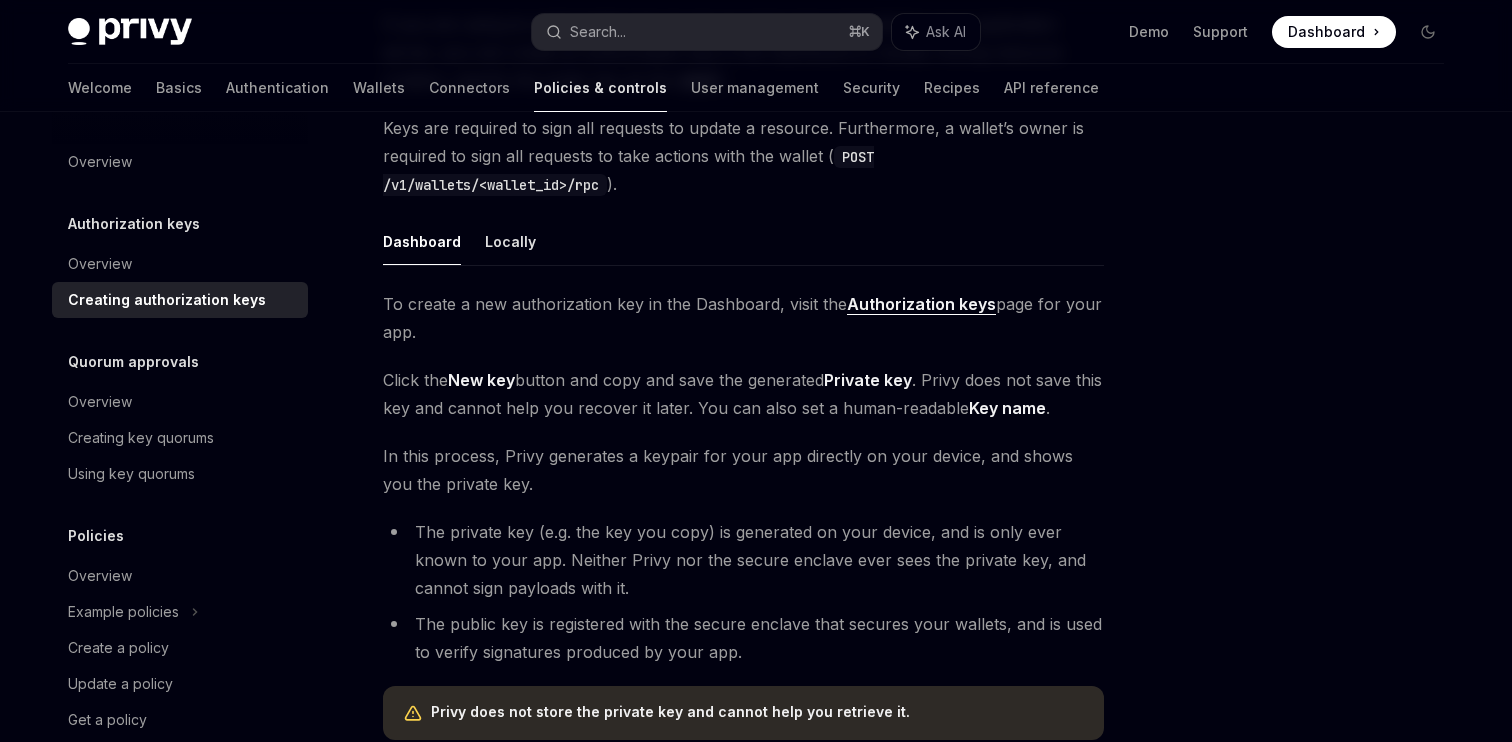 scroll, scrollTop: 553, scrollLeft: 0, axis: vertical 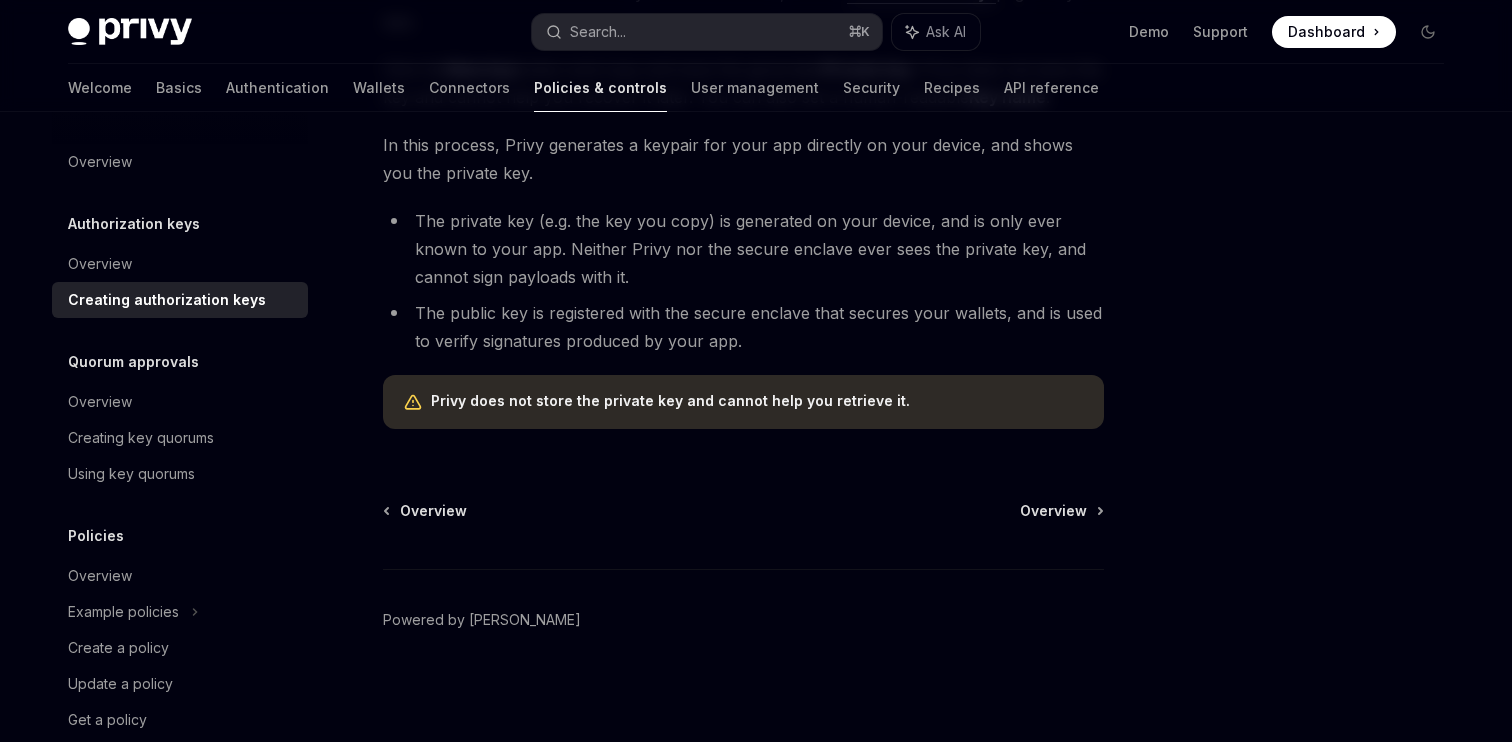 click on "Creating authorization keys" at bounding box center (167, 300) 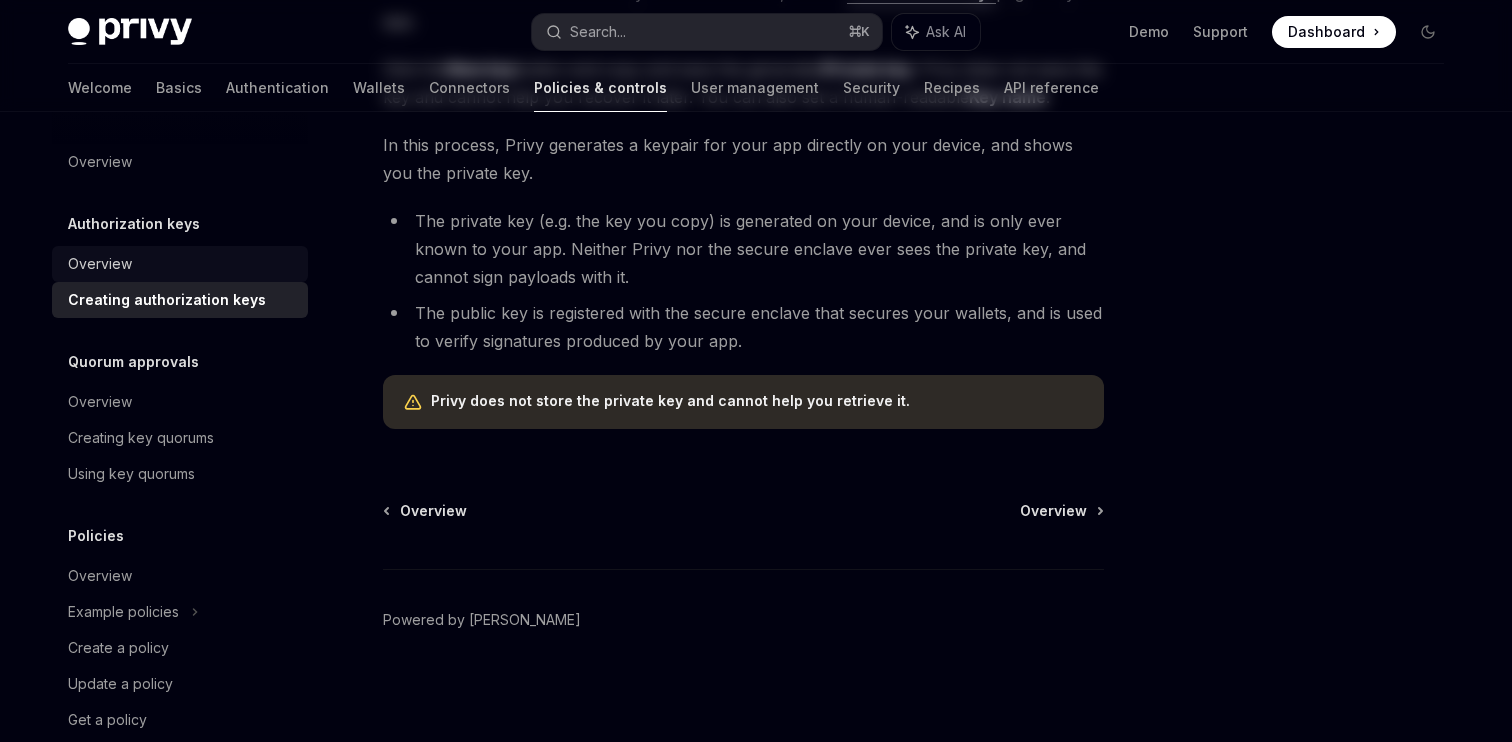 scroll, scrollTop: 0, scrollLeft: 0, axis: both 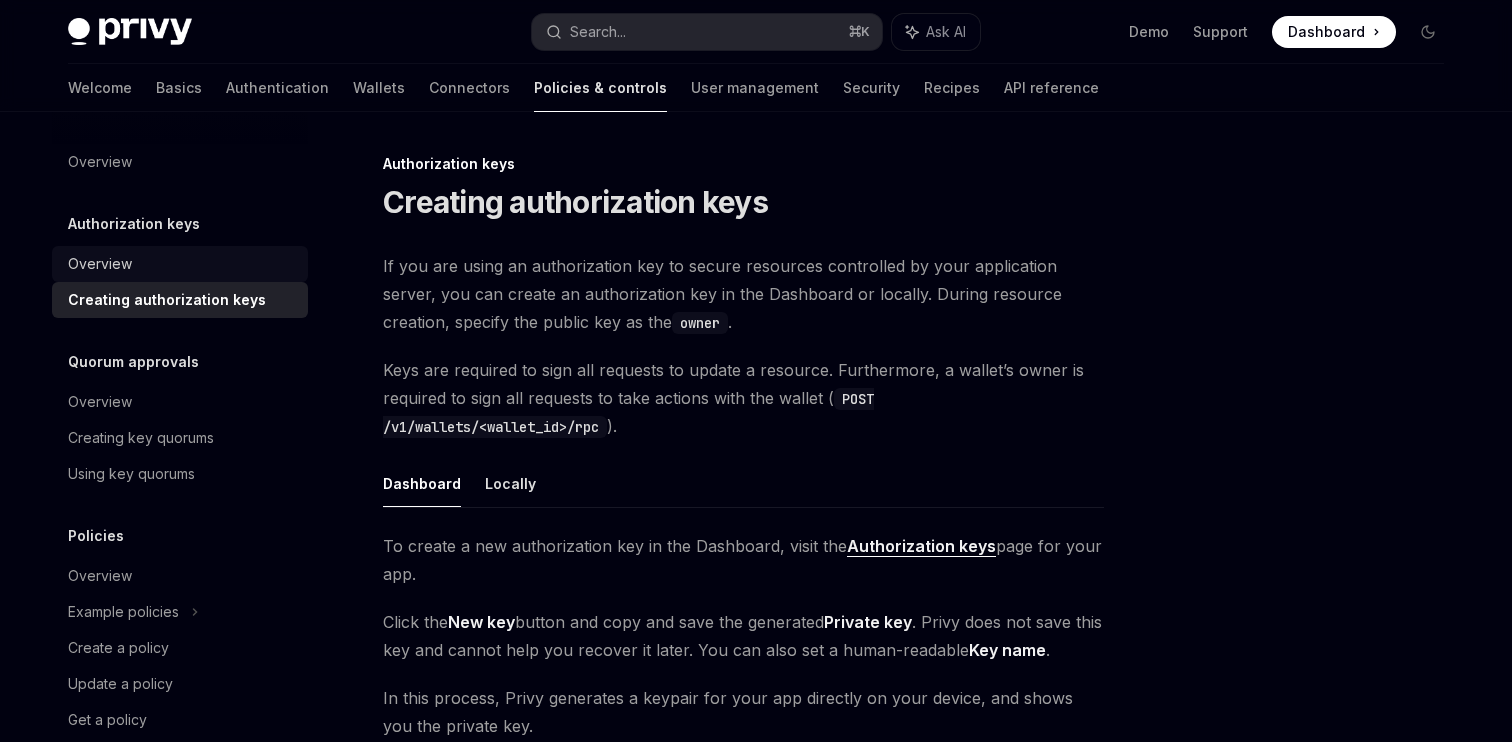 click on "Overview" at bounding box center [180, 264] 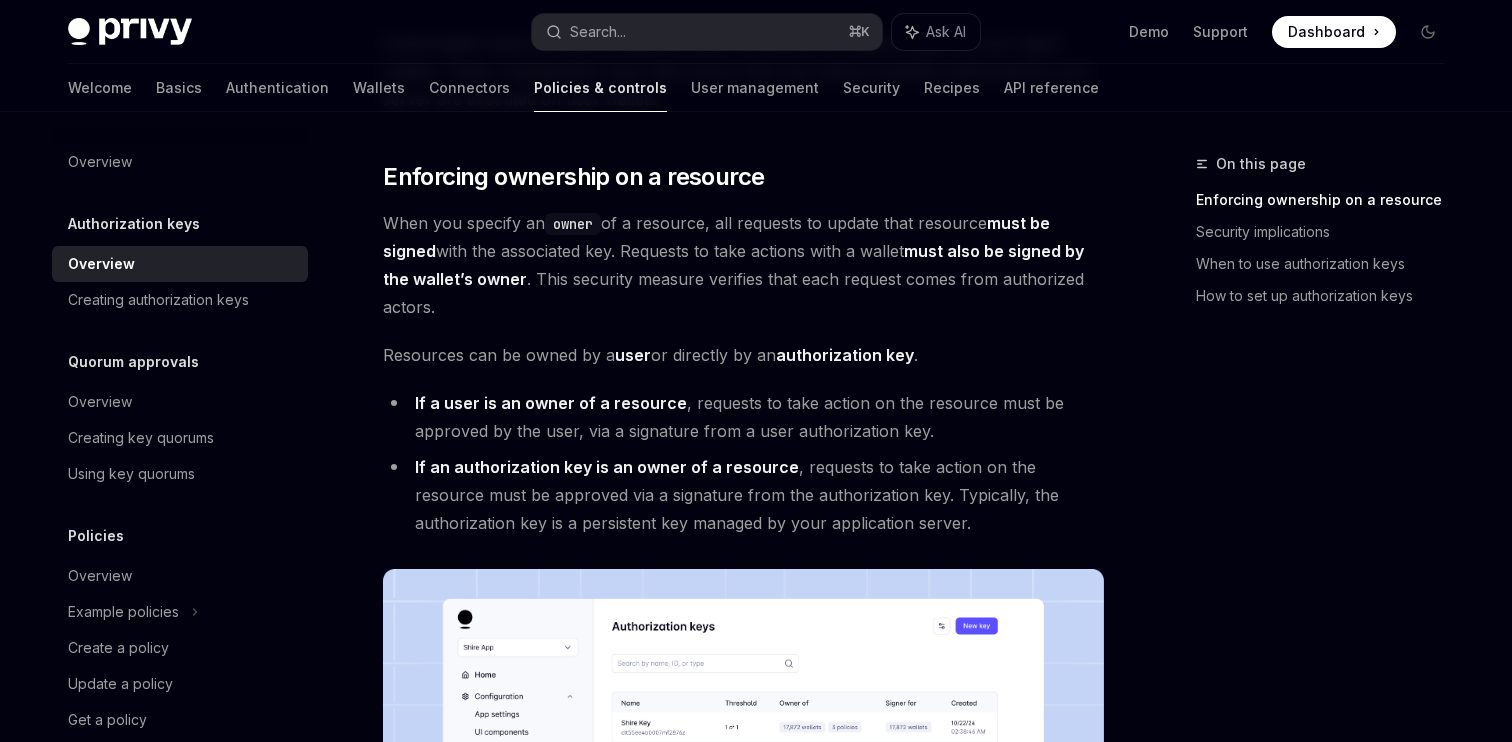 scroll, scrollTop: 221, scrollLeft: 0, axis: vertical 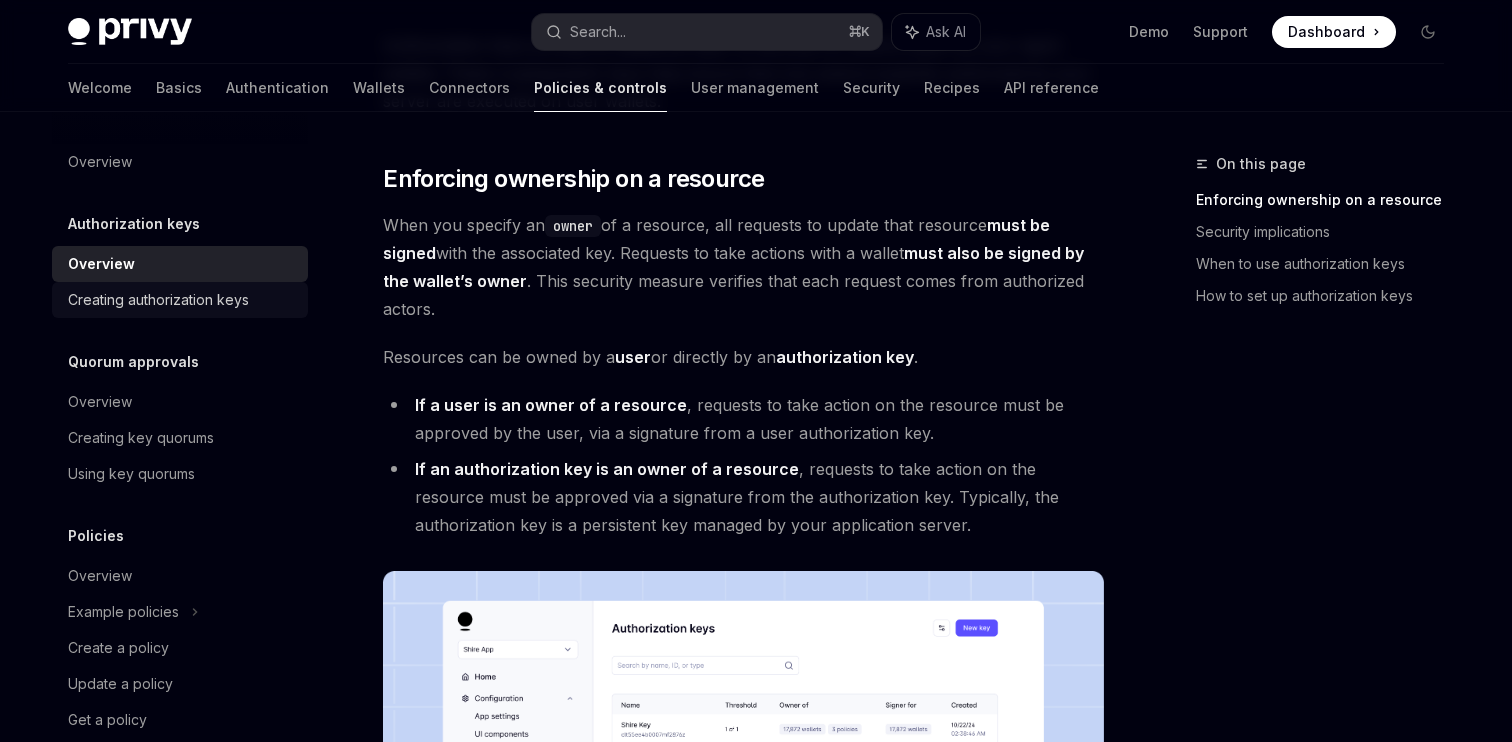 click on "Creating authorization keys" at bounding box center (158, 300) 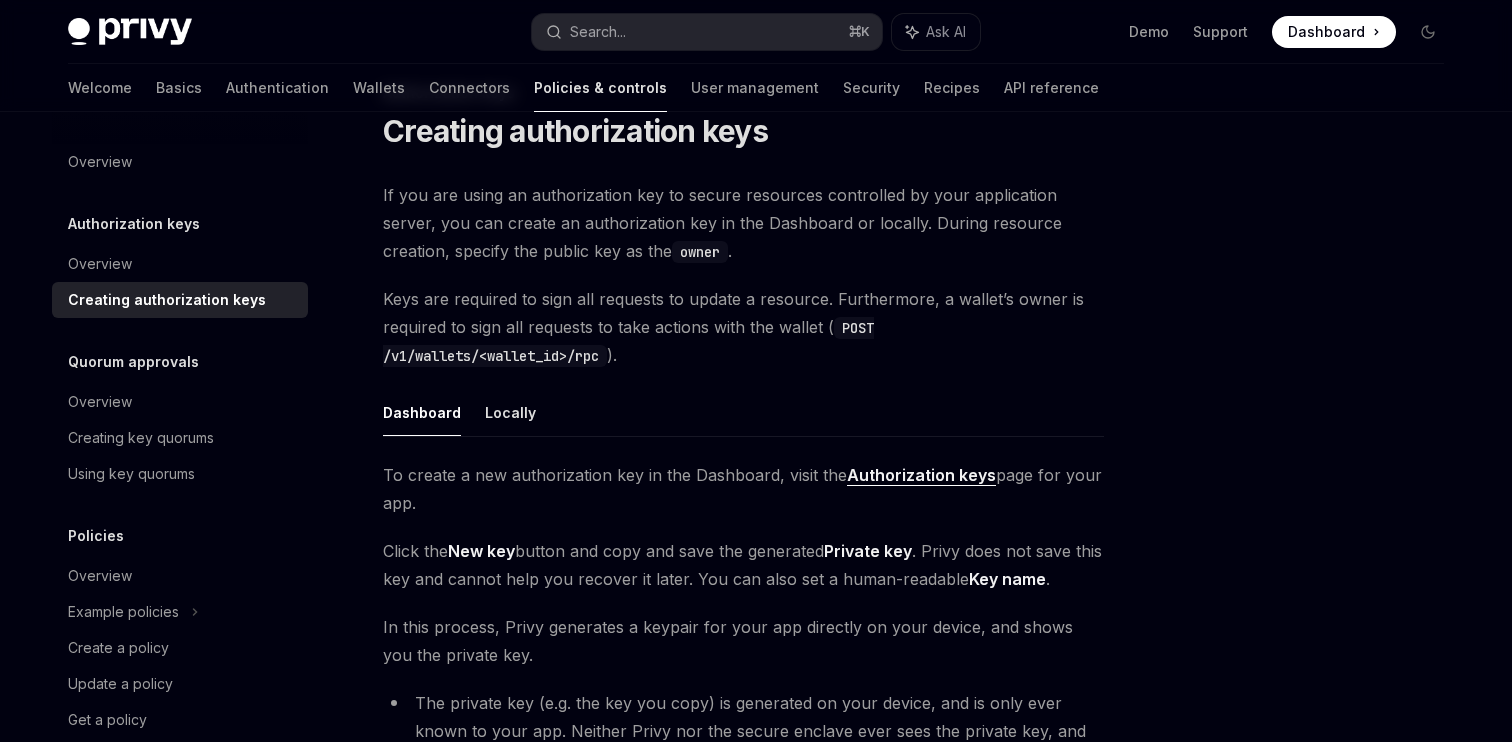 scroll, scrollTop: 78, scrollLeft: 0, axis: vertical 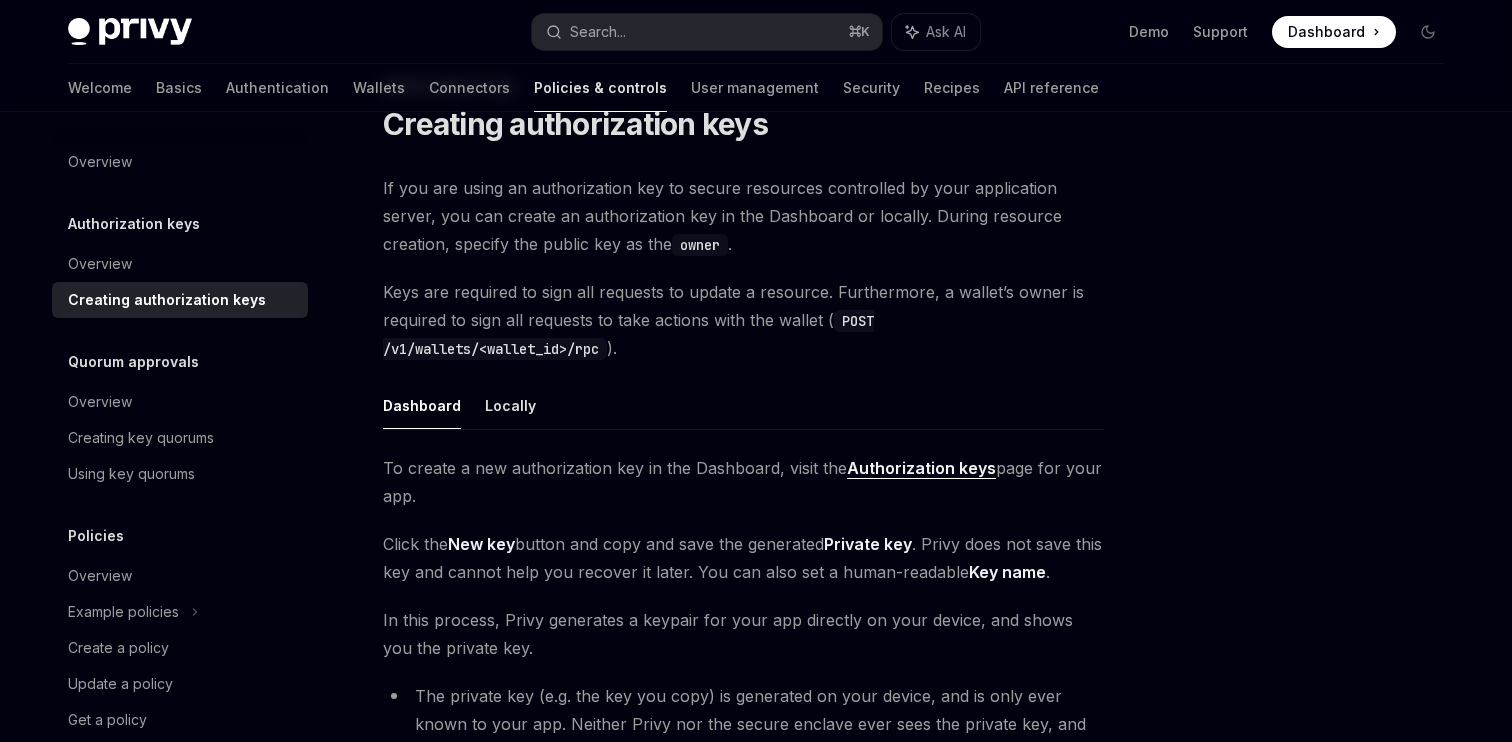 click on "If you are using an authorization key to secure resources controlled by your application server, you can create an authorization key in the Dashboard or locally. During resource creation, specify the public key as the  owner ." at bounding box center [743, 216] 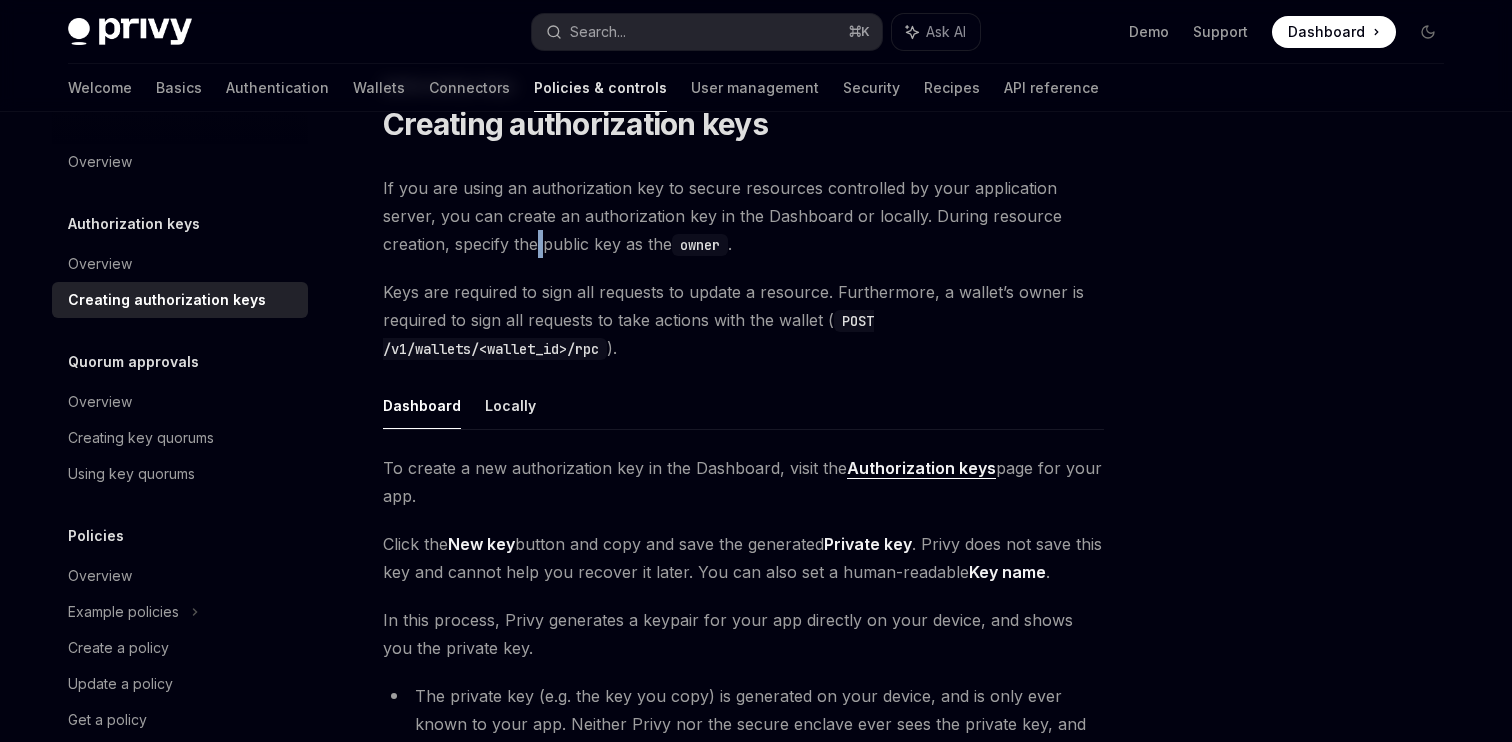 click on "If you are using an authorization key to secure resources controlled by your application server, you can create an authorization key in the Dashboard or locally. During resource creation, specify the public key as the  owner ." at bounding box center (743, 216) 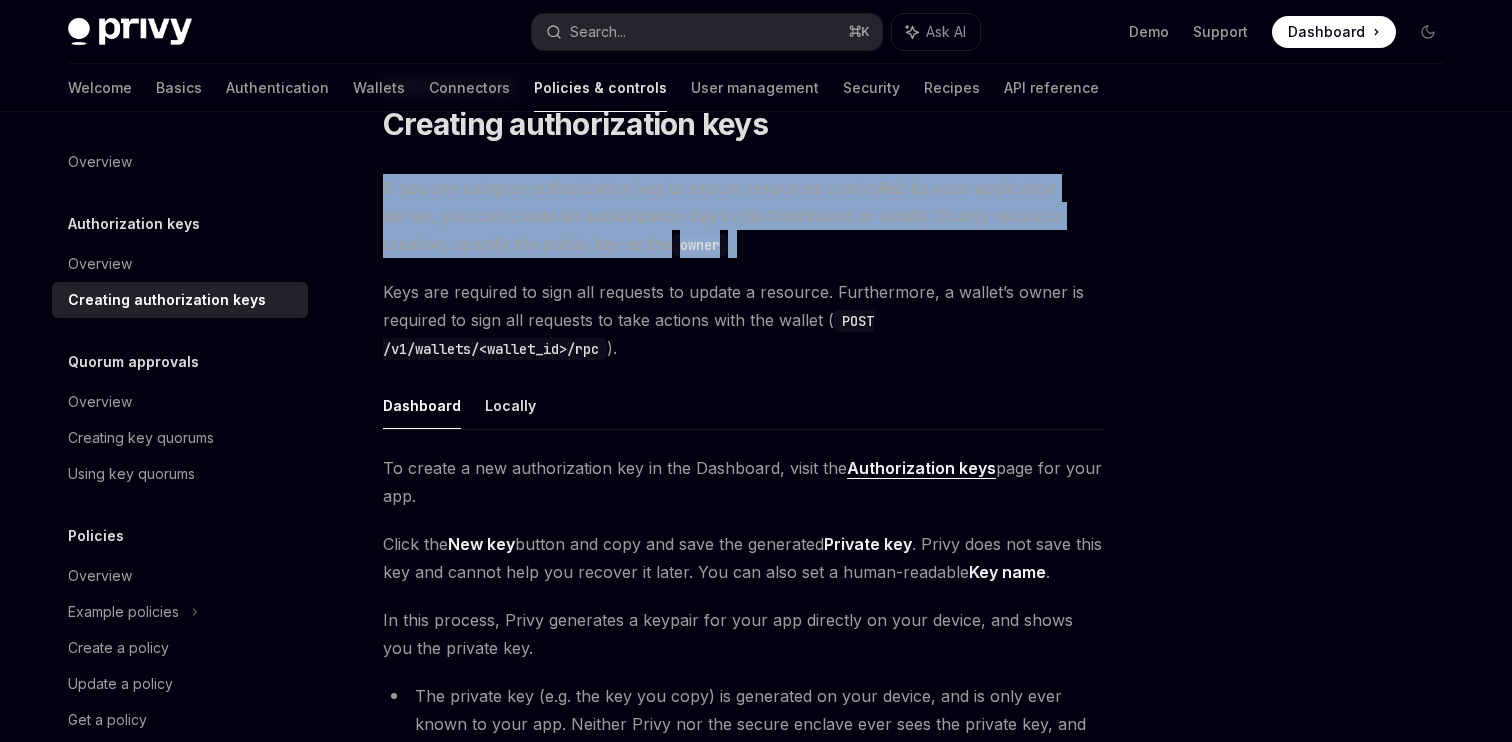 click on "If you are using an authorization key to secure resources controlled by your application server, you can create an authorization key in the Dashboard or locally. During resource creation, specify the public key as the  owner ." at bounding box center (743, 216) 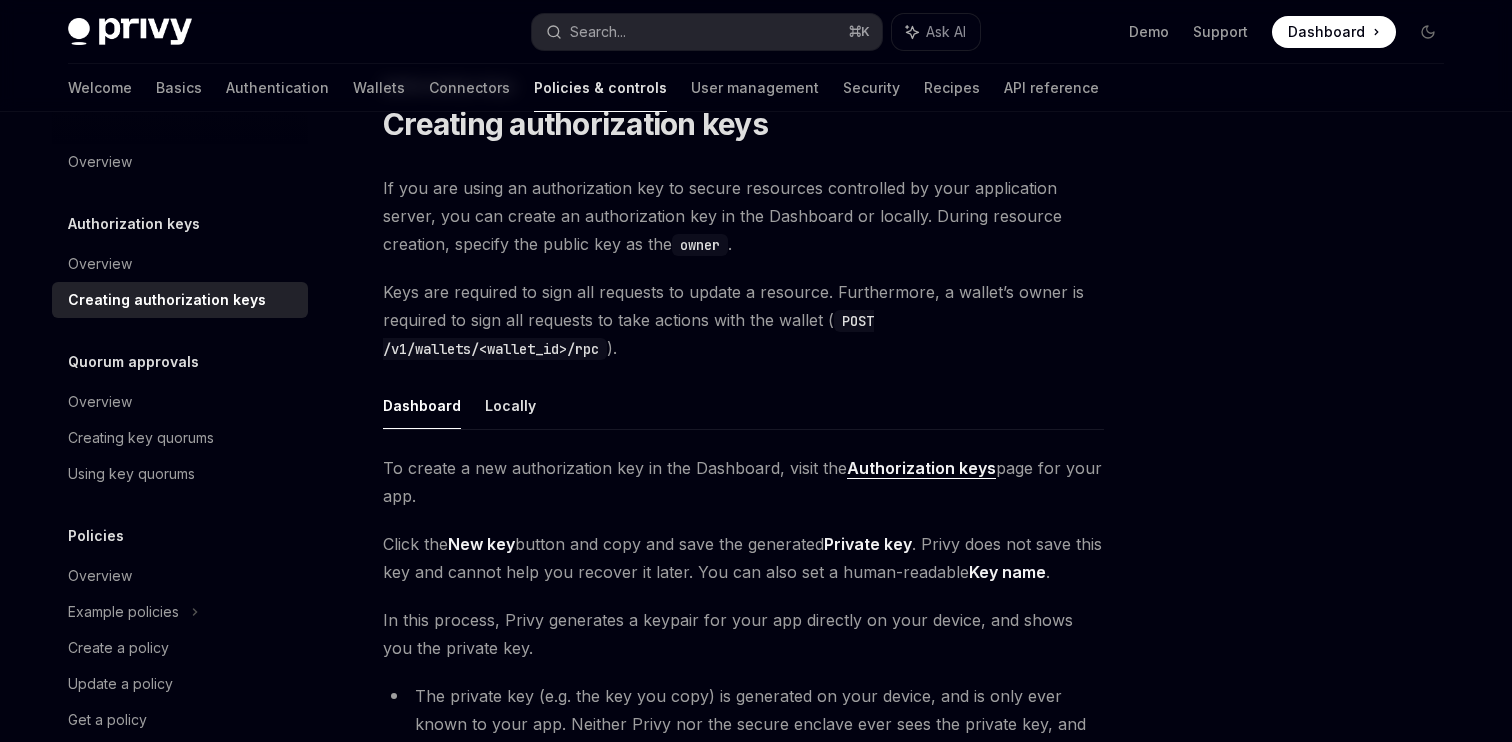 click on "If you are using an authorization key to secure resources controlled by your application server, you can create an authorization key in the Dashboard or locally. During resource creation, specify the public key as the  owner ." at bounding box center (743, 216) 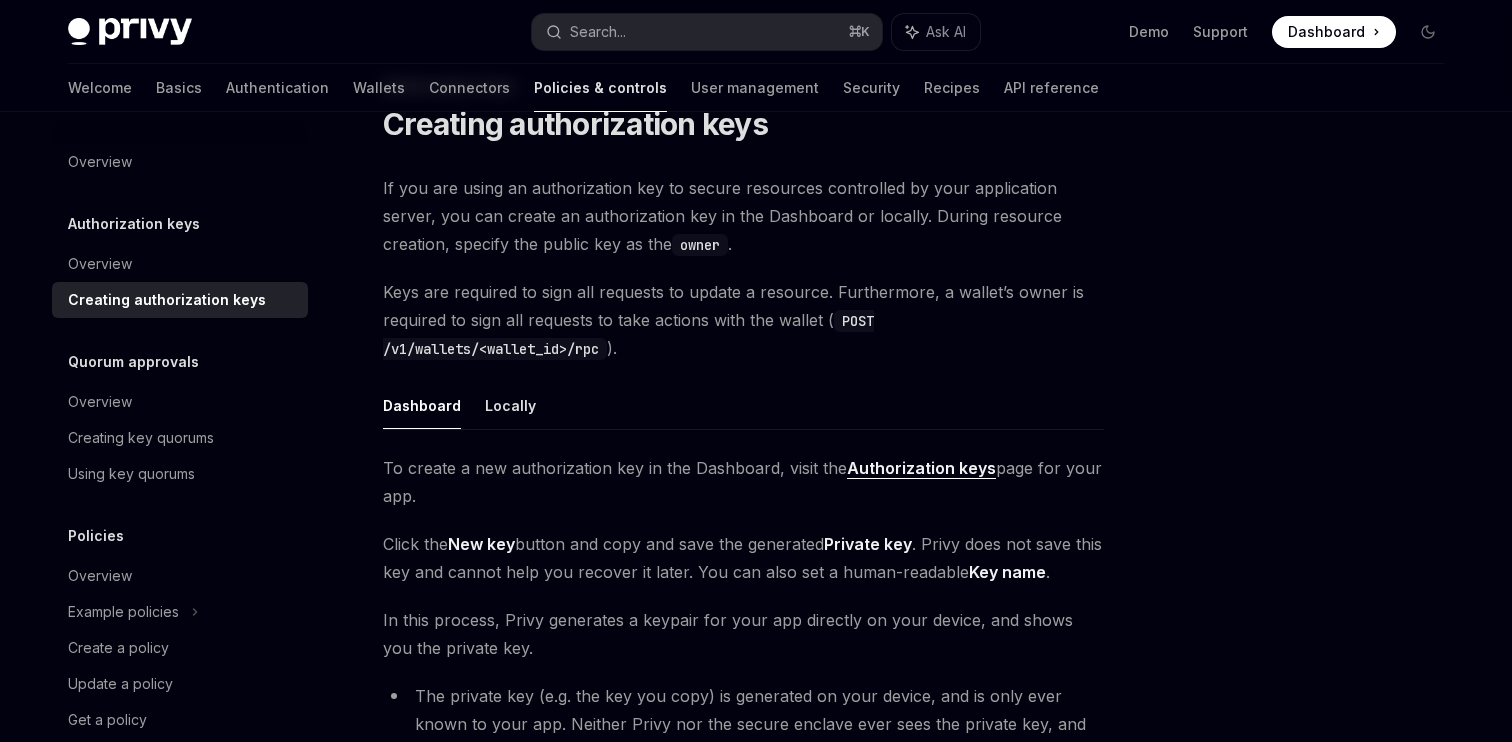 click on "If you are using an authorization key to secure resources controlled by your application server, you can create an authorization key in the Dashboard or locally. During resource creation, specify the public key as the  owner ." at bounding box center [743, 216] 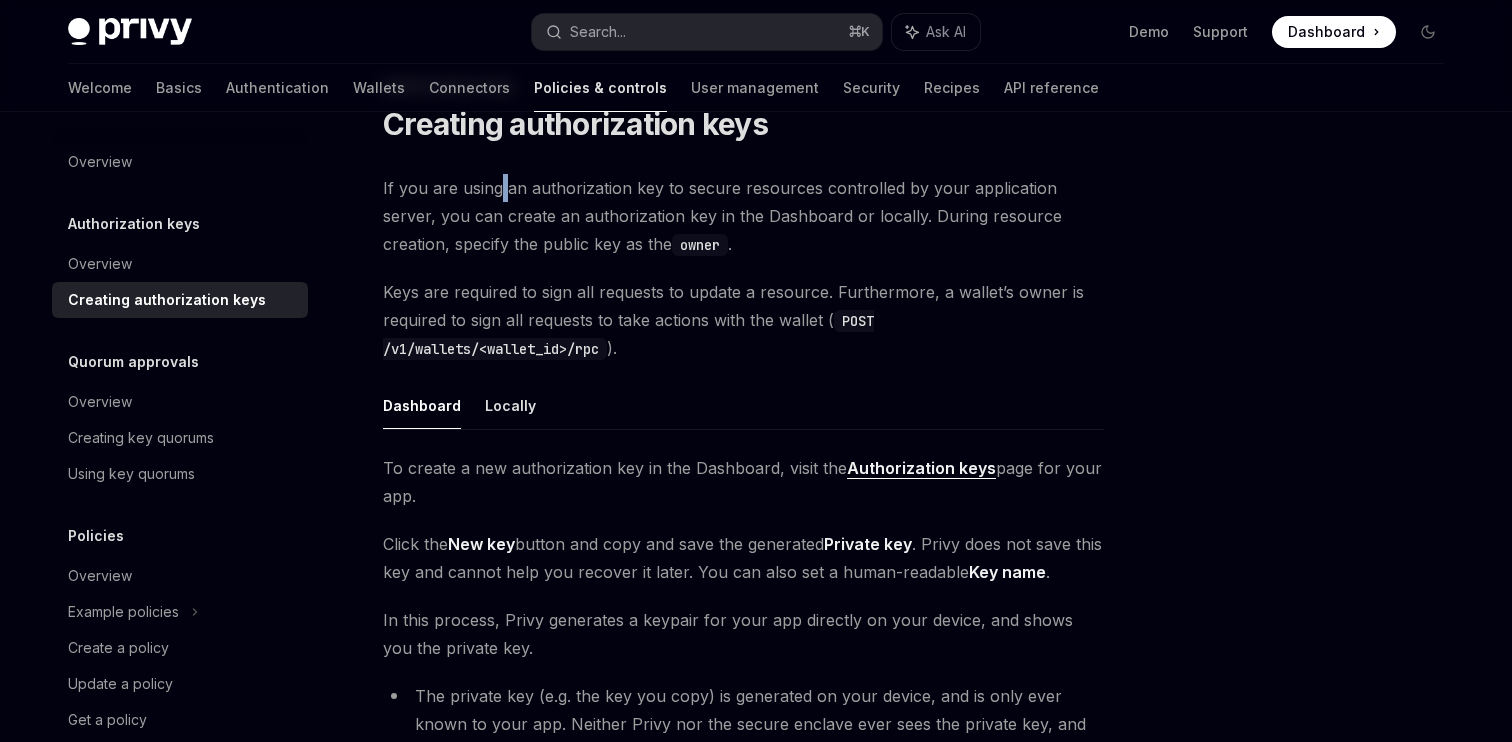 click on "If you are using an authorization key to secure resources controlled by your application server, you can create an authorization key in the Dashboard or locally. During resource creation, specify the public key as the  owner ." at bounding box center [743, 216] 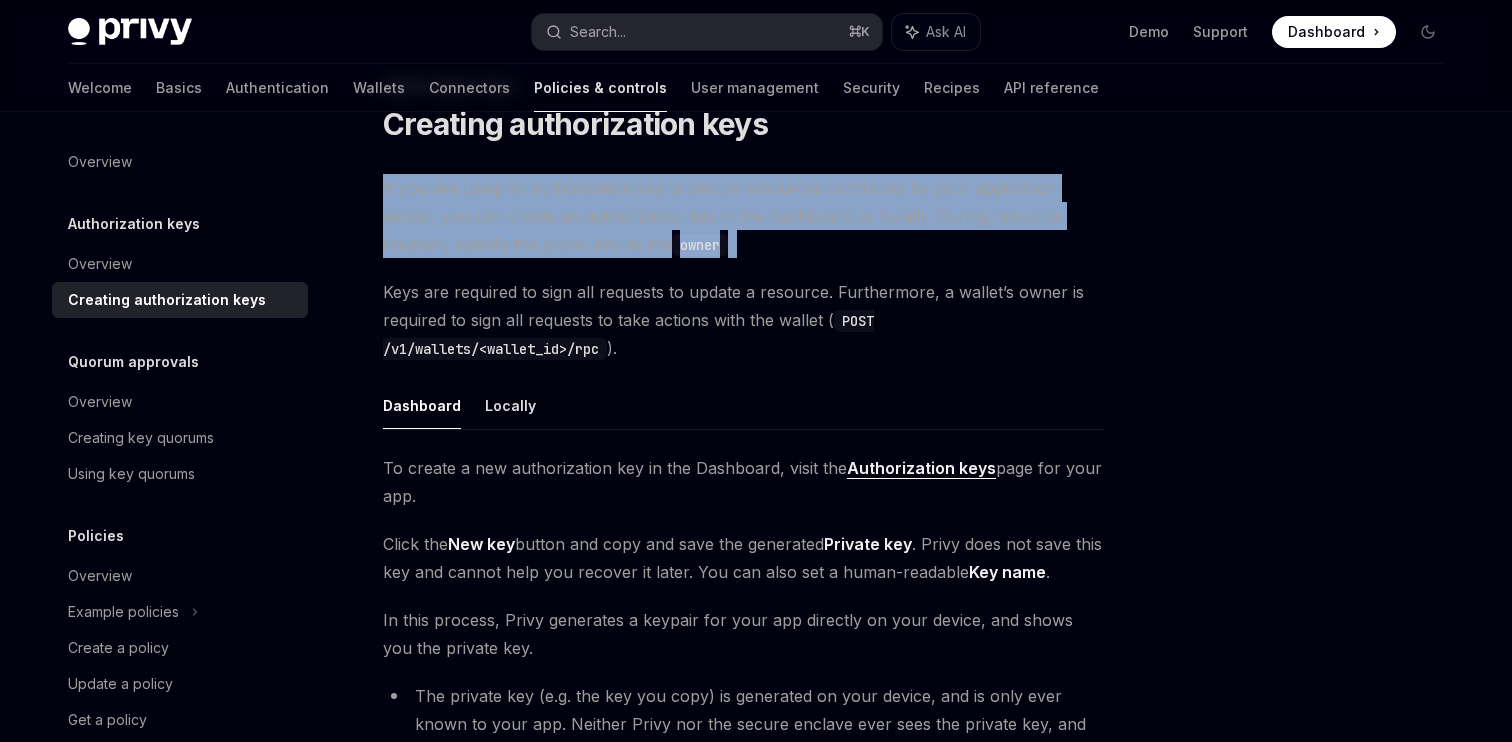 click on "If you are using an authorization key to secure resources controlled by your application server, you can create an authorization key in the Dashboard or locally. During resource creation, specify the public key as the  owner ." at bounding box center (743, 216) 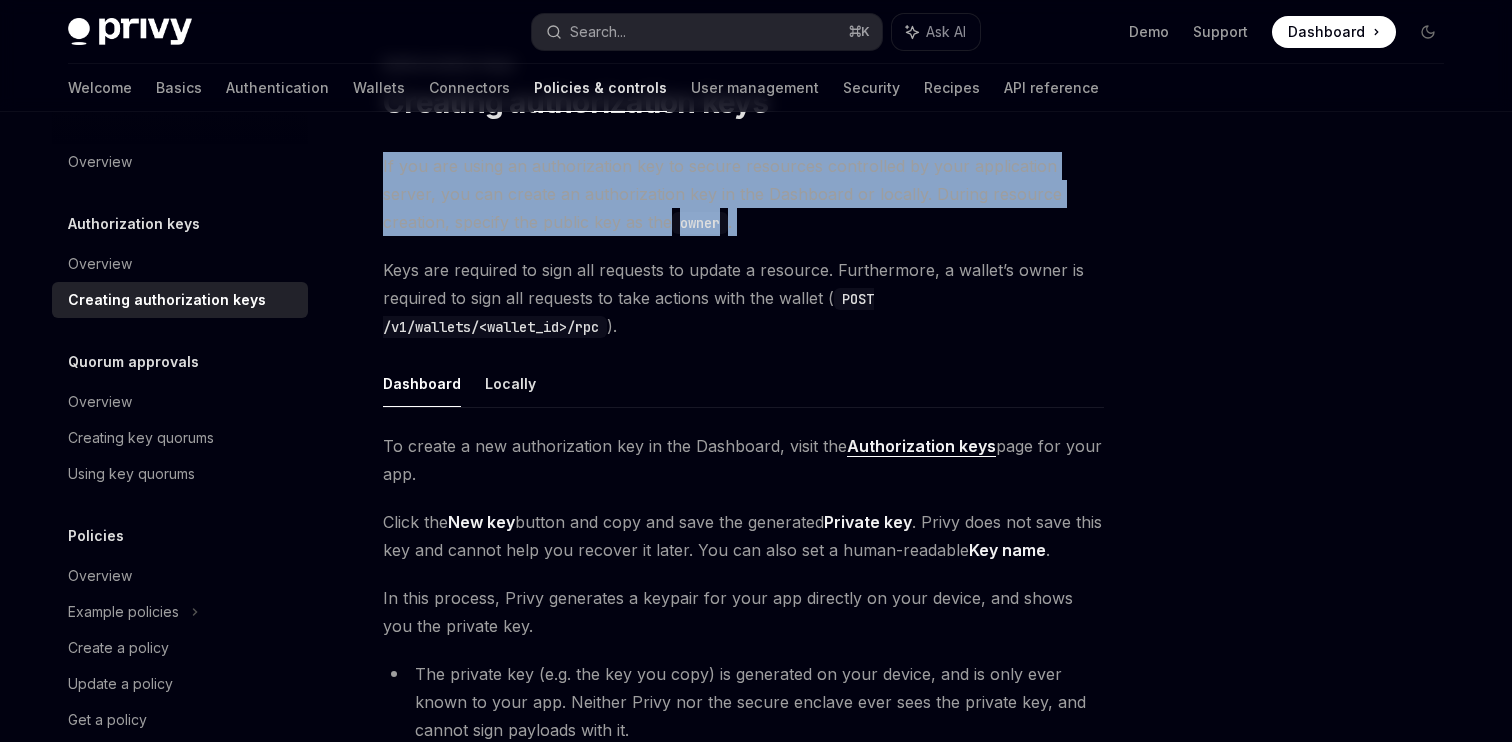 scroll, scrollTop: 35, scrollLeft: 0, axis: vertical 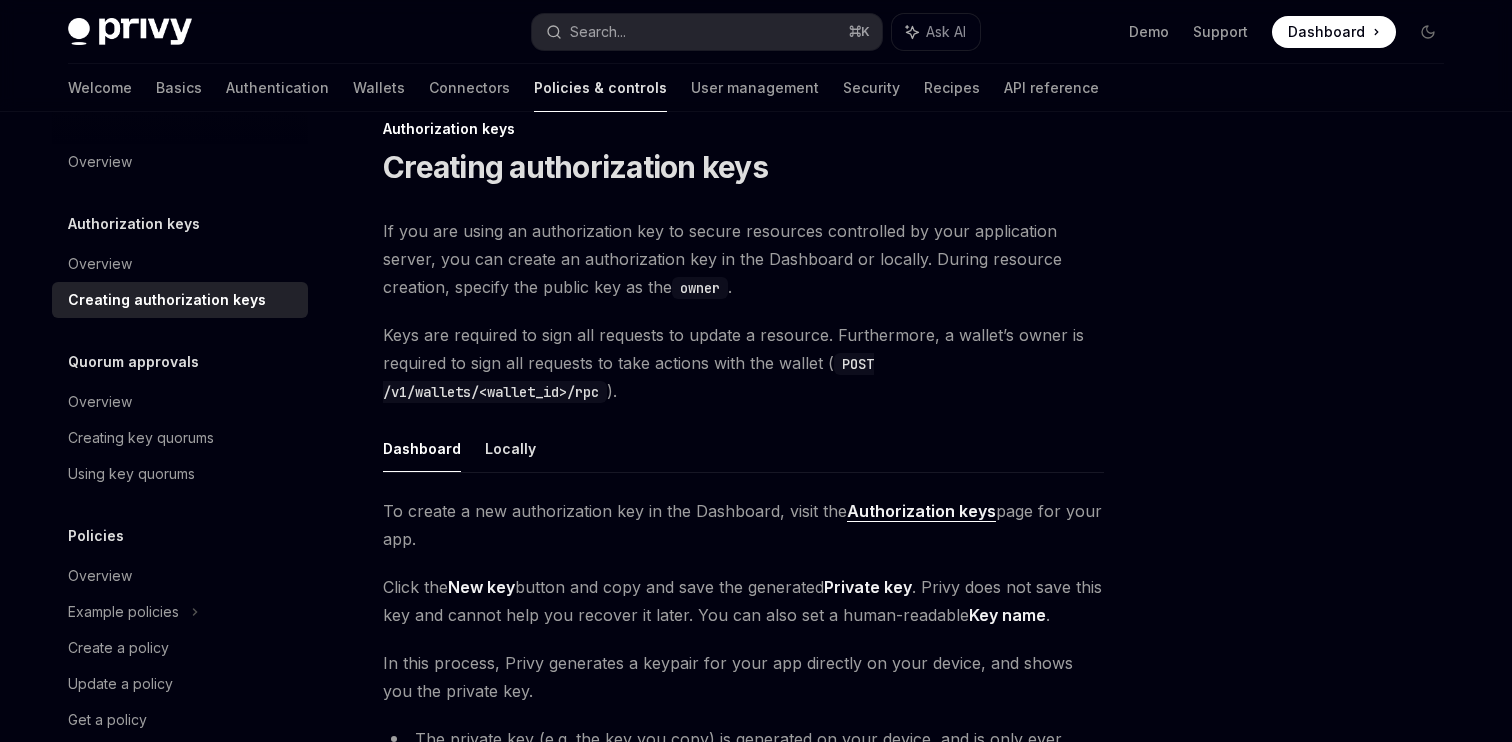 click on "If you are using an authorization key to secure resources controlled by your application server, you can create an authorization key in the Dashboard or locally. During resource creation, specify the public key as the  owner ." at bounding box center (743, 259) 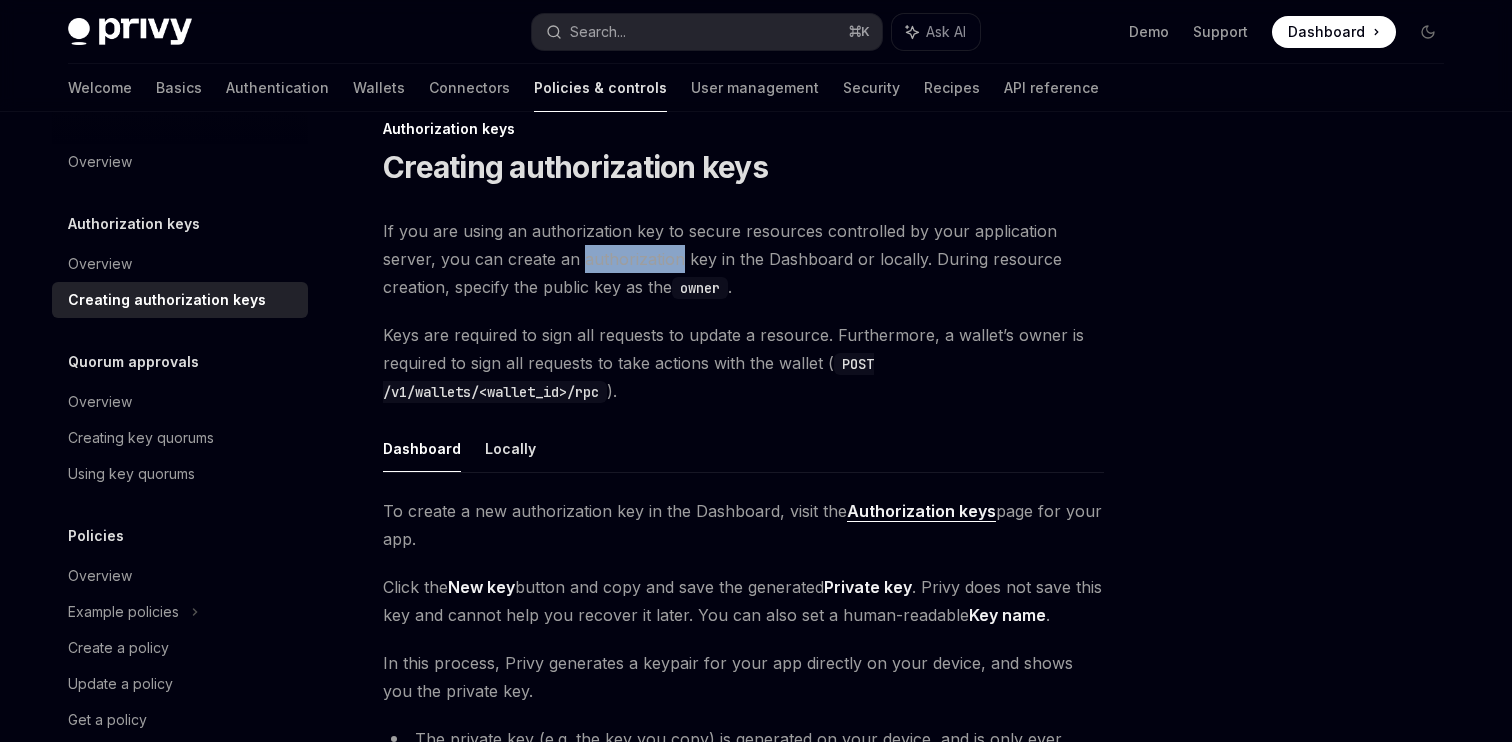 click on "If you are using an authorization key to secure resources controlled by your application server, you can create an authorization key in the Dashboard or locally. During resource creation, specify the public key as the  owner ." at bounding box center [743, 259] 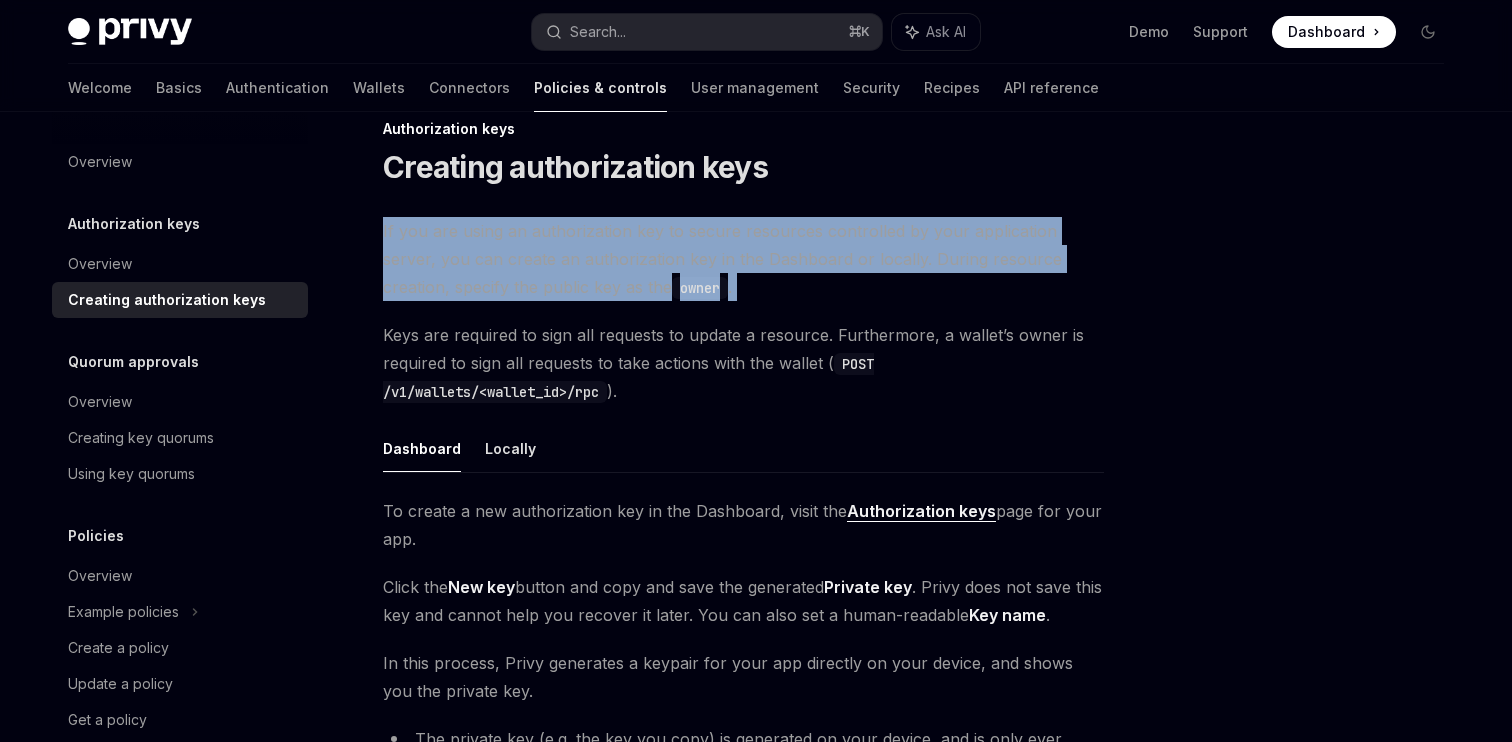 click on "If you are using an authorization key to secure resources controlled by your application server, you can create an authorization key in the Dashboard or locally. During resource creation, specify the public key as the  owner ." at bounding box center (743, 259) 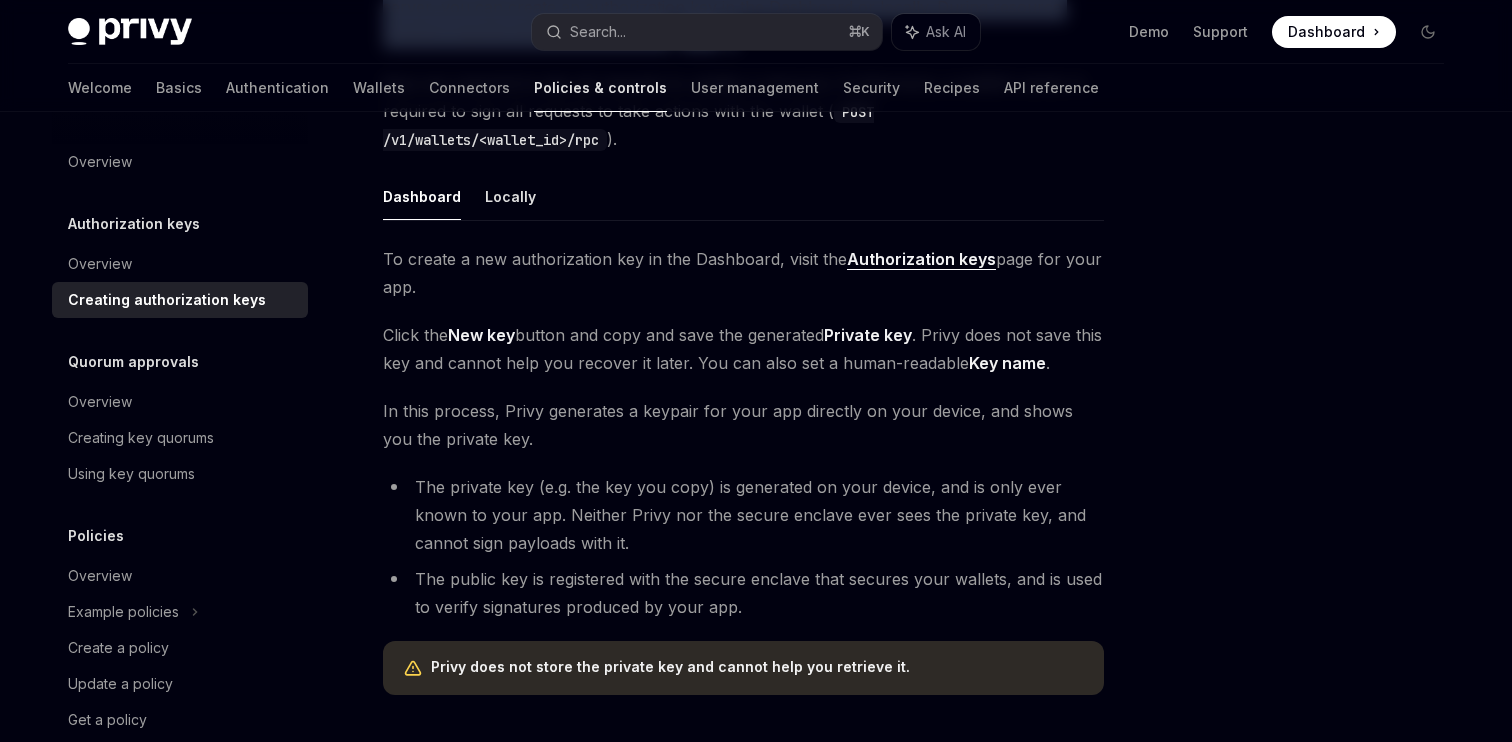 scroll, scrollTop: 285, scrollLeft: 0, axis: vertical 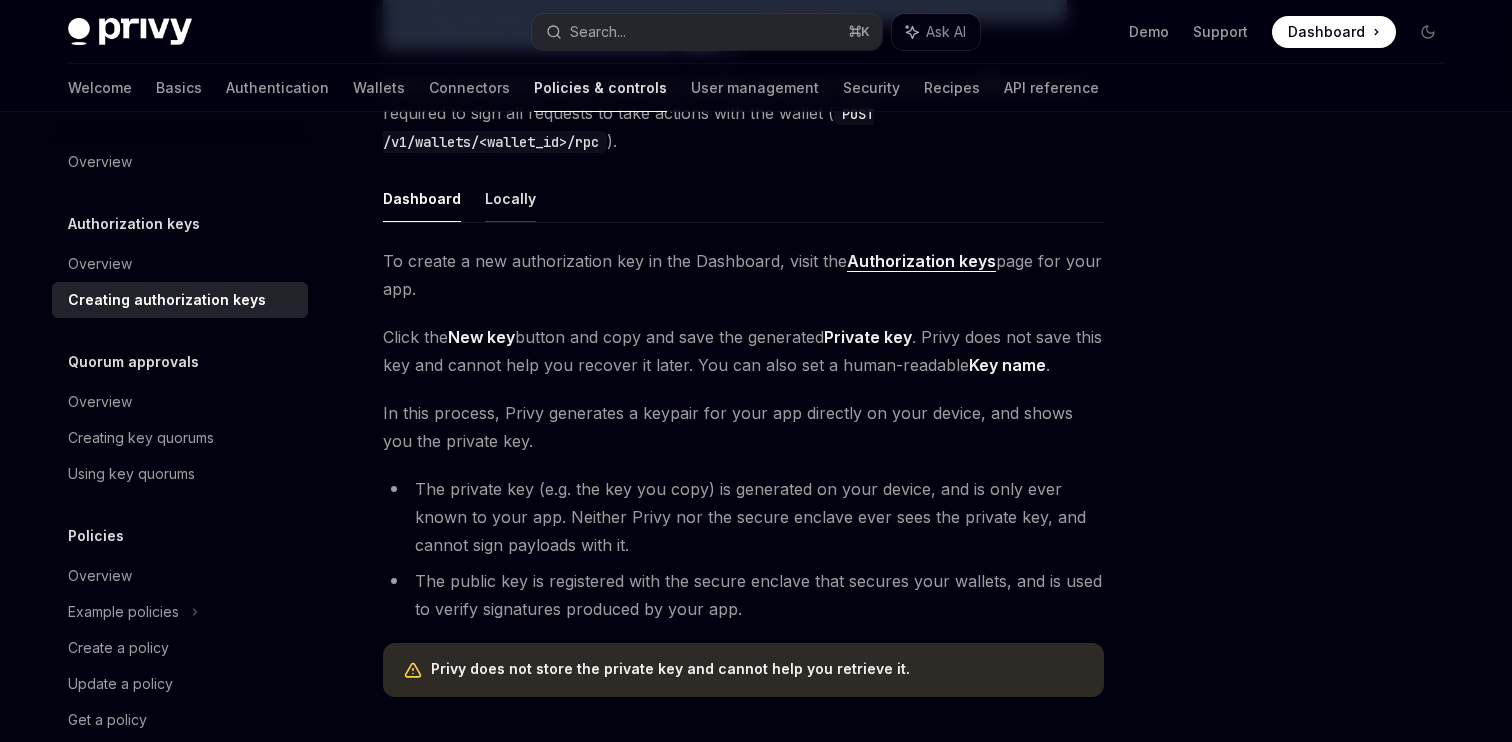 click on "Locally" at bounding box center (510, 198) 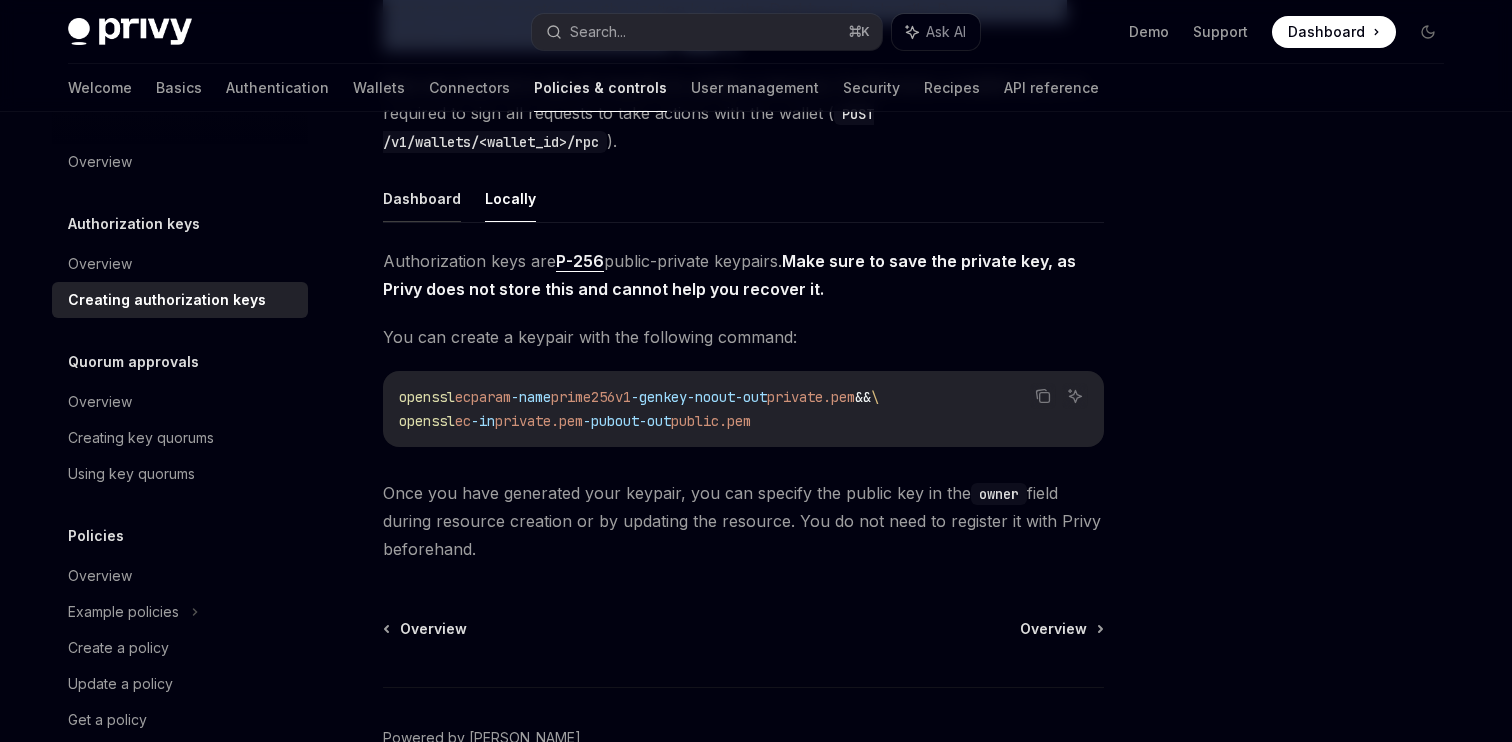 click on "Dashboard" at bounding box center (422, 198) 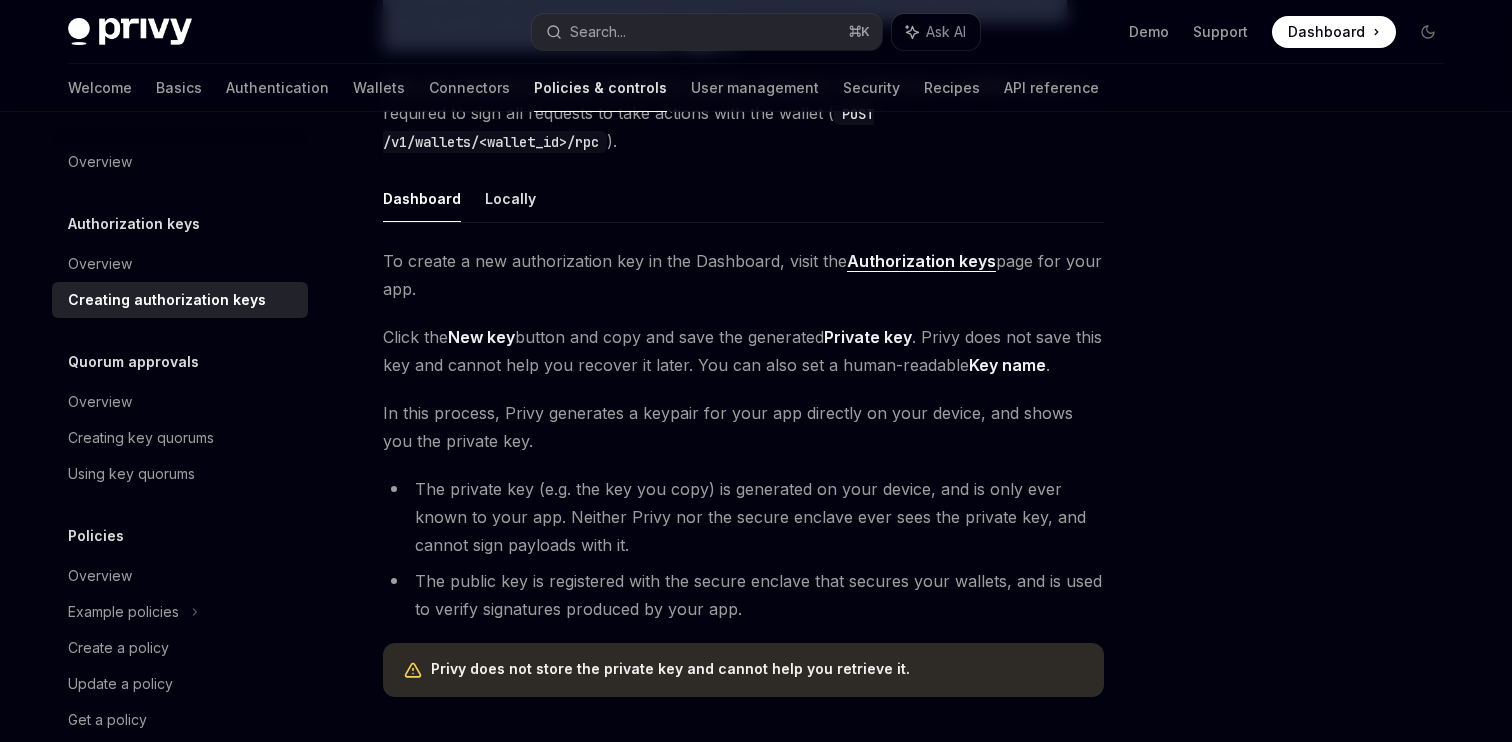 scroll, scrollTop: 0, scrollLeft: 0, axis: both 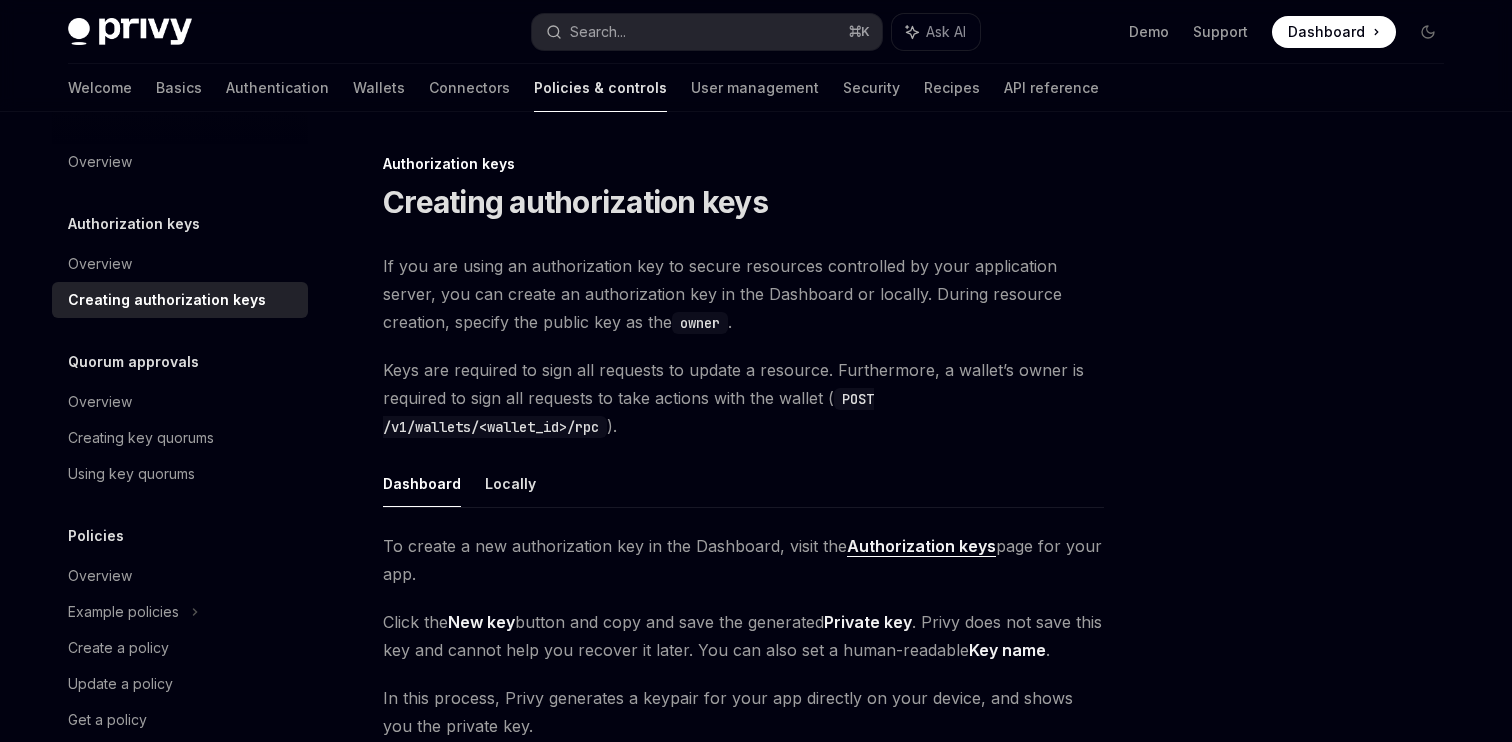 click on "Keys are required to sign all requests to update a resource. Furthermore, a wallet’s owner is required to sign all requests to take actions with the wallet ( POST /v1/wallets/<wallet_id>/rpc )." at bounding box center [743, 398] 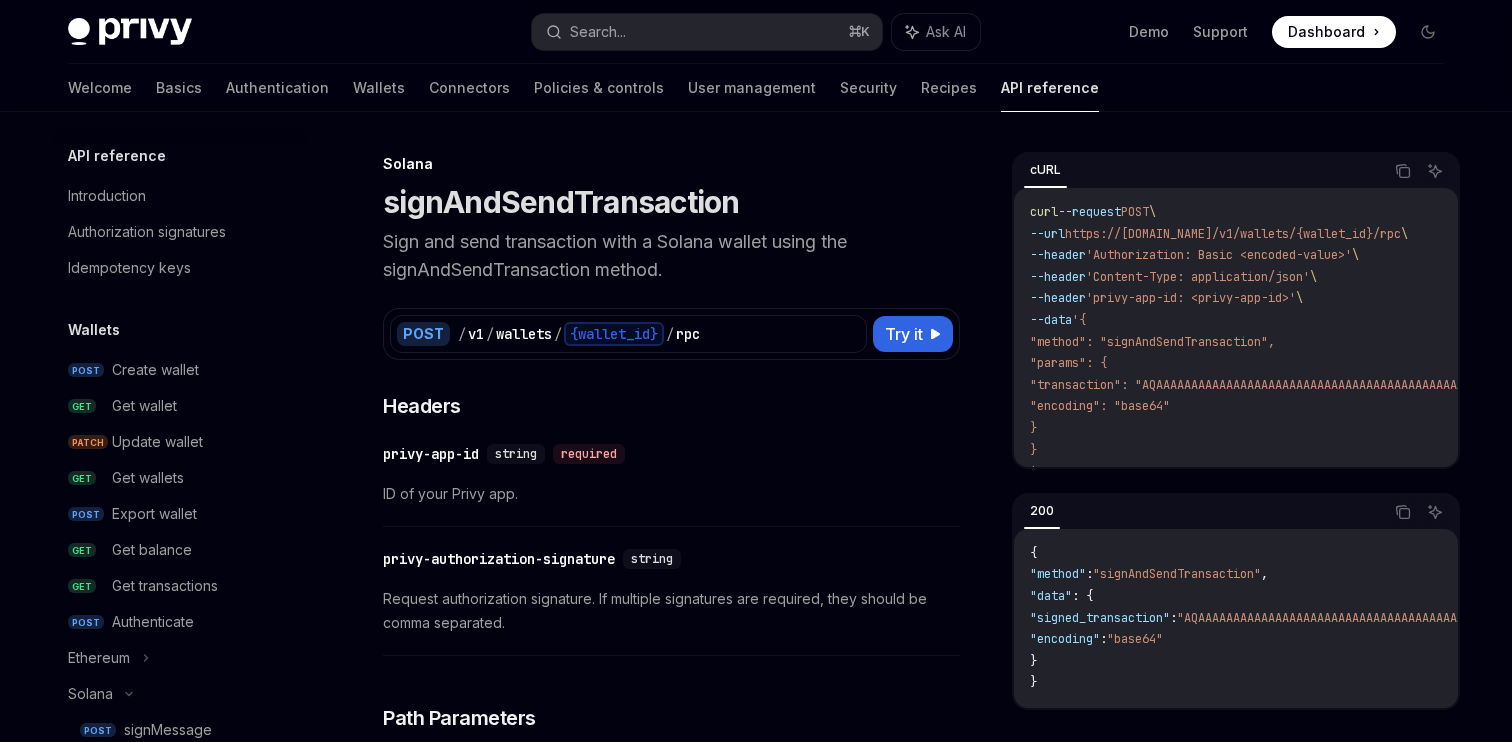 scroll, scrollTop: 735, scrollLeft: 0, axis: vertical 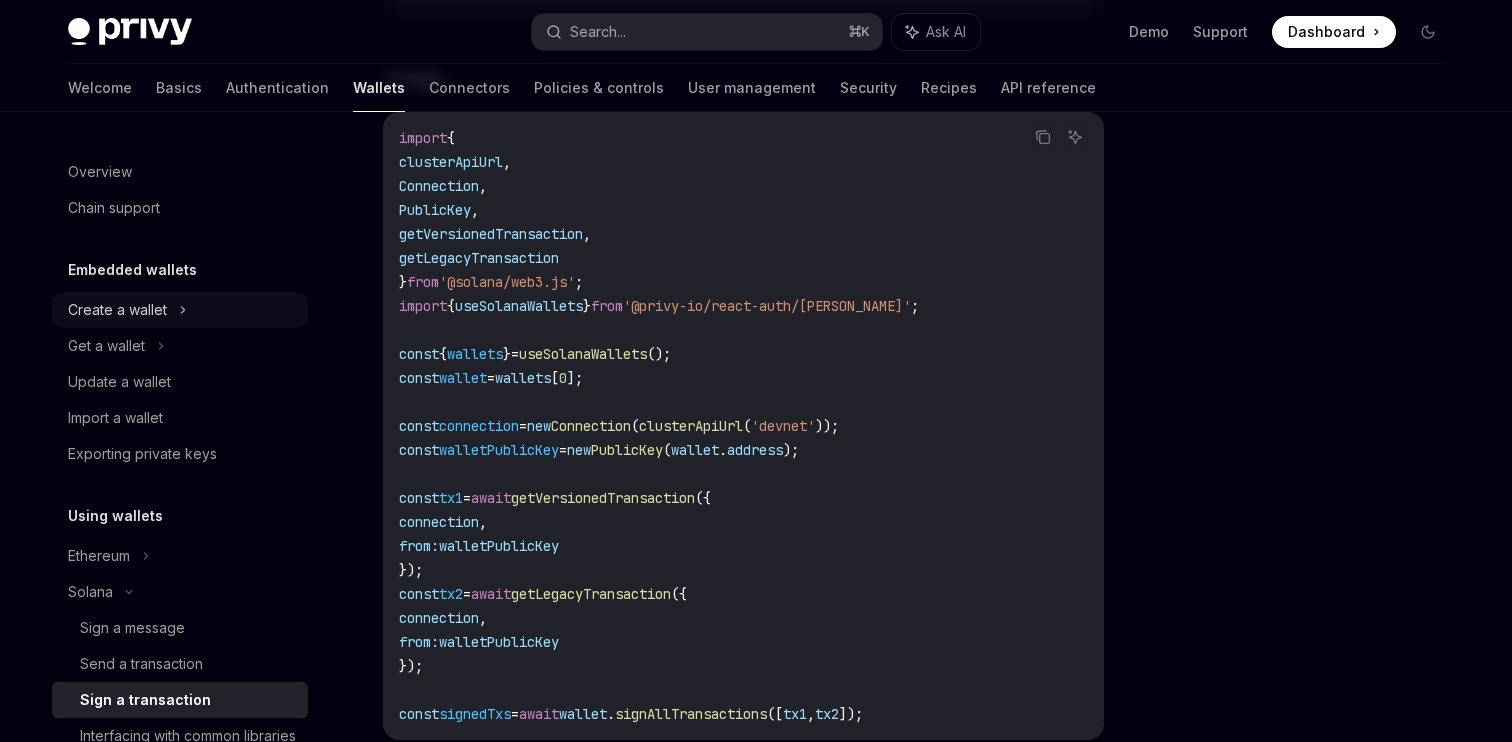 click on "Create a wallet" at bounding box center [180, 310] 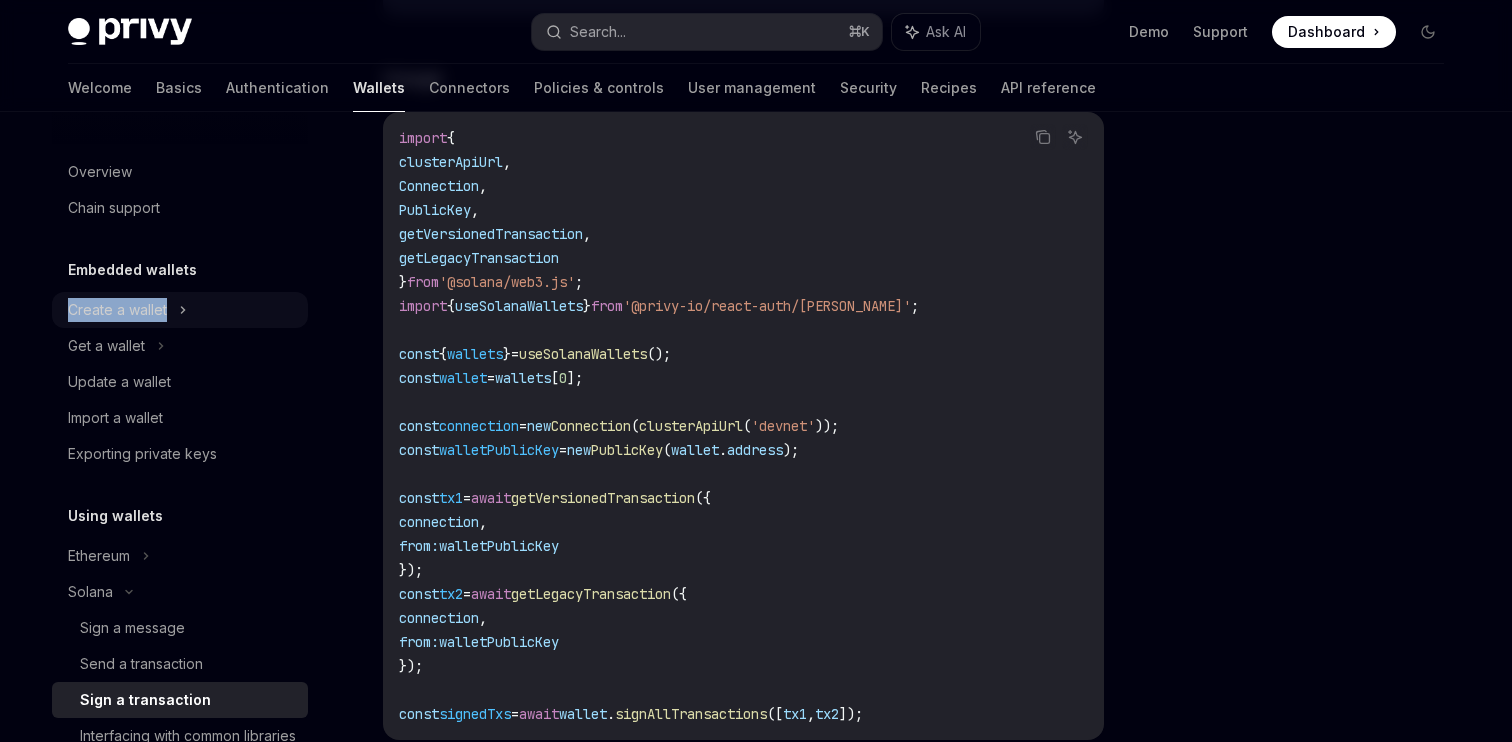 click 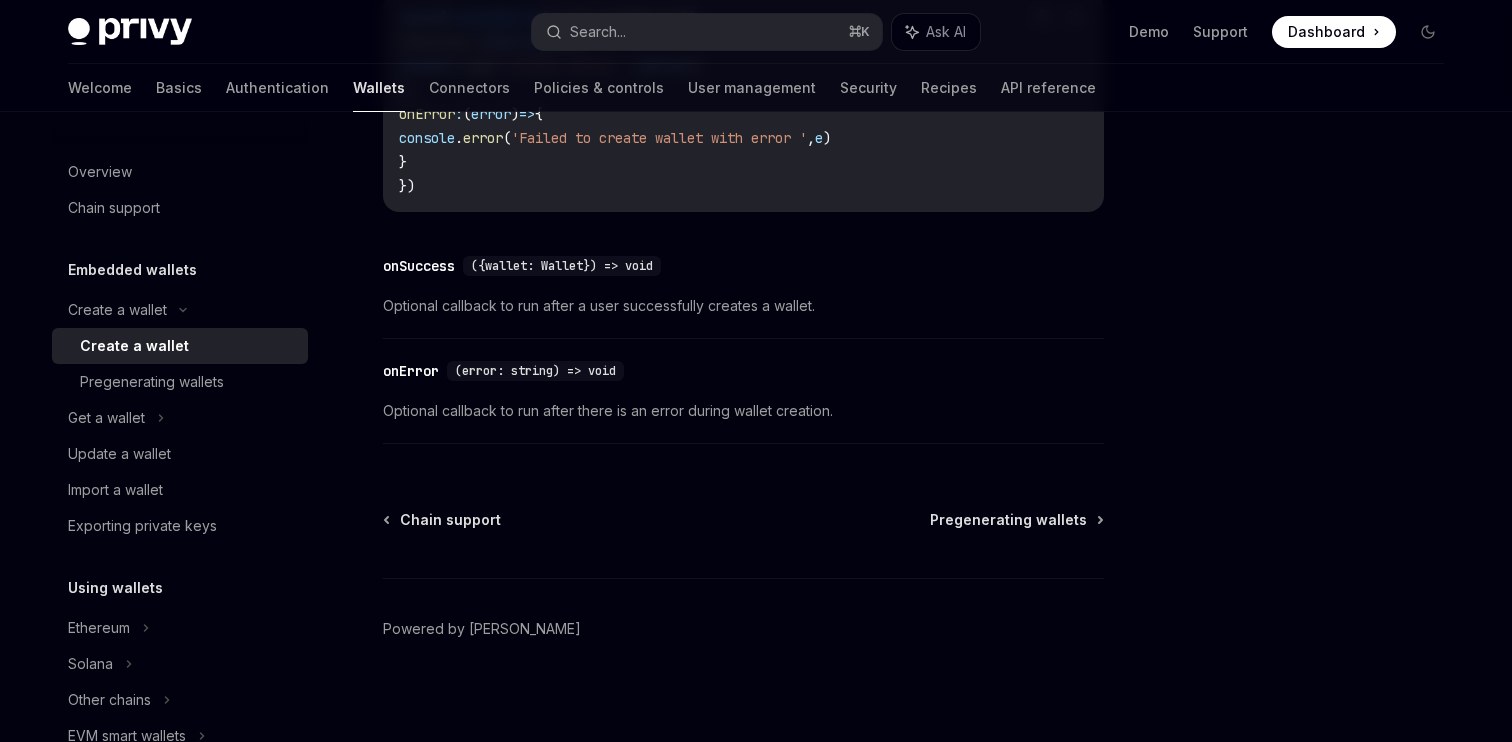 scroll, scrollTop: 1643, scrollLeft: 0, axis: vertical 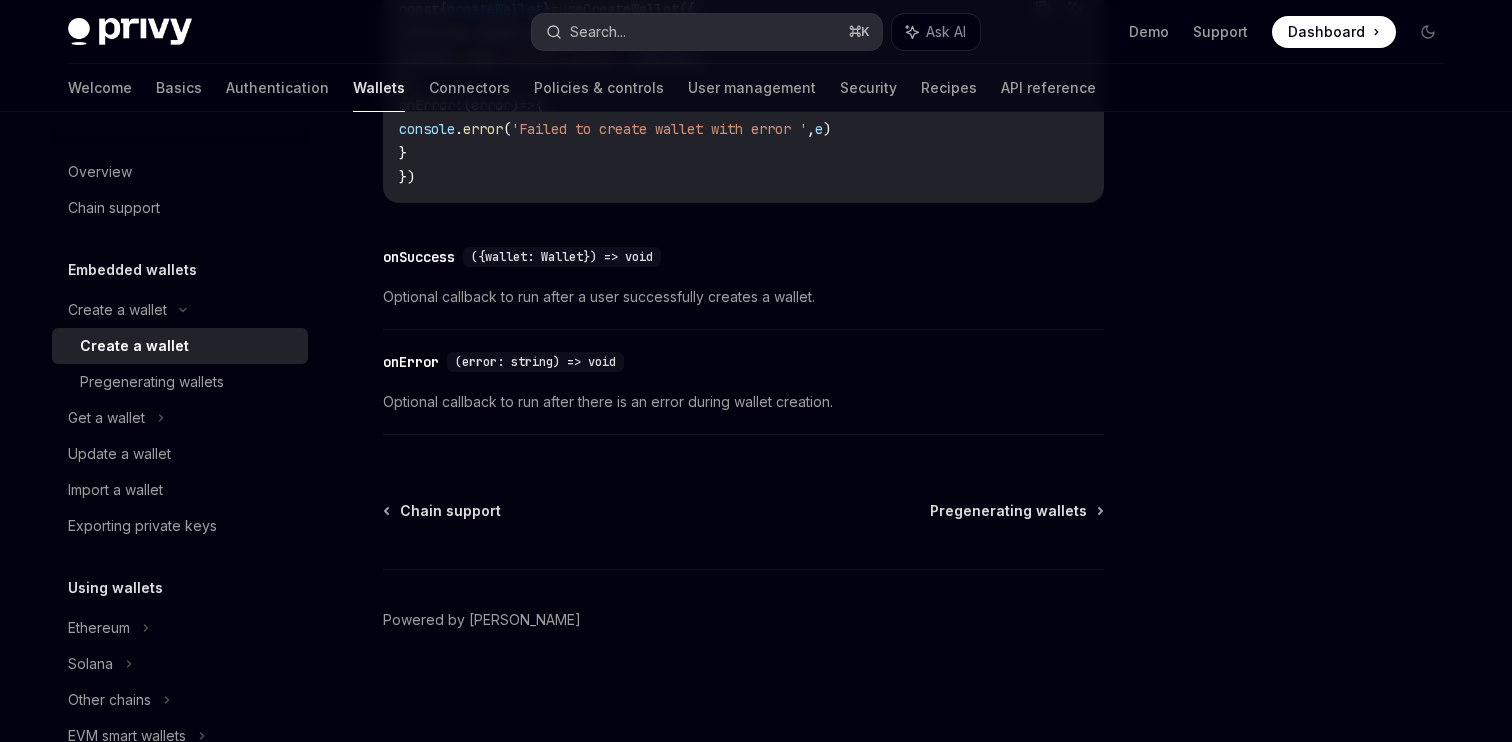 click on "Search... ⌘ K" at bounding box center [707, 32] 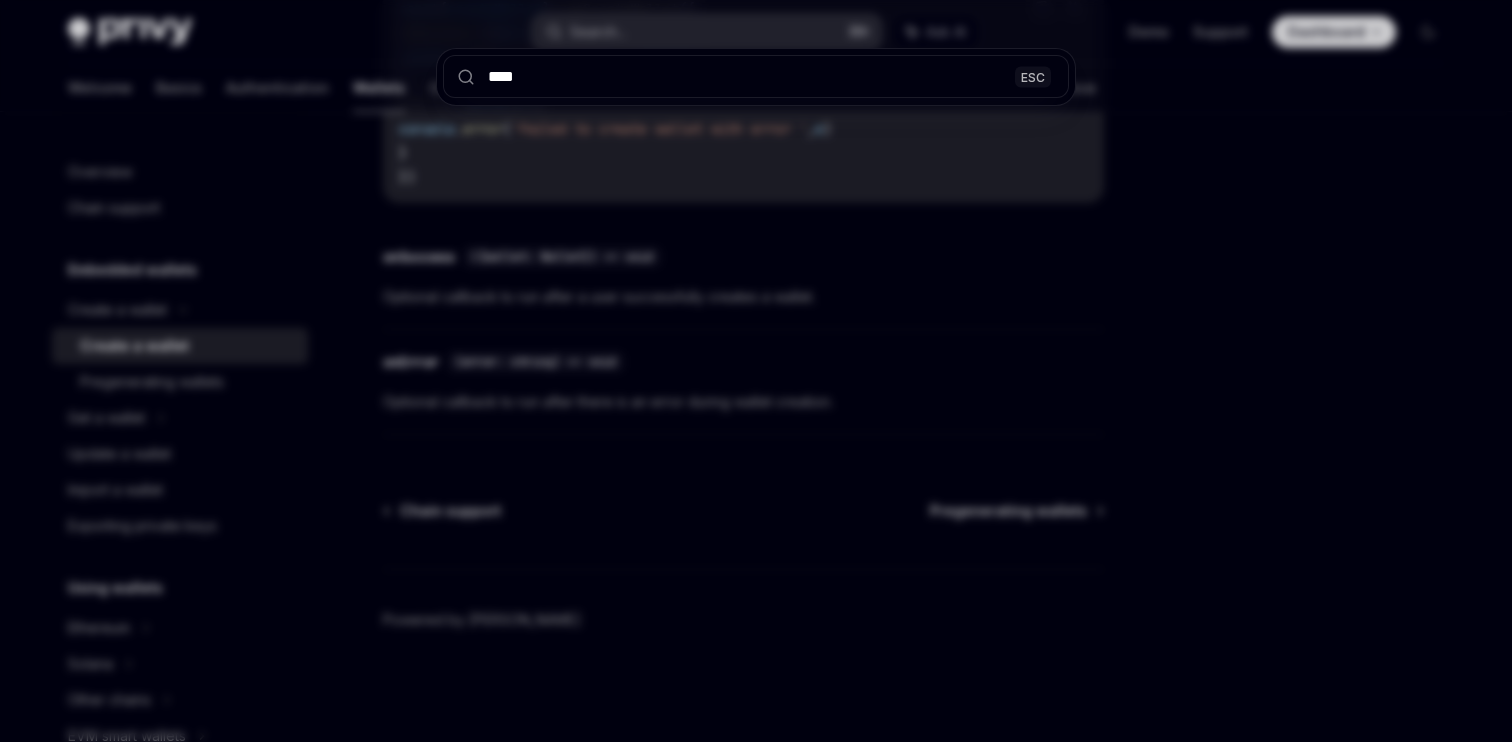 type on "*****" 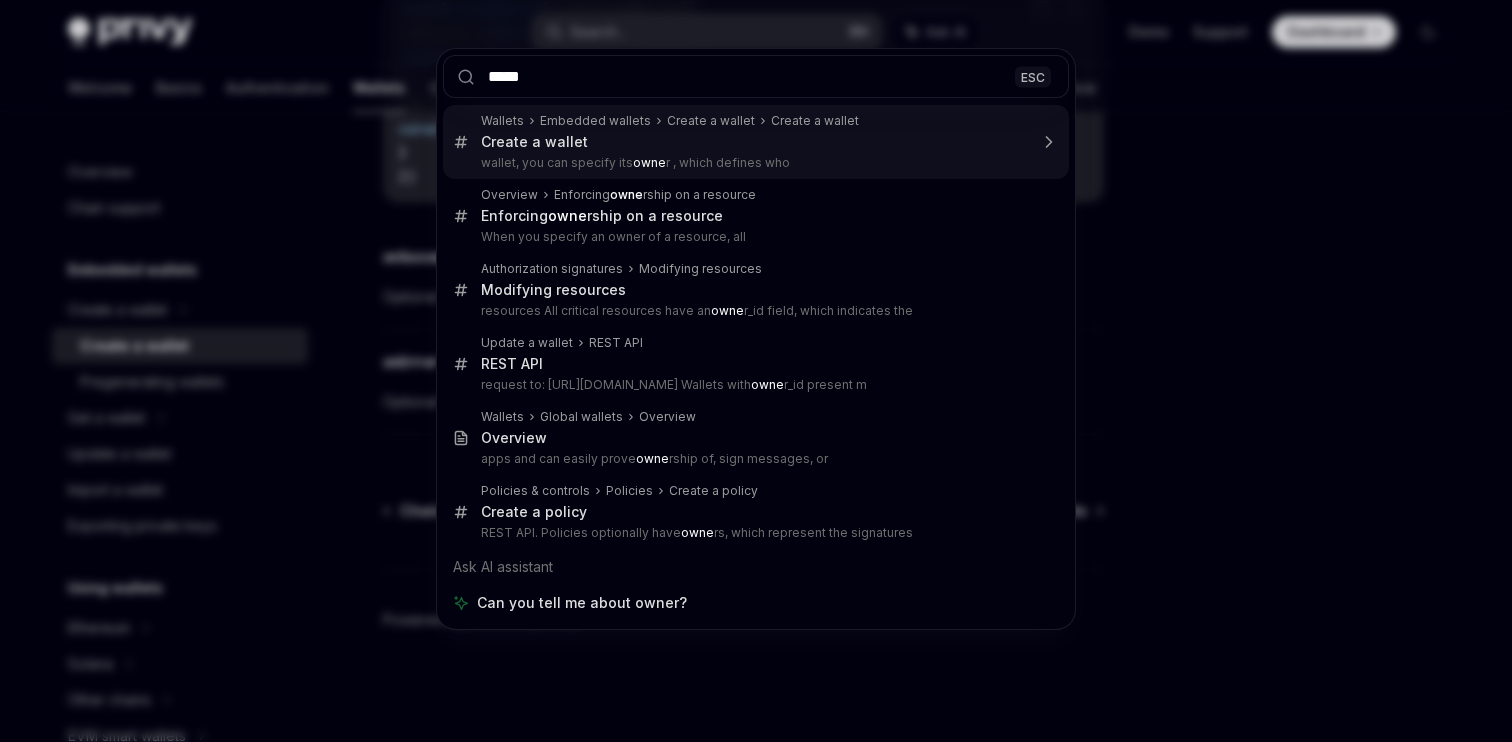 click on "Create a wallet" at bounding box center (754, 142) 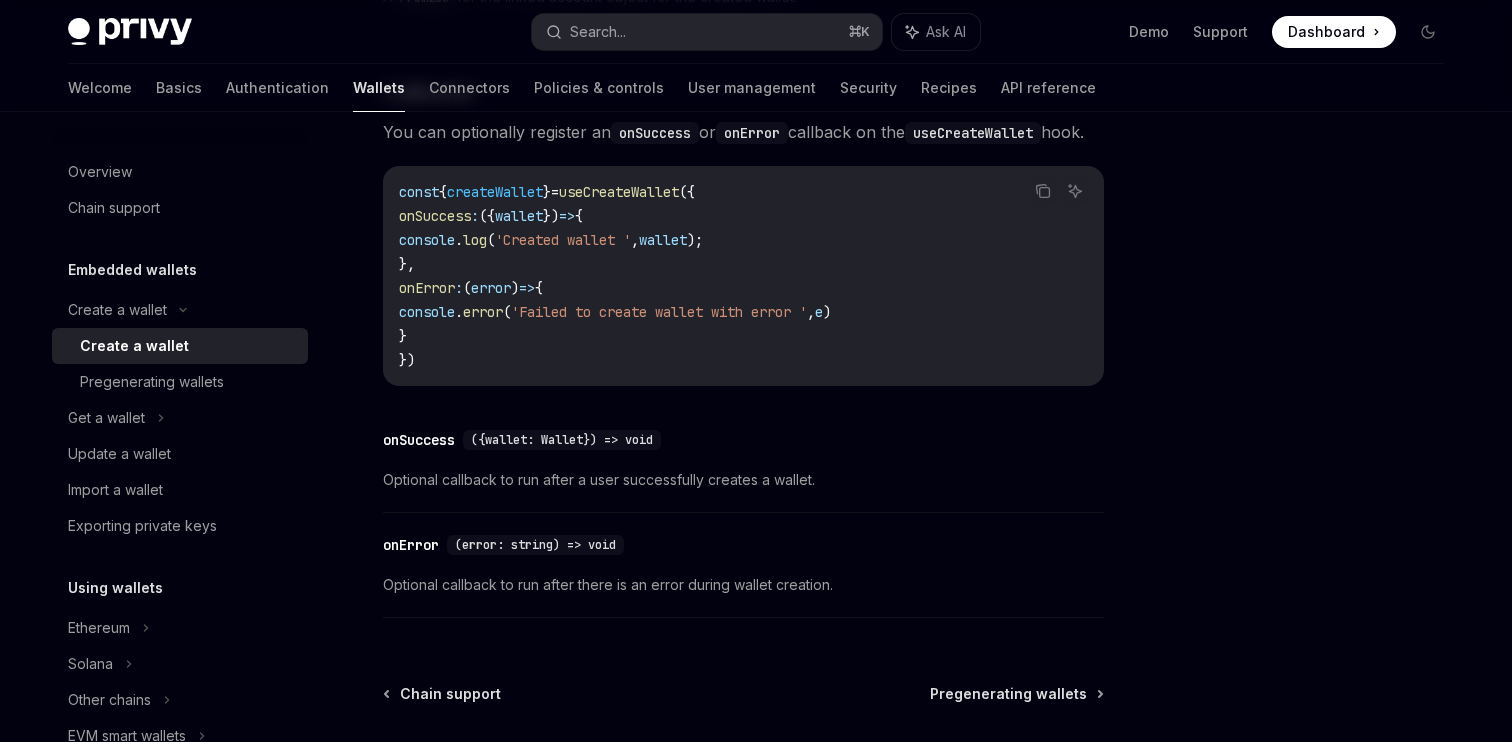 scroll, scrollTop: 1248, scrollLeft: 0, axis: vertical 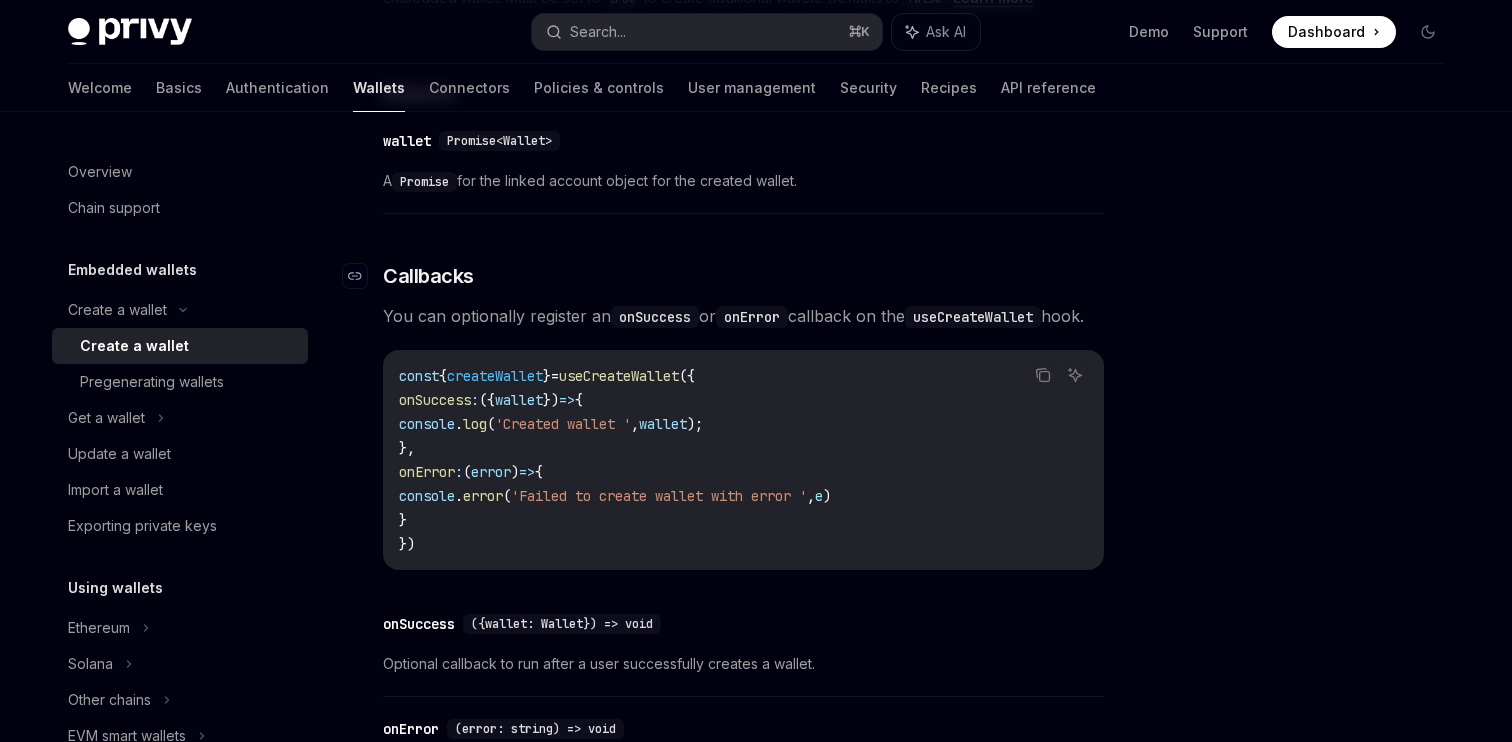 click on "​ Callbacks" at bounding box center (743, 276) 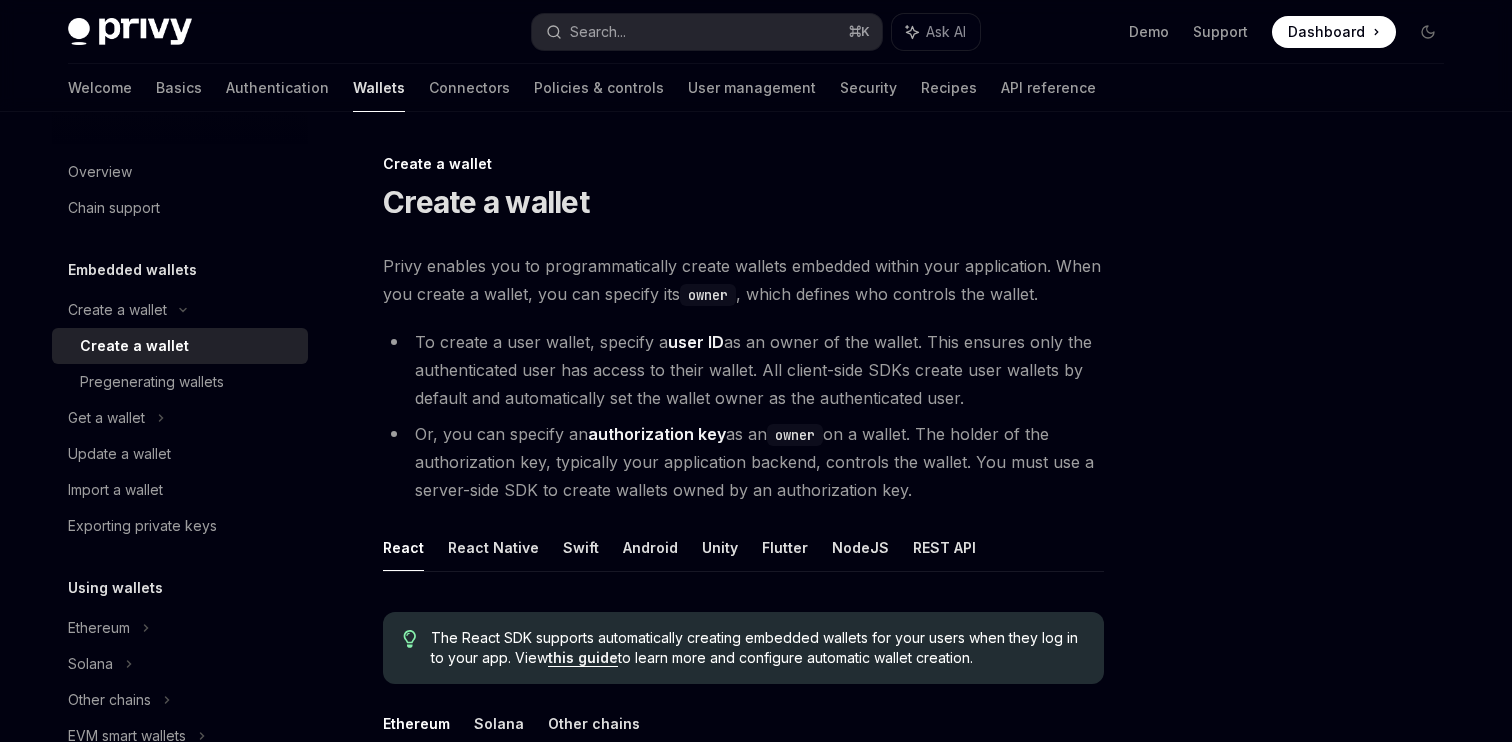 click on "Create a wallet Create a wallet Privy enables you to programmatically create wallets embedded within your application. When you create a wallet, you can specify its  owner , which defines who controls the wallet.
To create a user wallet, specify a  user ID  as an owner of the wallet. This ensures only the authenticated user has access to their wallet. All client-side SDKs create user wallets by default and automatically set the wallet owner as the authenticated user.
Or, you can specify an  authorization key  as an  owner  on a wallet. The holder of the authorization key, typically your application backend, controls the wallet. You must use a server-side SDK to create wallets owned by an authorization key.
React React Native Swift Android Unity Flutter NodeJS REST API The React SDK supports automatically creating embedded wallets for your users when they log in to your app. View  this guide  to learn more and configure automatic wallet creation. Ethereum Solana Other chains createWallet  hook: Copy" at bounding box center [556, 1254] 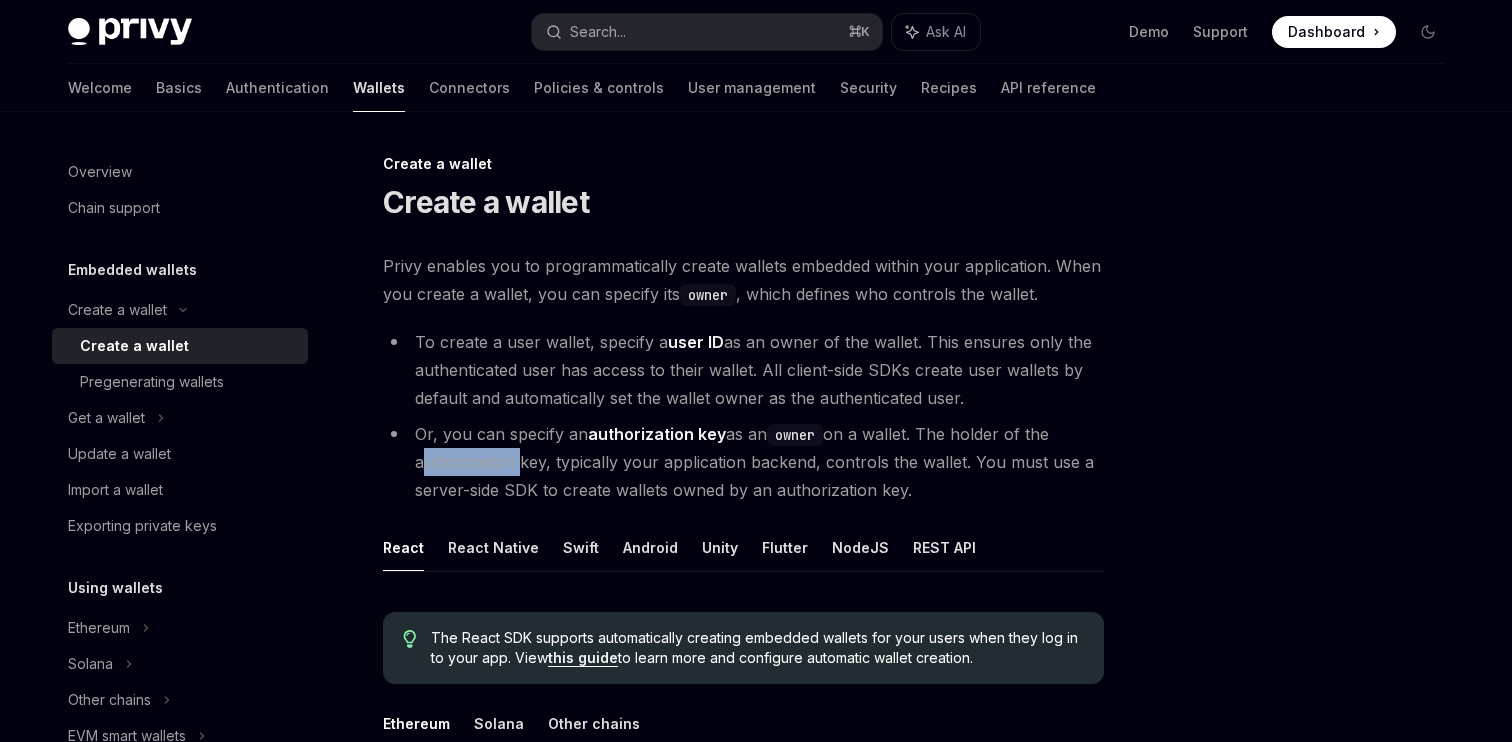 click on "Or, you can specify an  authorization key  as an  owner  on a wallet. The holder of the authorization key, typically your application backend, controls the wallet. You must use a server-side SDK to create wallets owned by an authorization key." at bounding box center [743, 462] 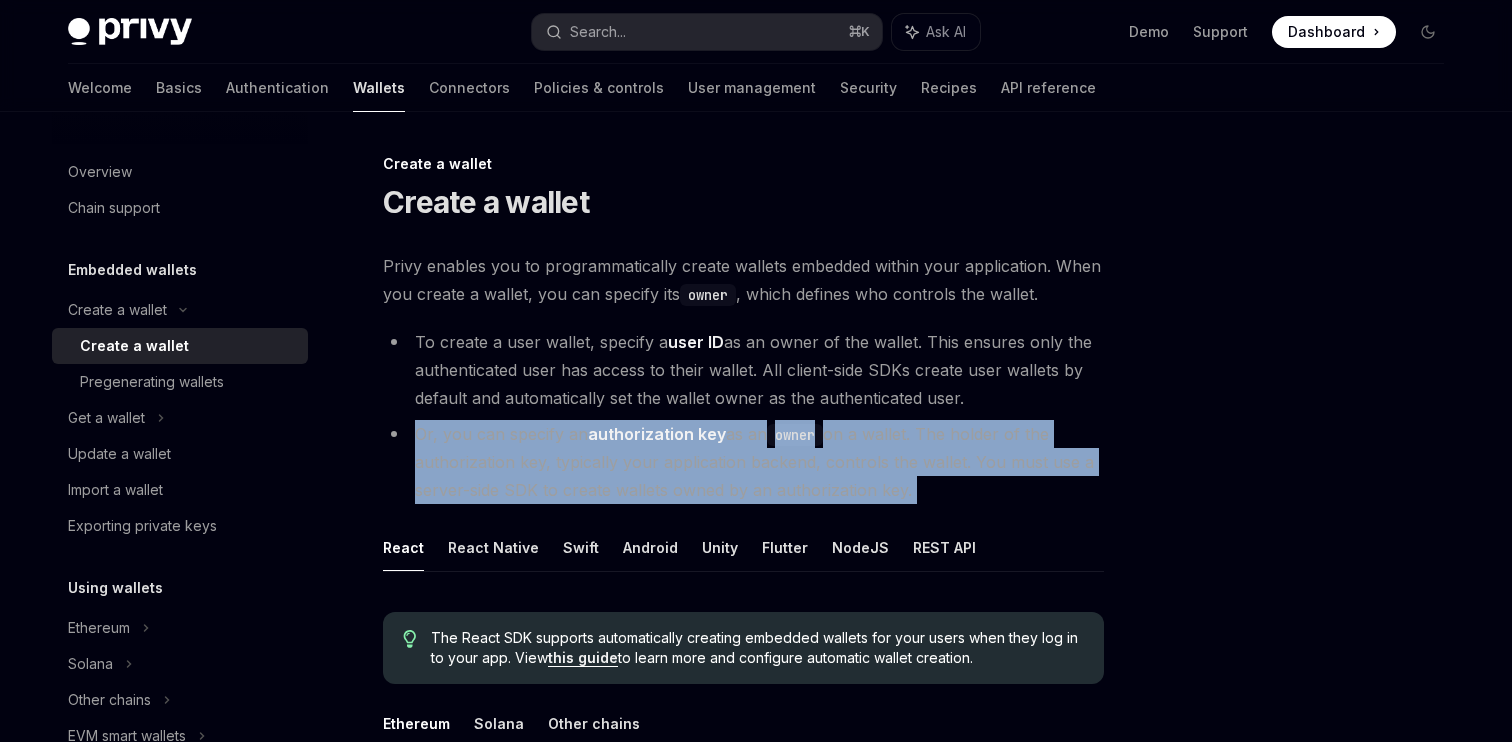 click on "Or, you can specify an  authorization key  as an  owner  on a wallet. The holder of the authorization key, typically your application backend, controls the wallet. You must use a server-side SDK to create wallets owned by an authorization key." at bounding box center (743, 462) 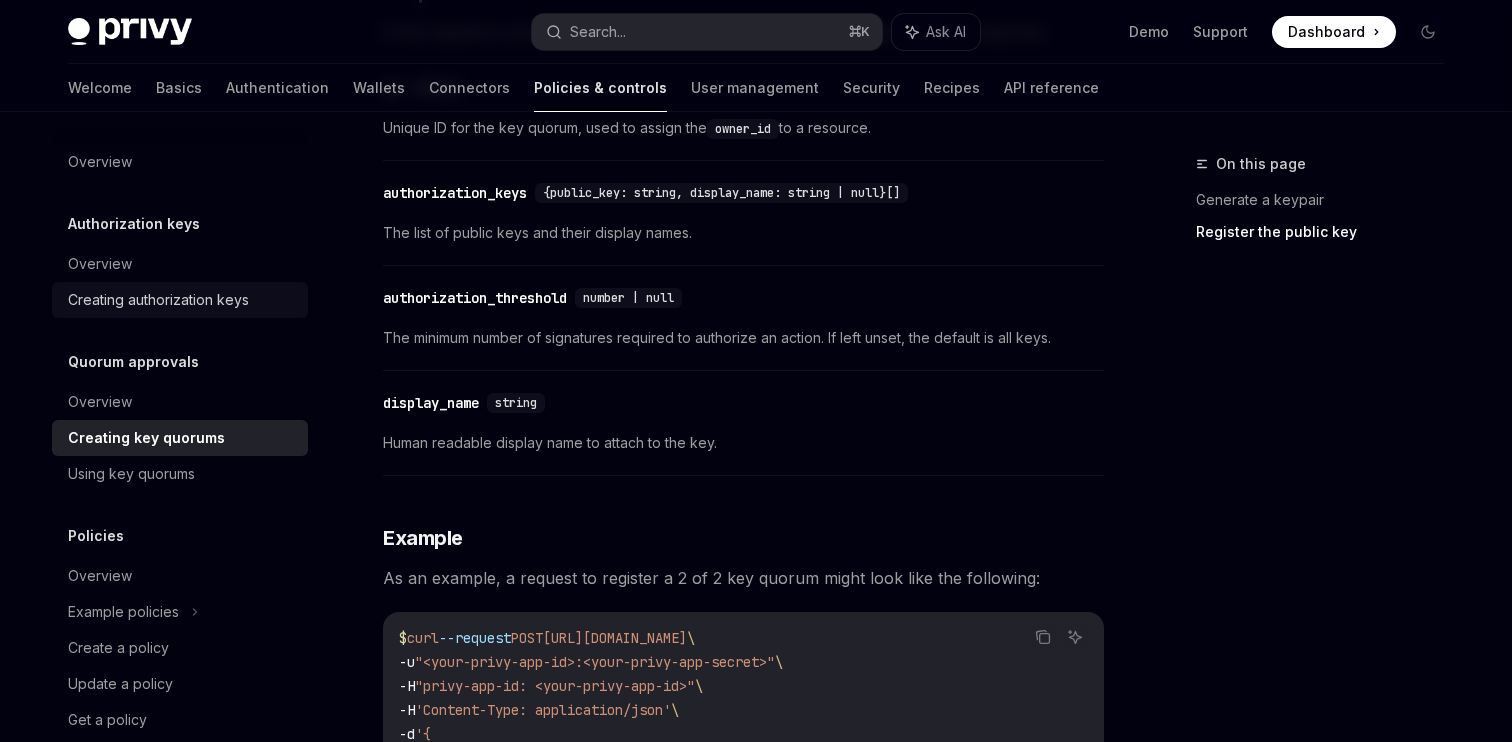 scroll, scrollTop: 1344, scrollLeft: 0, axis: vertical 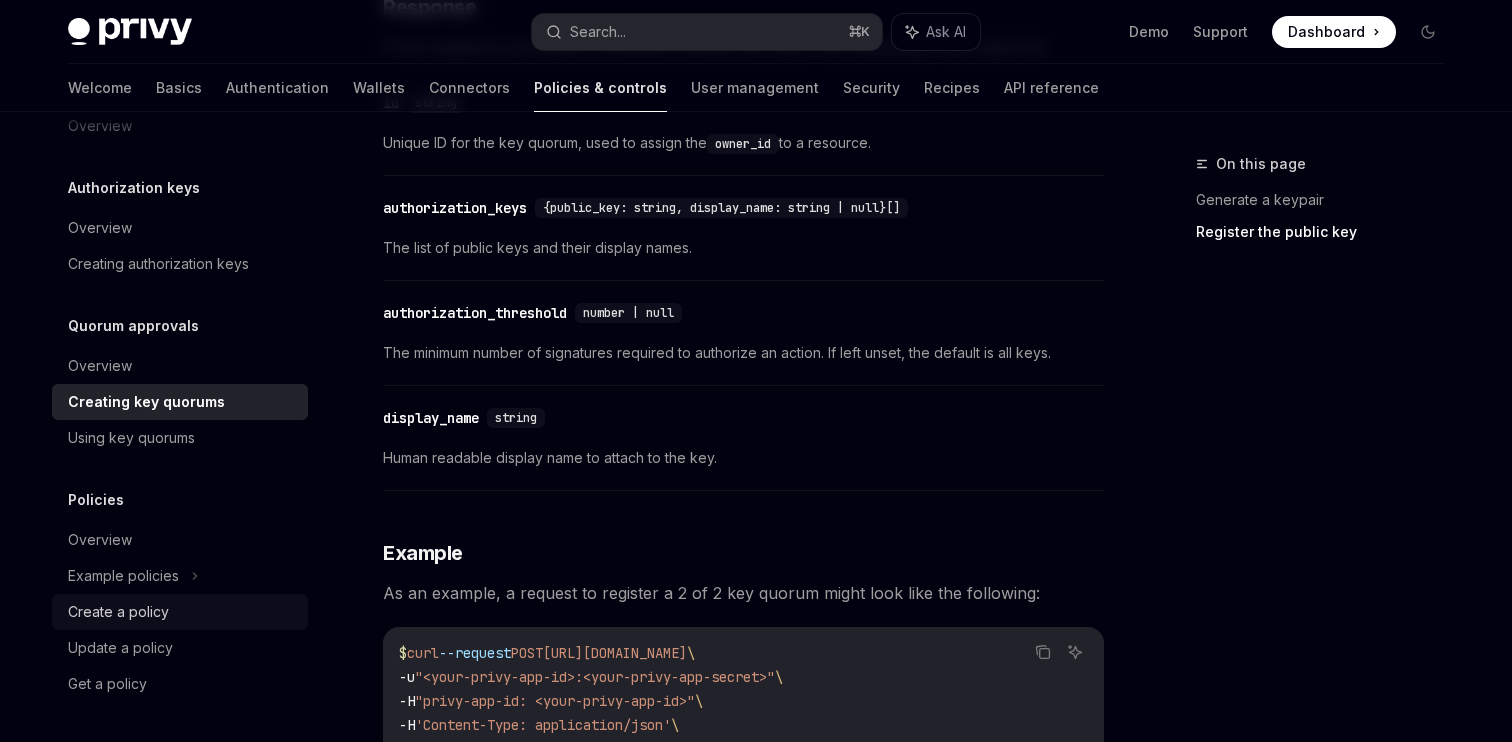 click on "Create a policy" at bounding box center [118, 612] 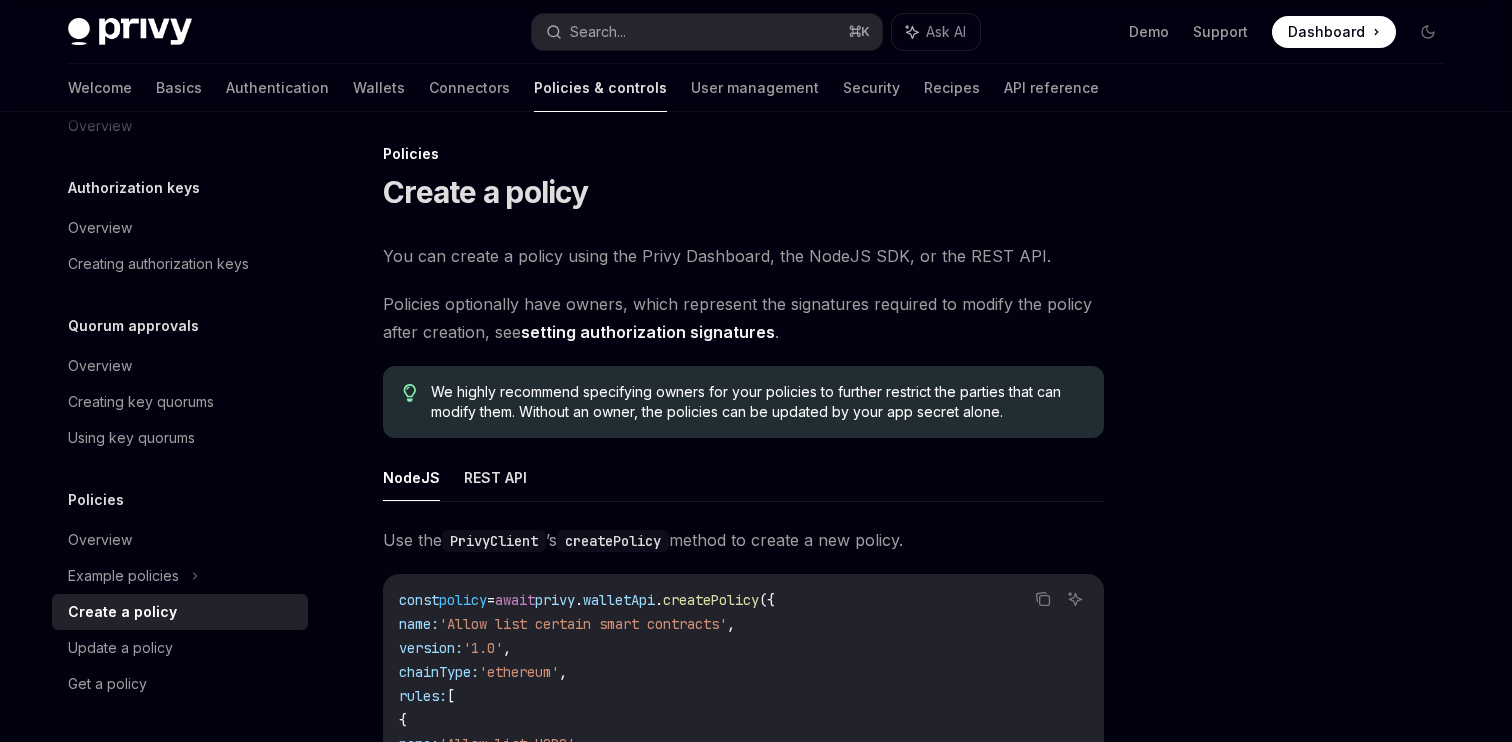 scroll, scrollTop: 0, scrollLeft: 0, axis: both 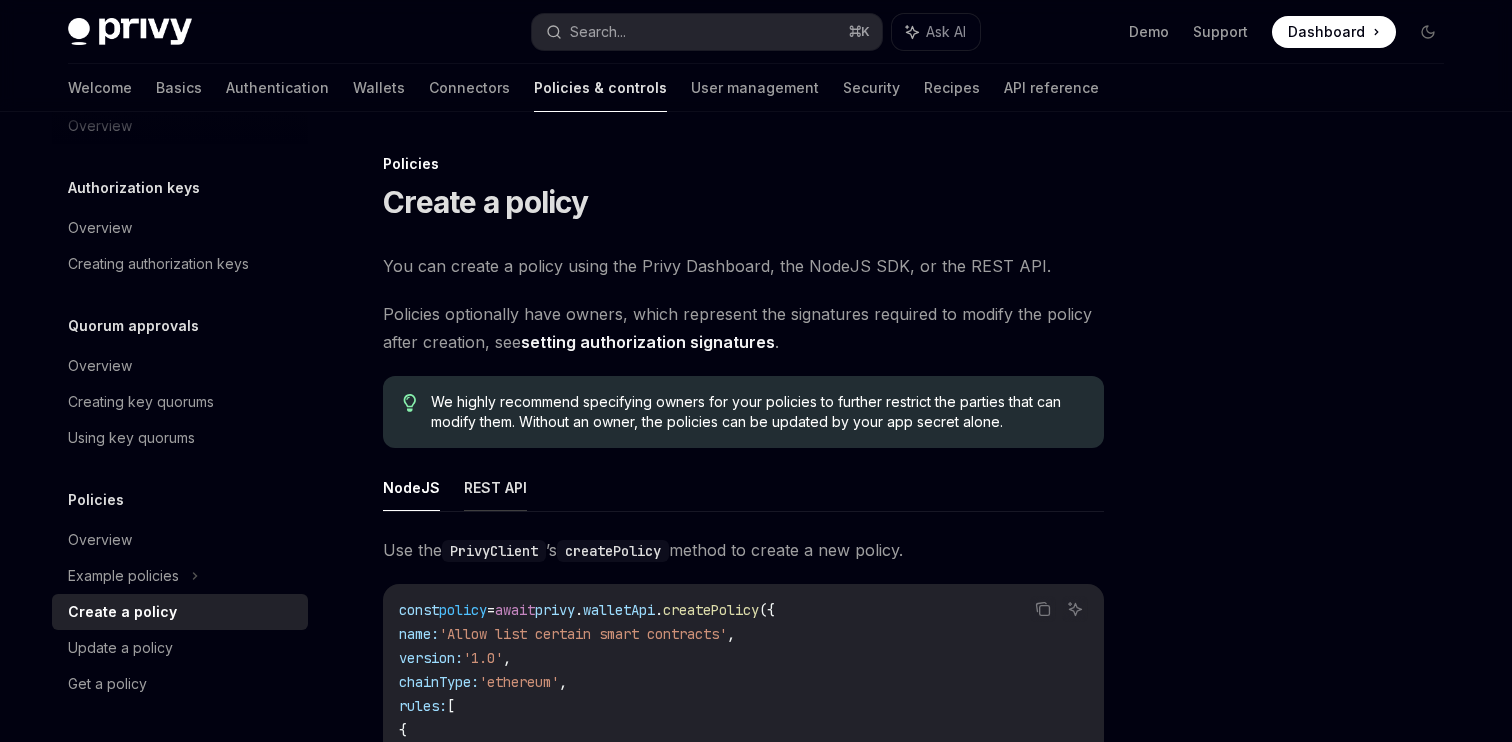 click on "REST API" at bounding box center [495, 487] 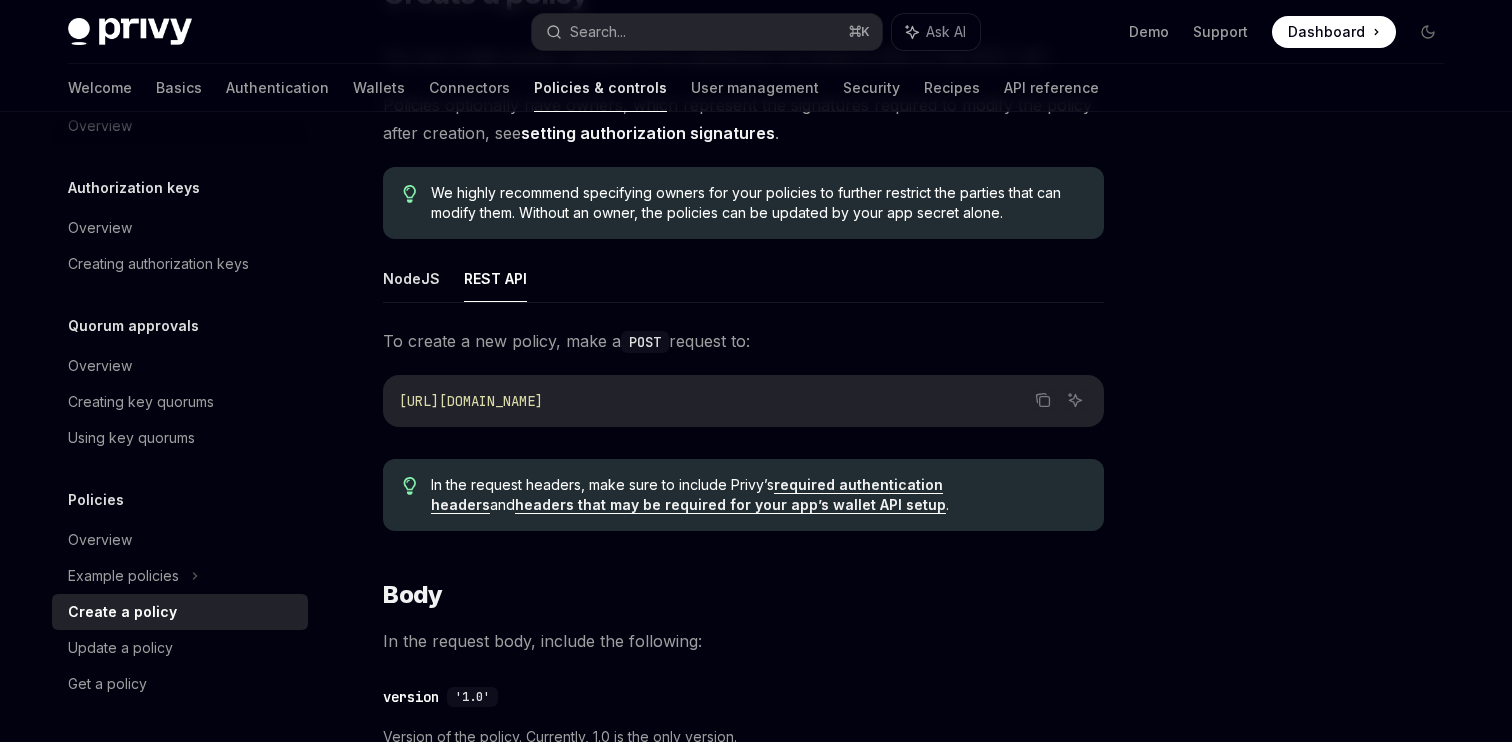scroll, scrollTop: 224, scrollLeft: 0, axis: vertical 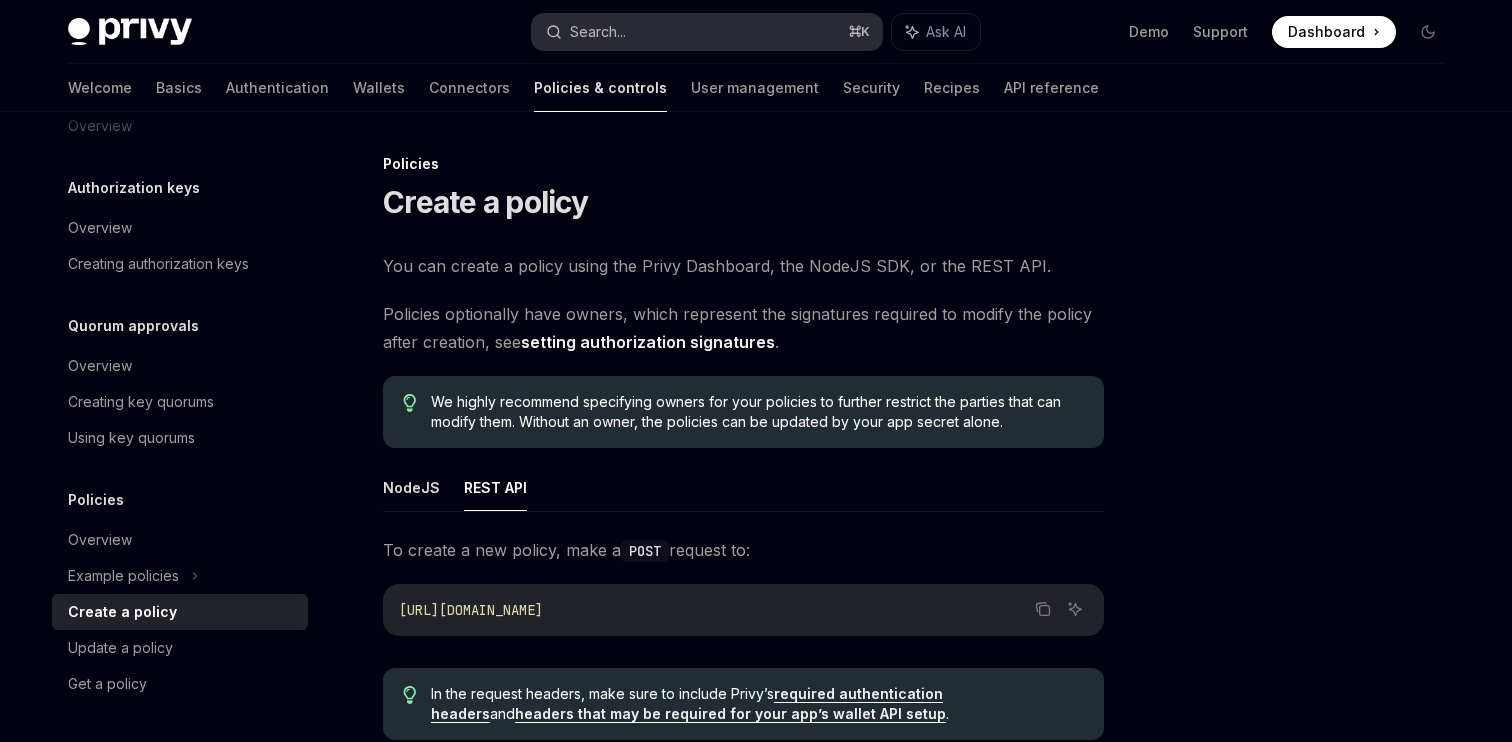 click on "Search... ⌘ K" at bounding box center (707, 32) 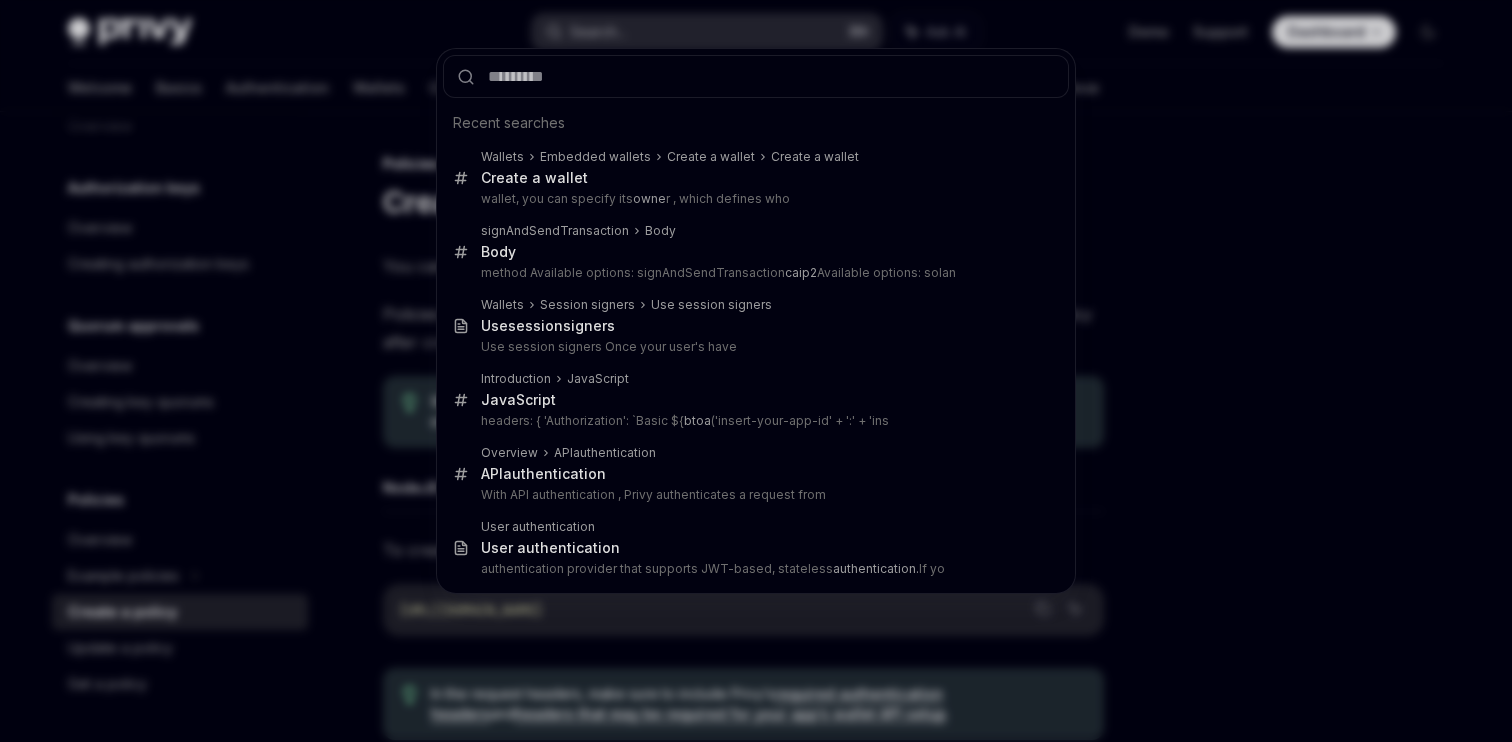 type on "**********" 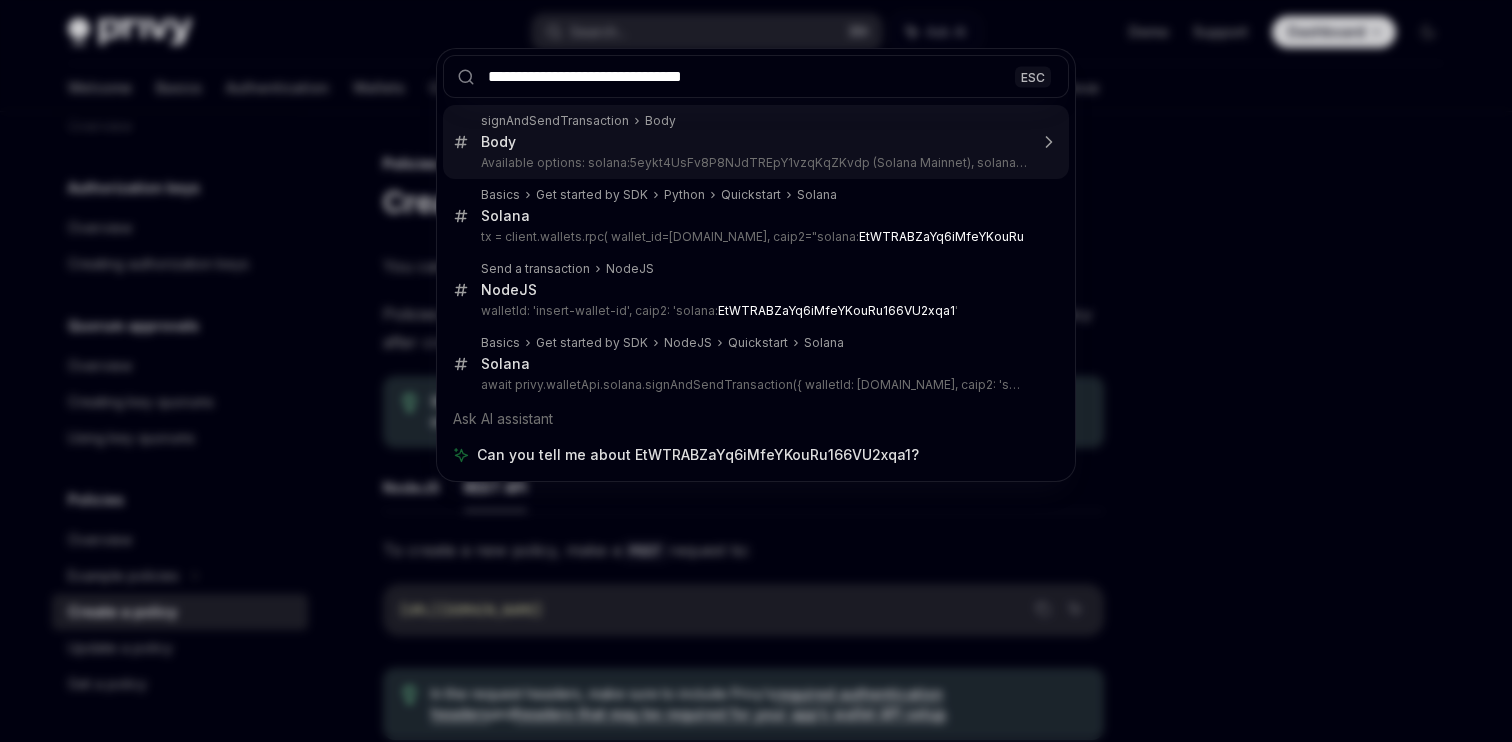 click on "Available options: solana:5eykt4UsFv8P8NJdTREpY1vzqKqZKvdp (Solana Mainnet),
solana: EtWTRAB" at bounding box center (754, 163) 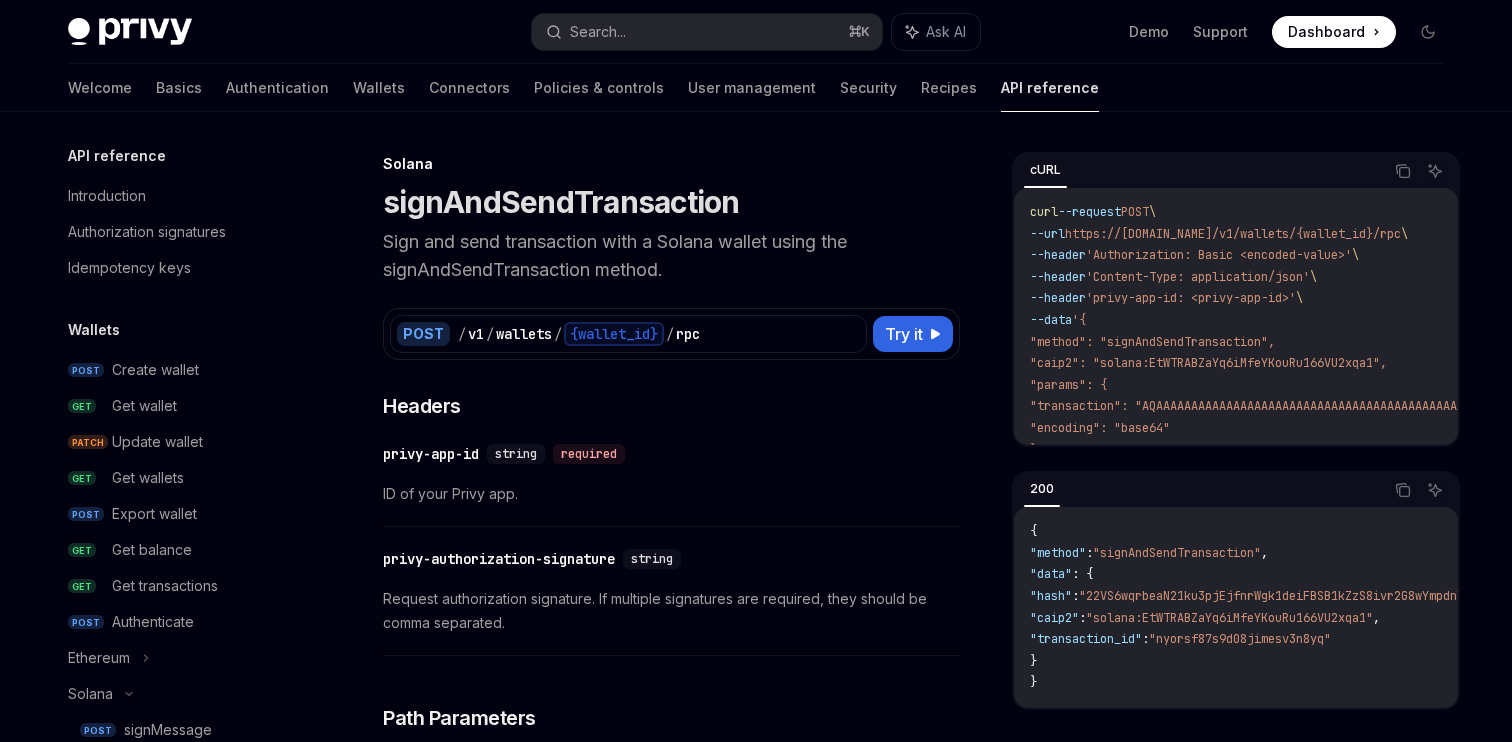 scroll, scrollTop: 488, scrollLeft: 0, axis: vertical 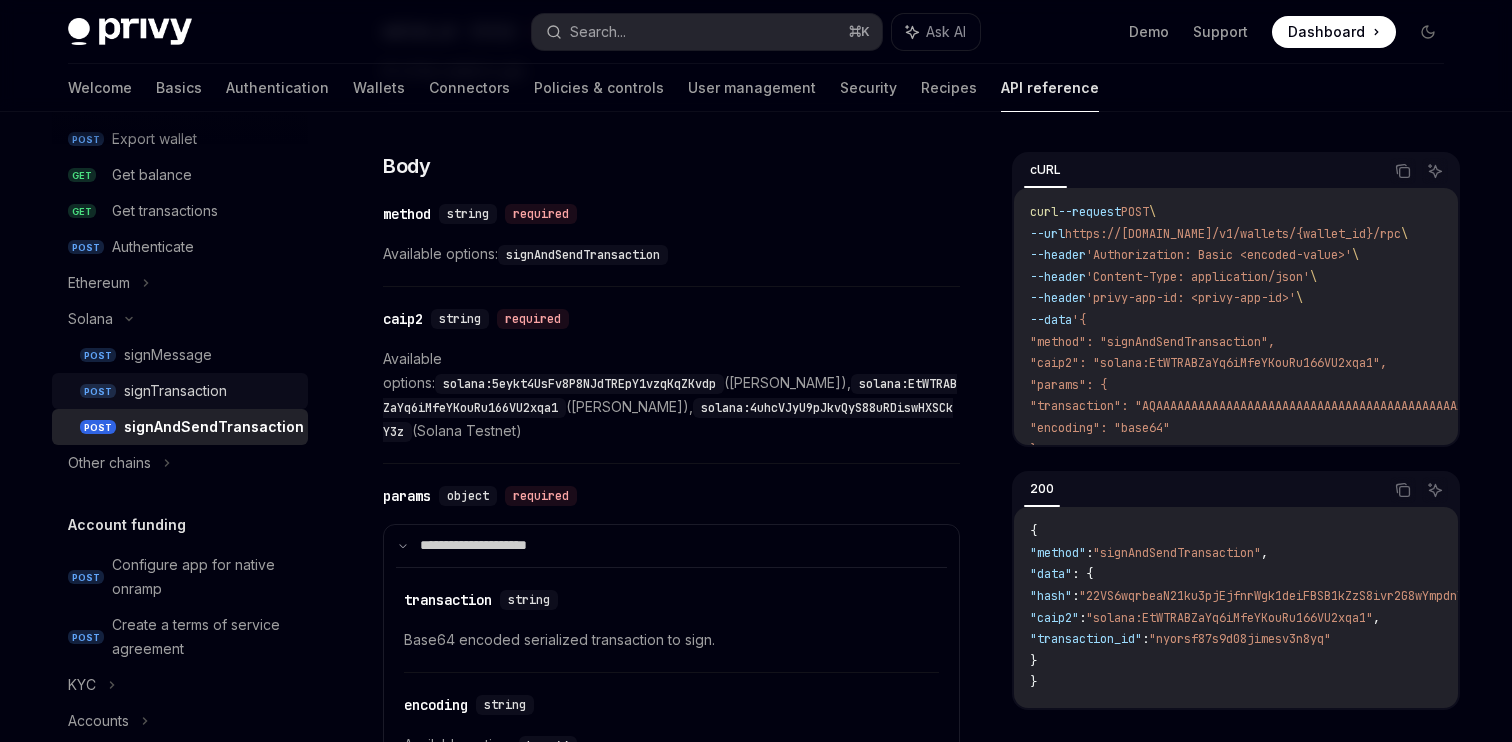 click on "signTransaction" at bounding box center (175, 391) 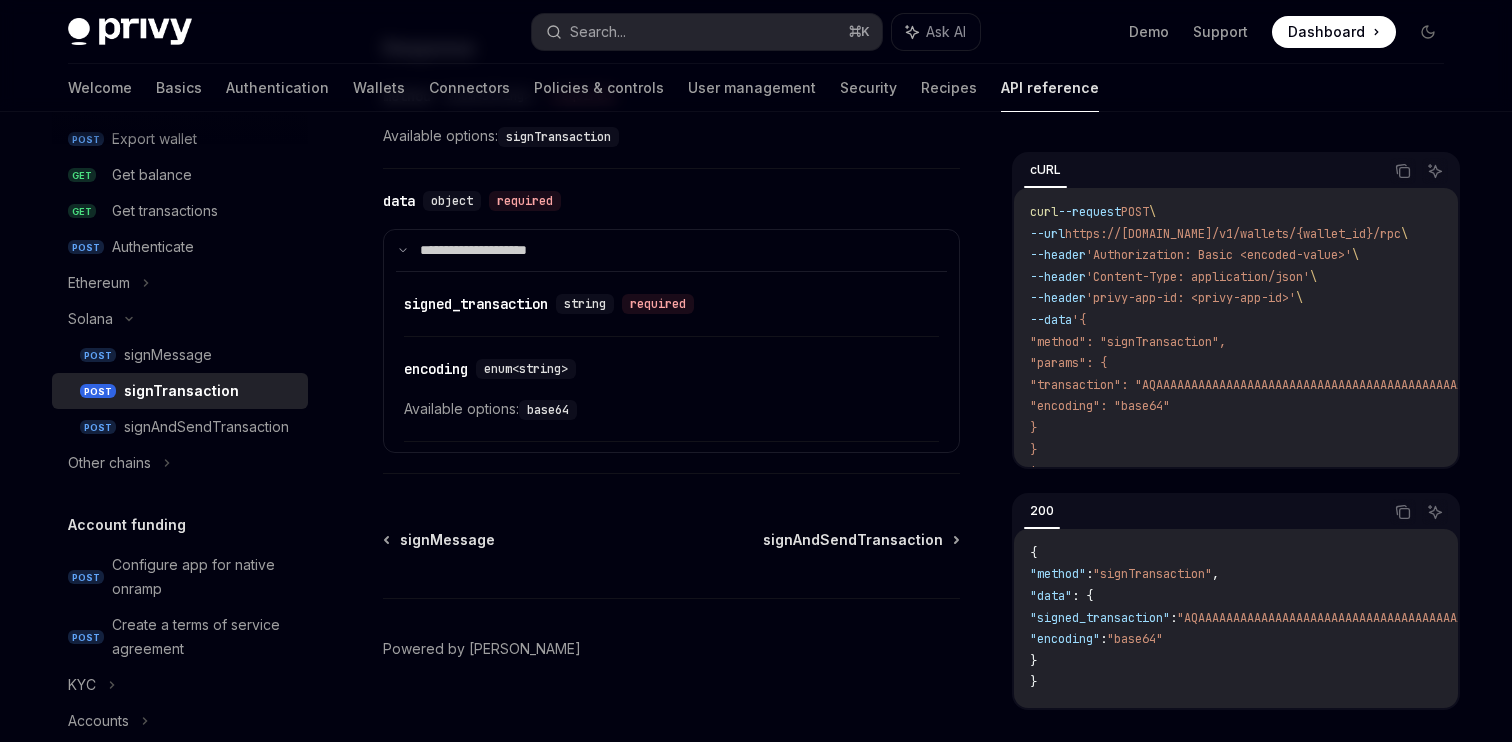scroll, scrollTop: 1411, scrollLeft: 0, axis: vertical 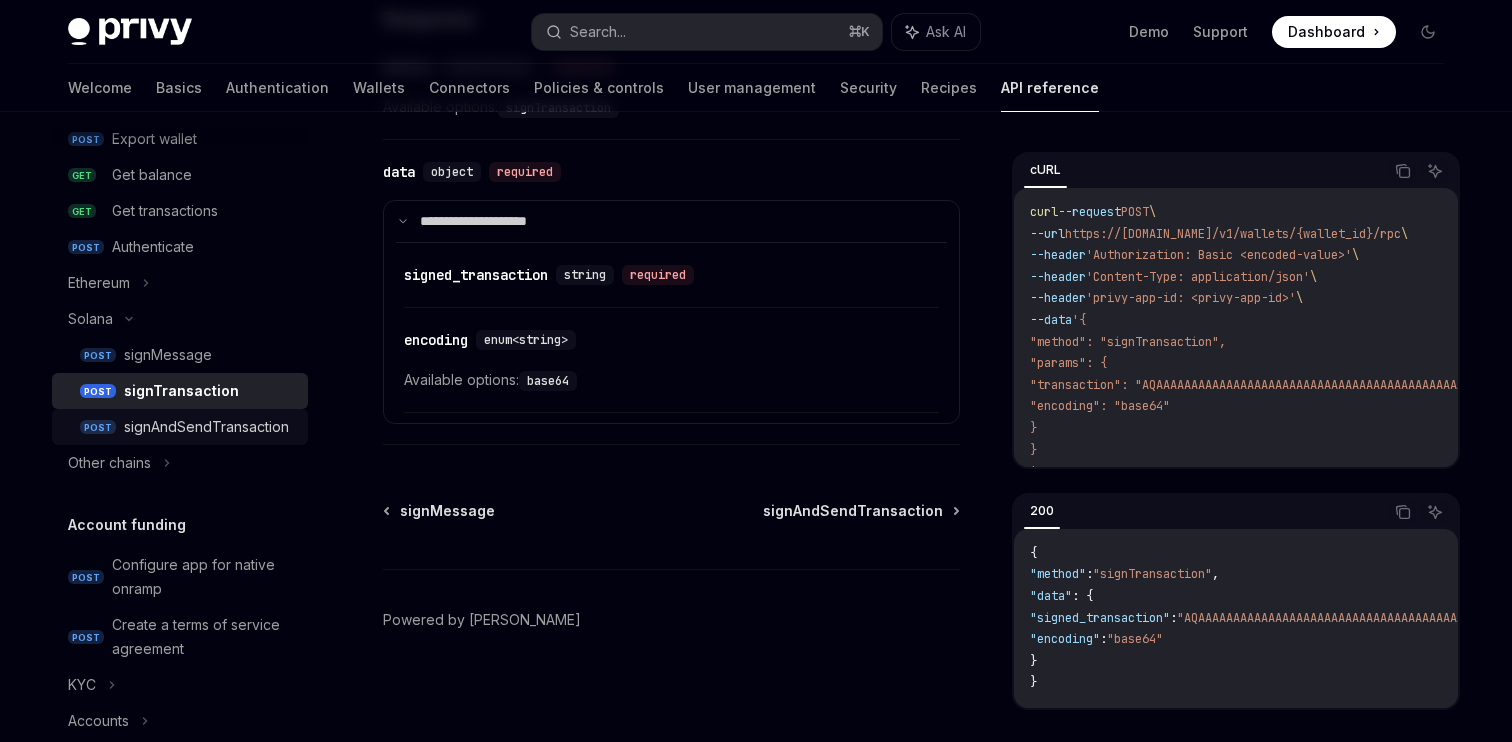 click on "signAndSendTransaction" at bounding box center [206, 427] 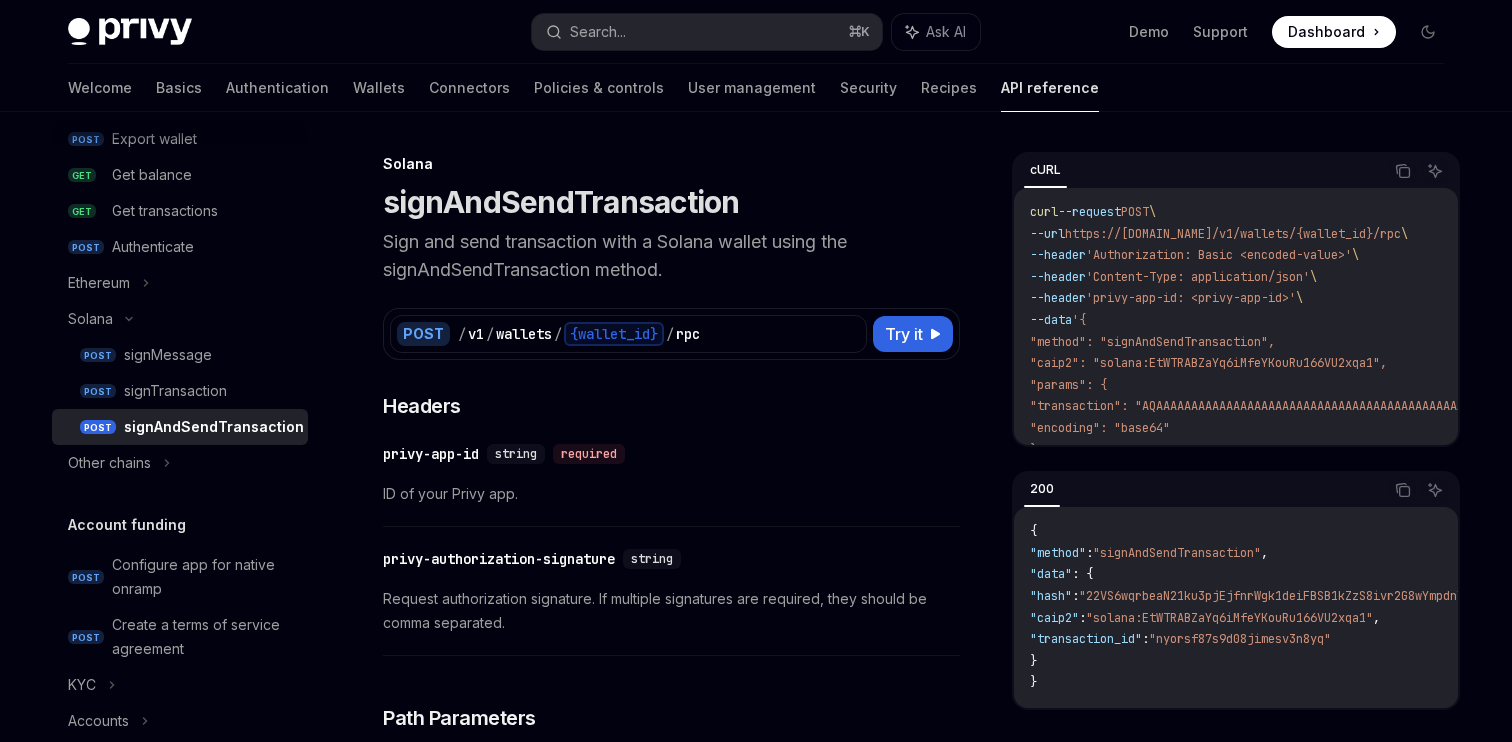 scroll, scrollTop: 748, scrollLeft: 0, axis: vertical 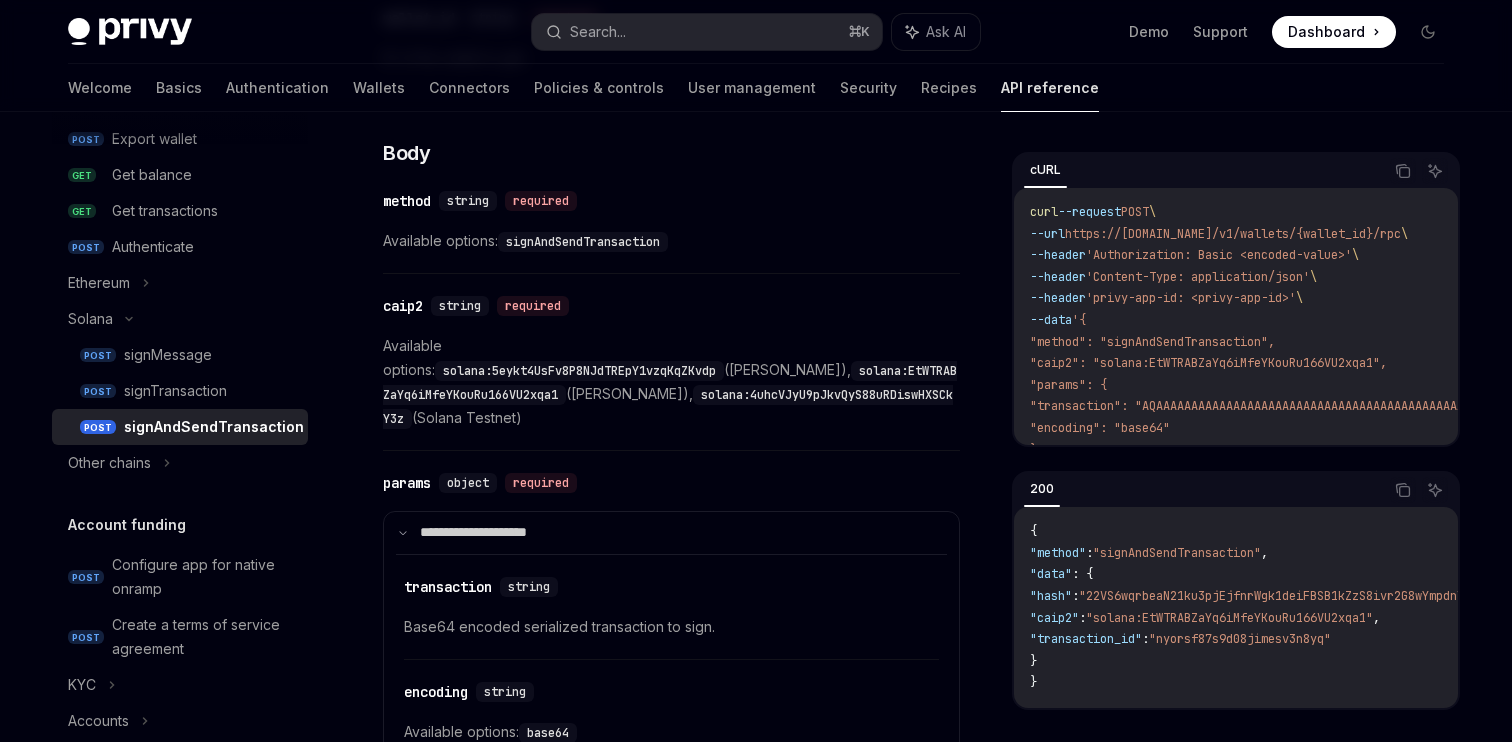 click on "solana:5eykt4UsFv8P8NJdTREpY1vzqKqZKvdp" at bounding box center (579, 371) 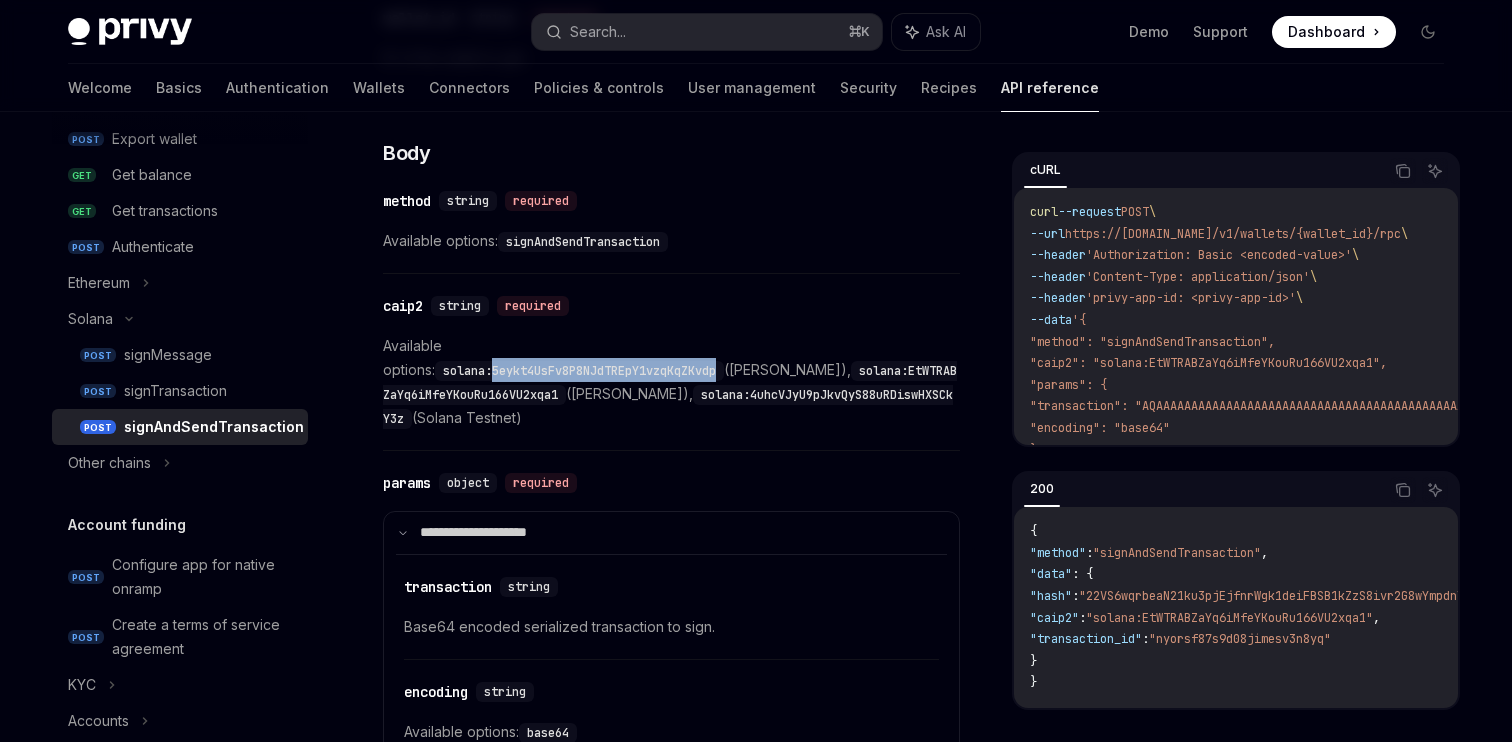 click on "solana:5eykt4UsFv8P8NJdTREpY1vzqKqZKvdp" at bounding box center (579, 371) 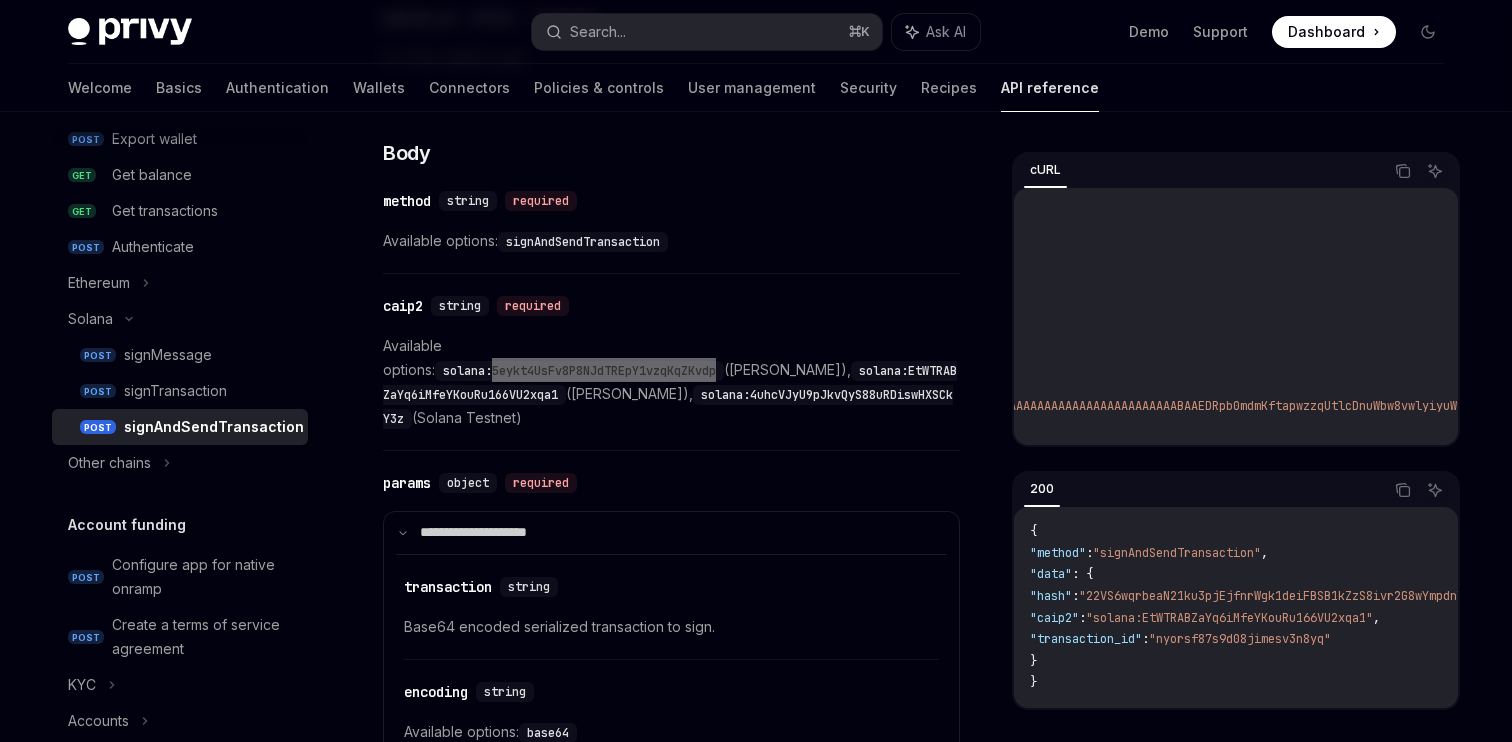 scroll, scrollTop: 0, scrollLeft: 582, axis: horizontal 